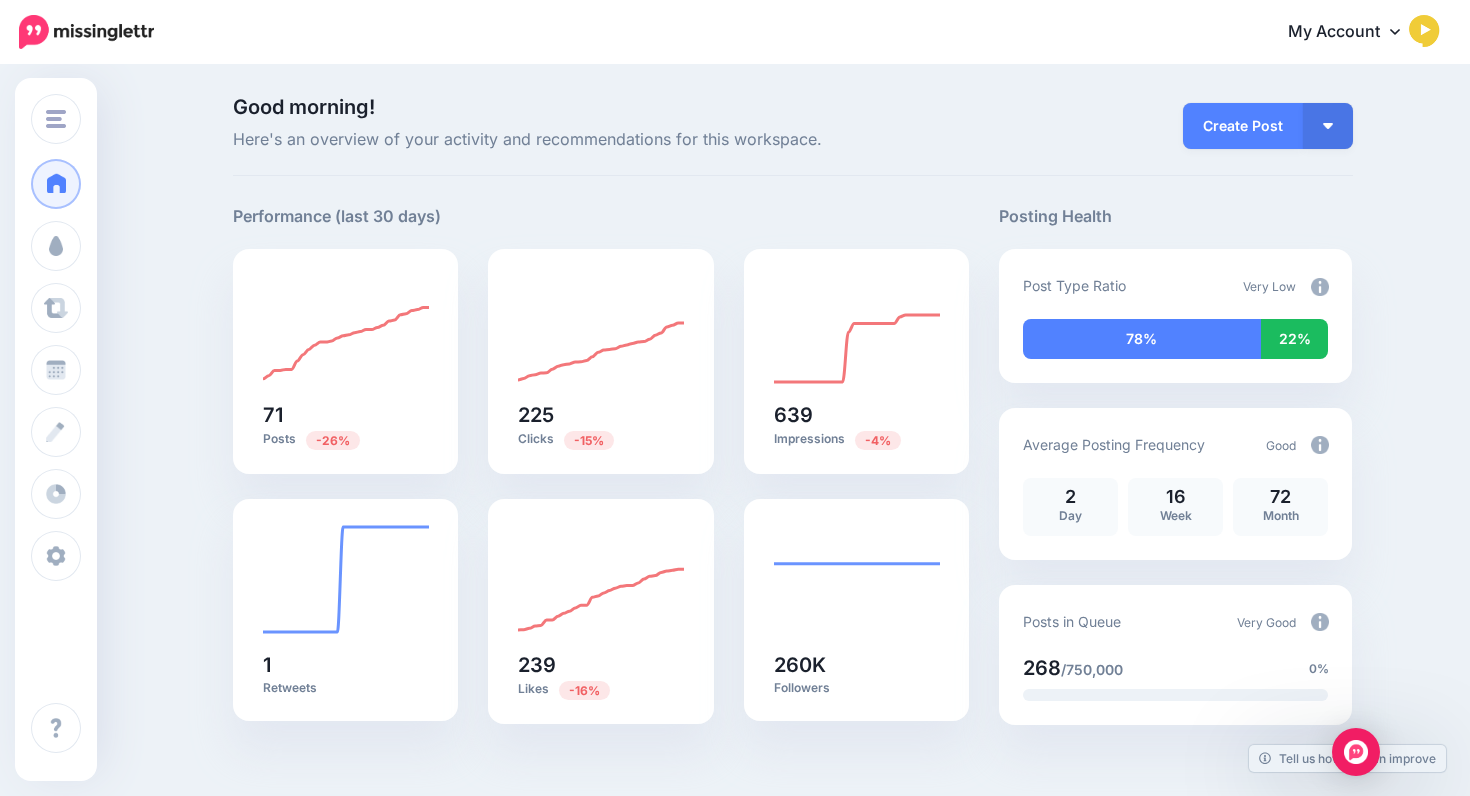 scroll, scrollTop: 0, scrollLeft: 0, axis: both 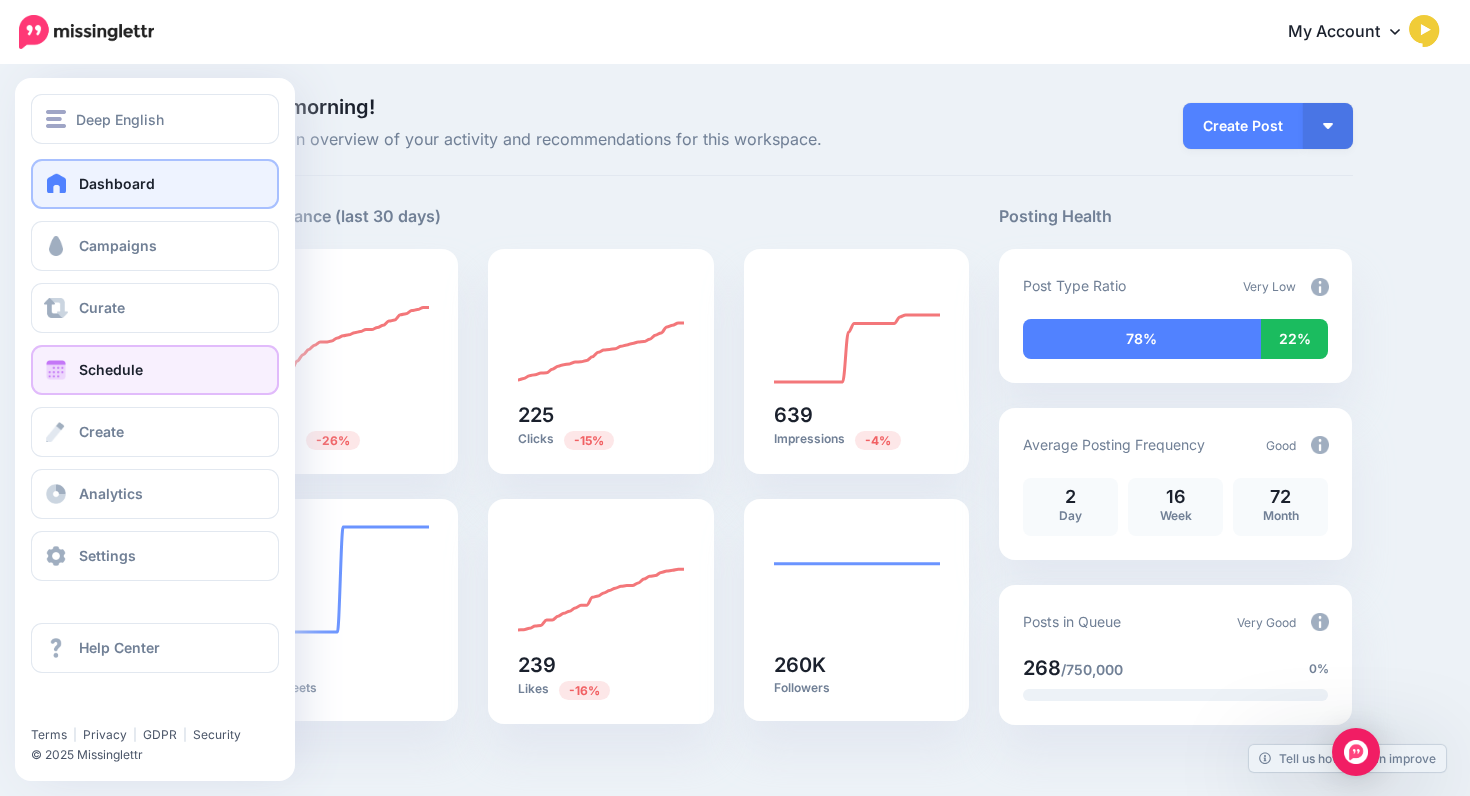 click on "Schedule" at bounding box center [111, 369] 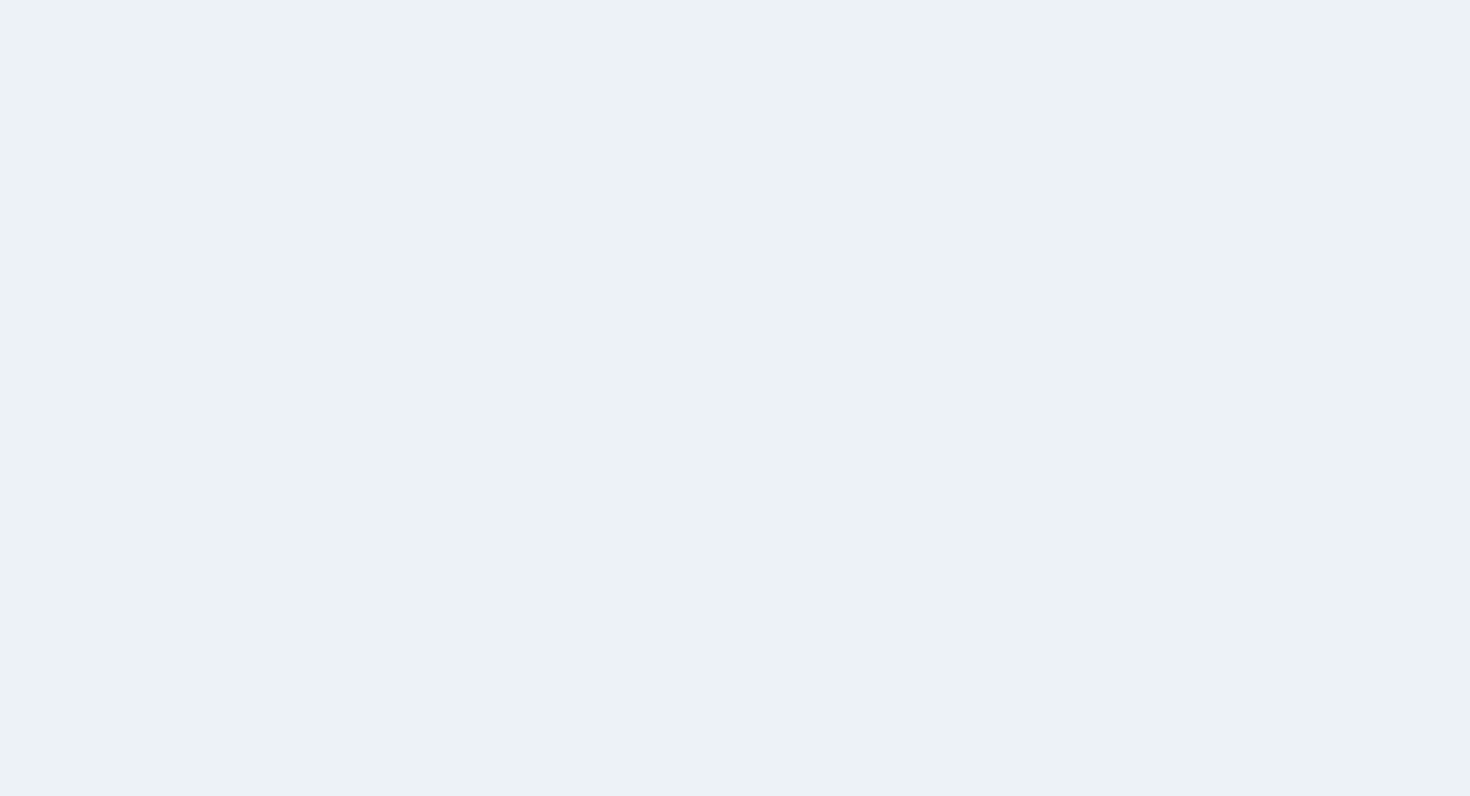 scroll, scrollTop: 0, scrollLeft: 0, axis: both 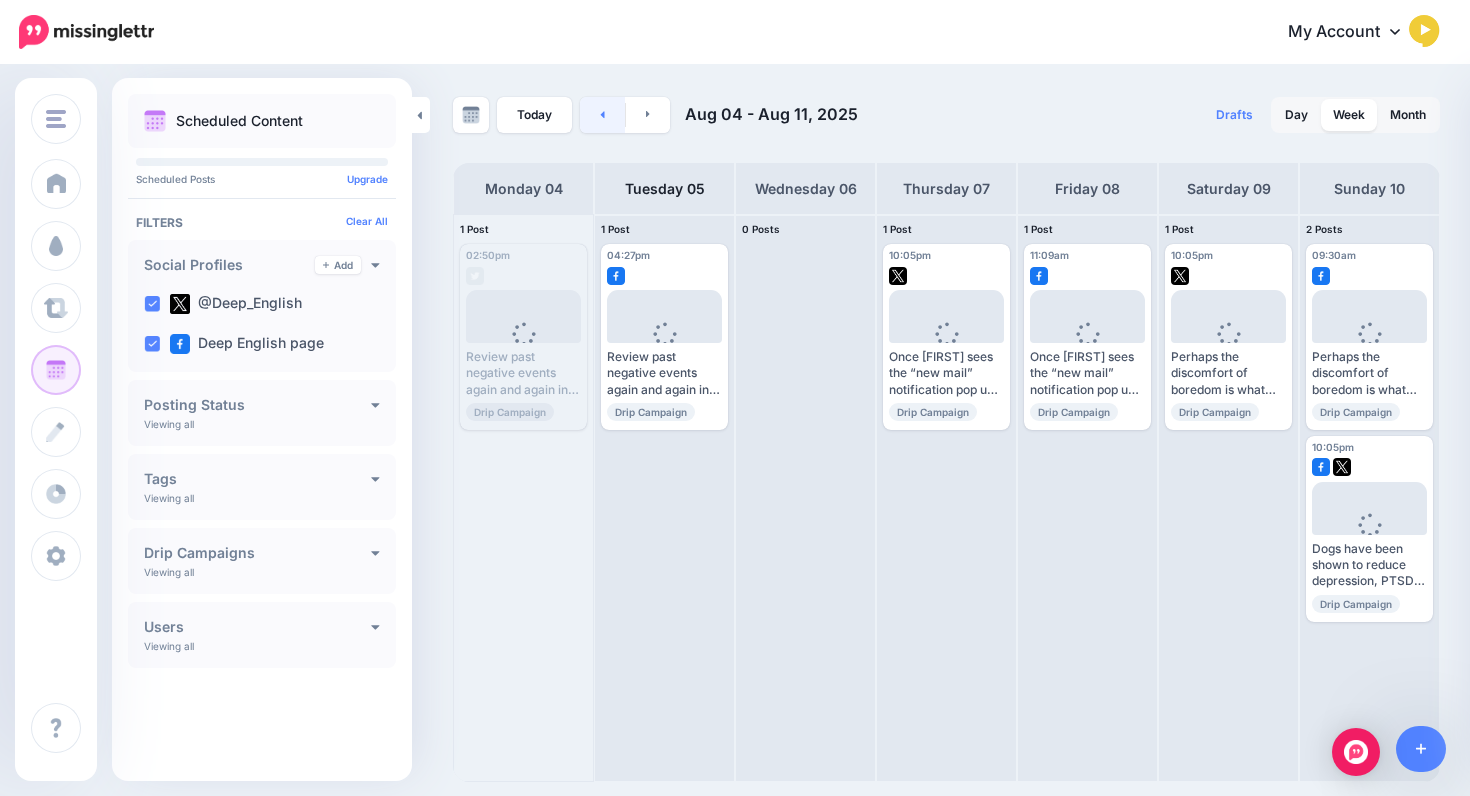 click at bounding box center [602, 115] 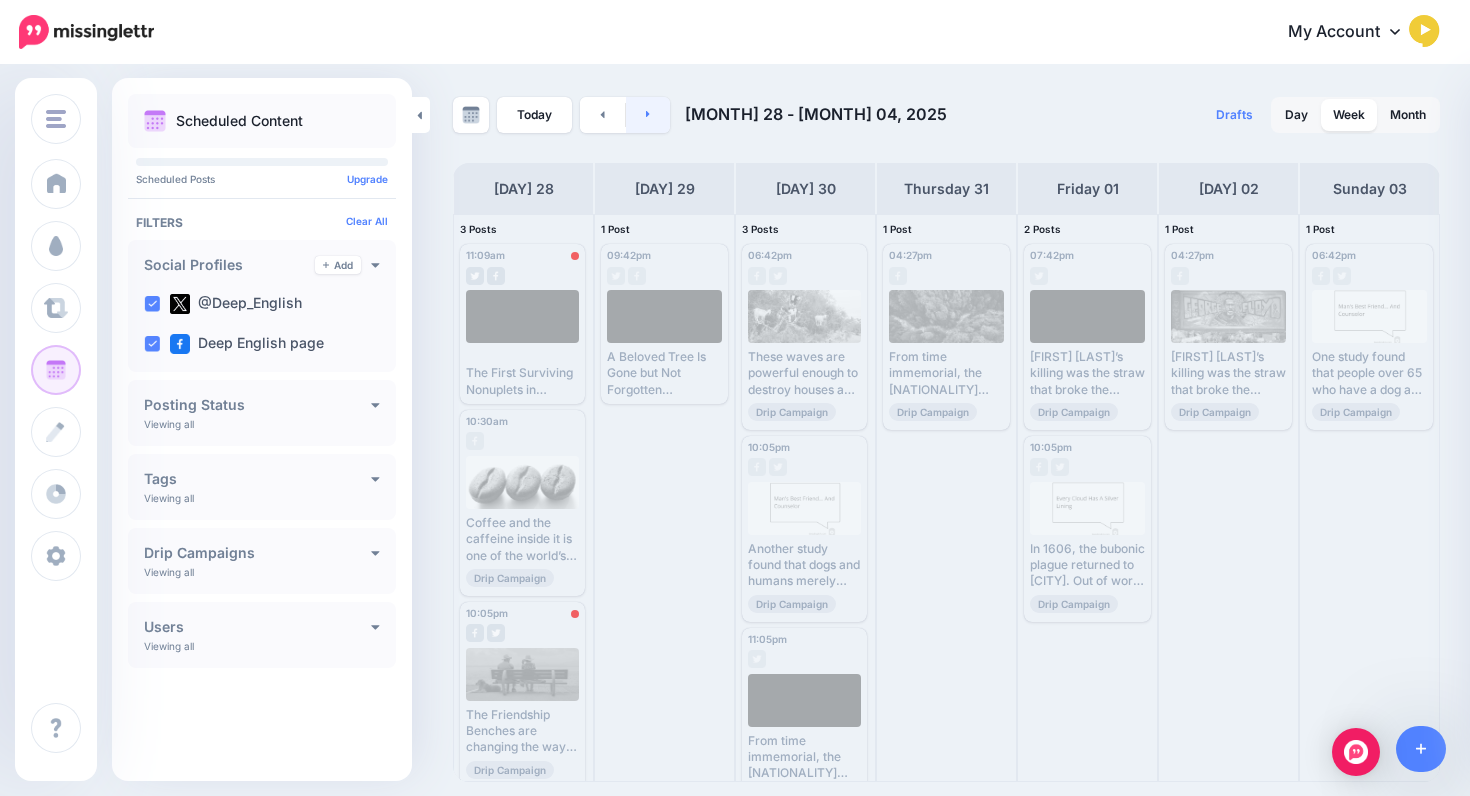 click at bounding box center (648, 115) 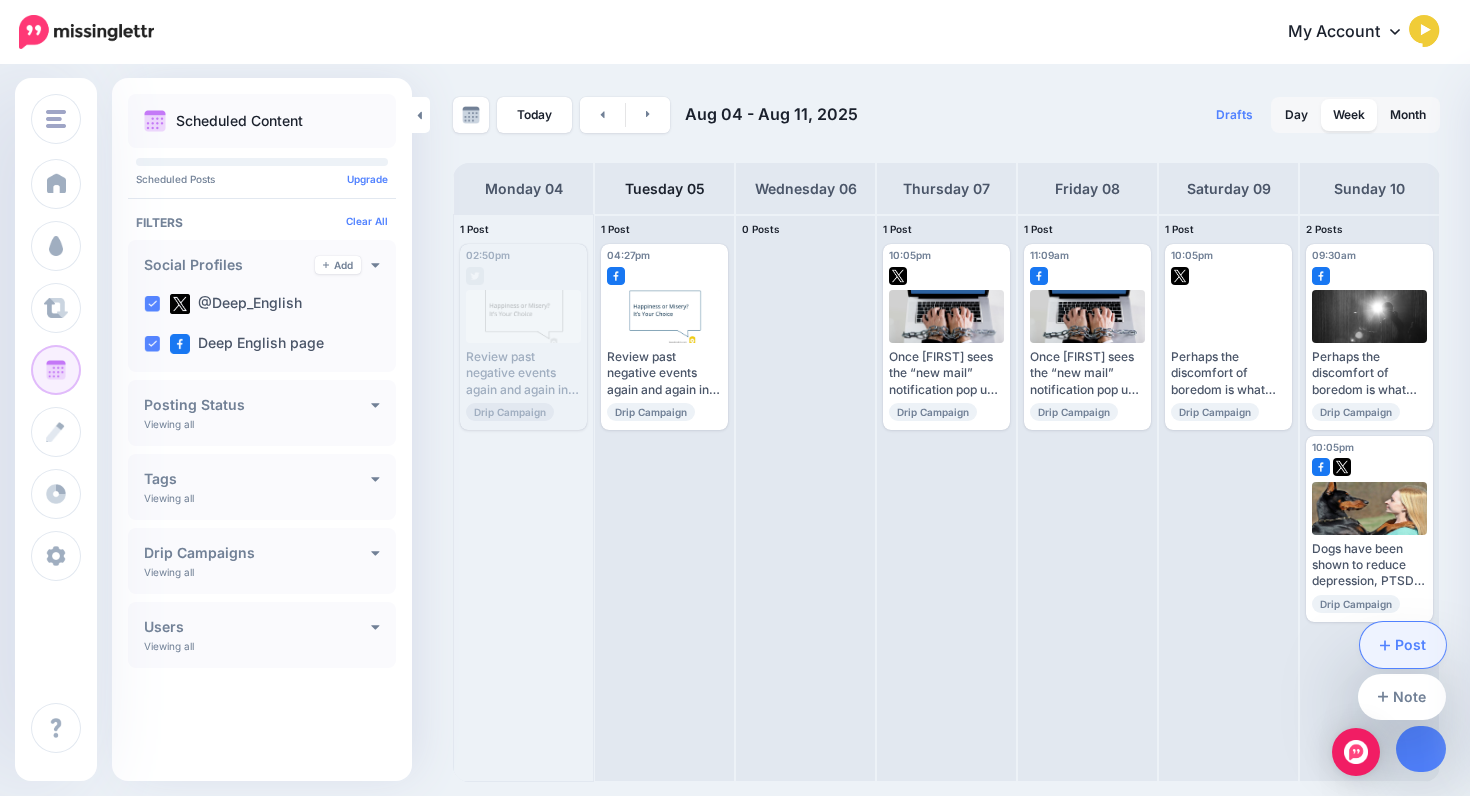 click on "Post" at bounding box center (1403, 645) 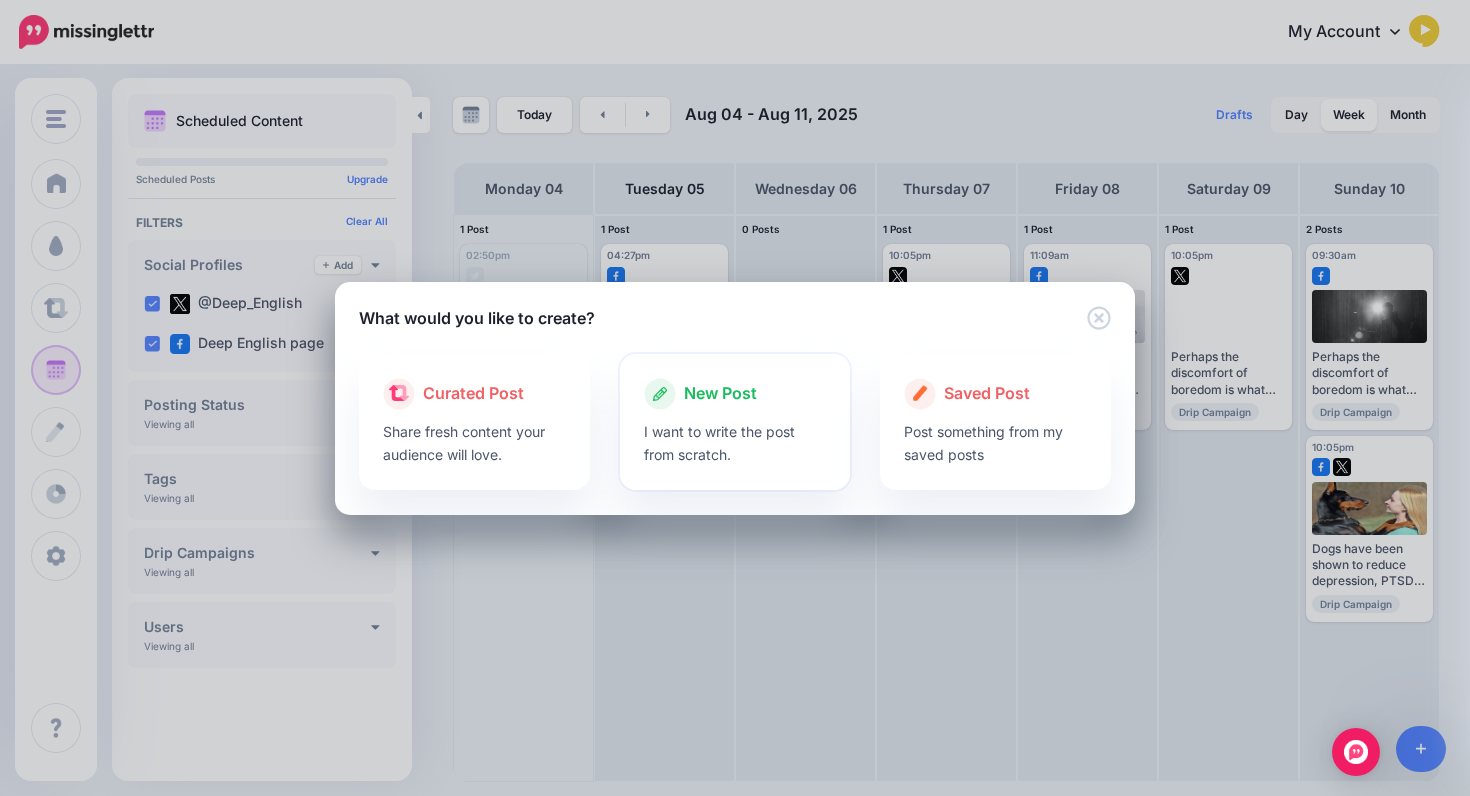 click on "New Post" at bounding box center (720, 394) 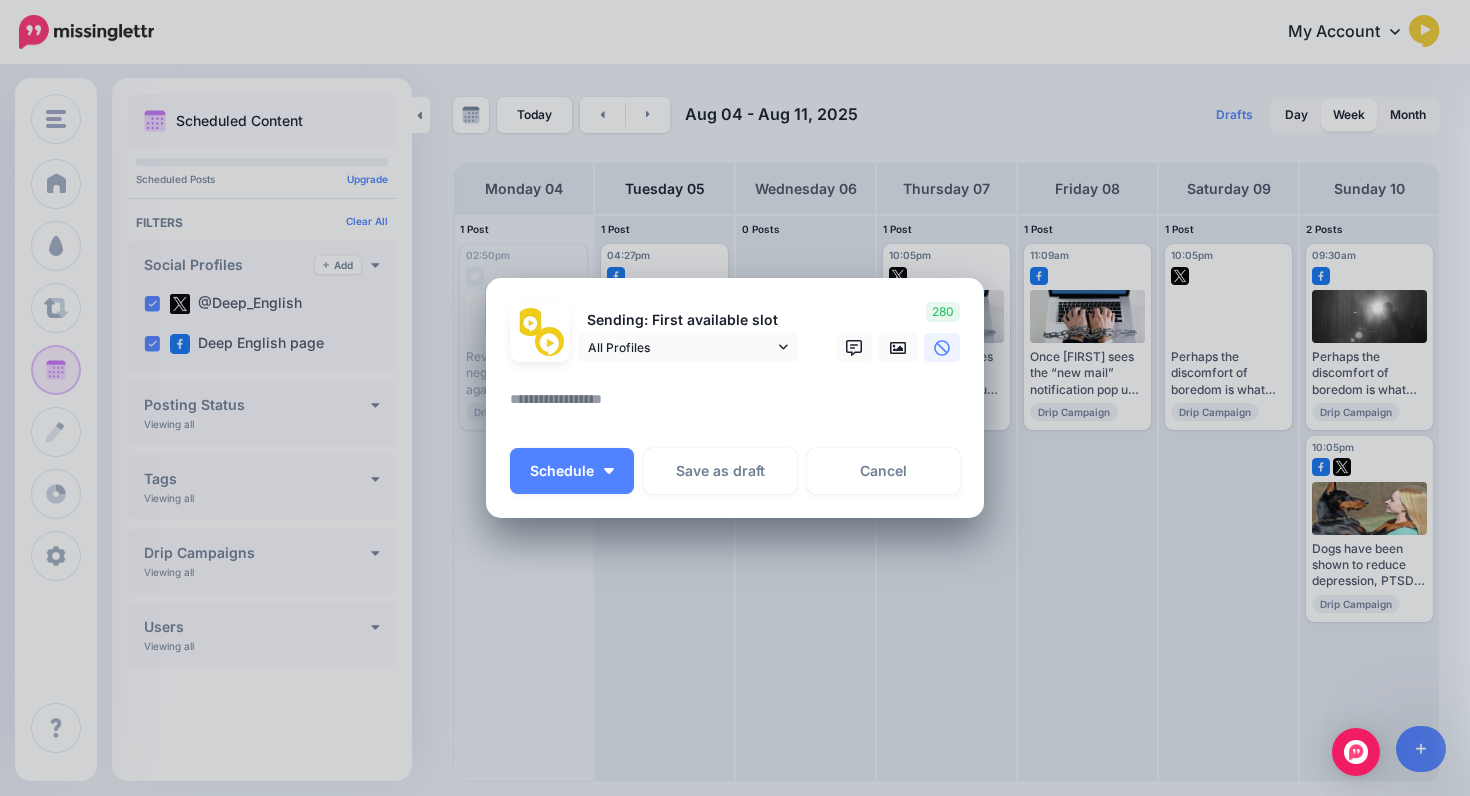 click at bounding box center (740, 406) 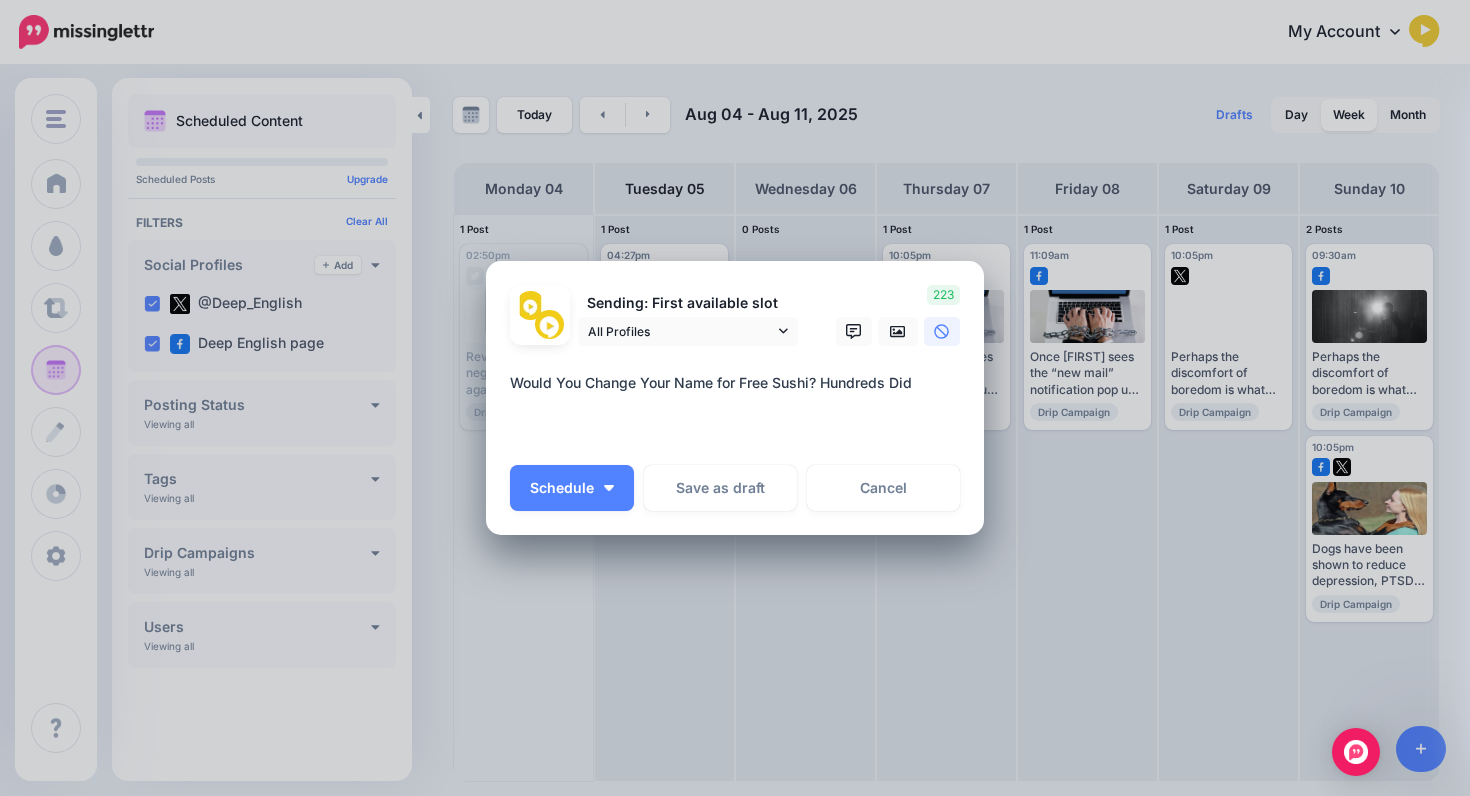 click on "**********" at bounding box center [740, 407] 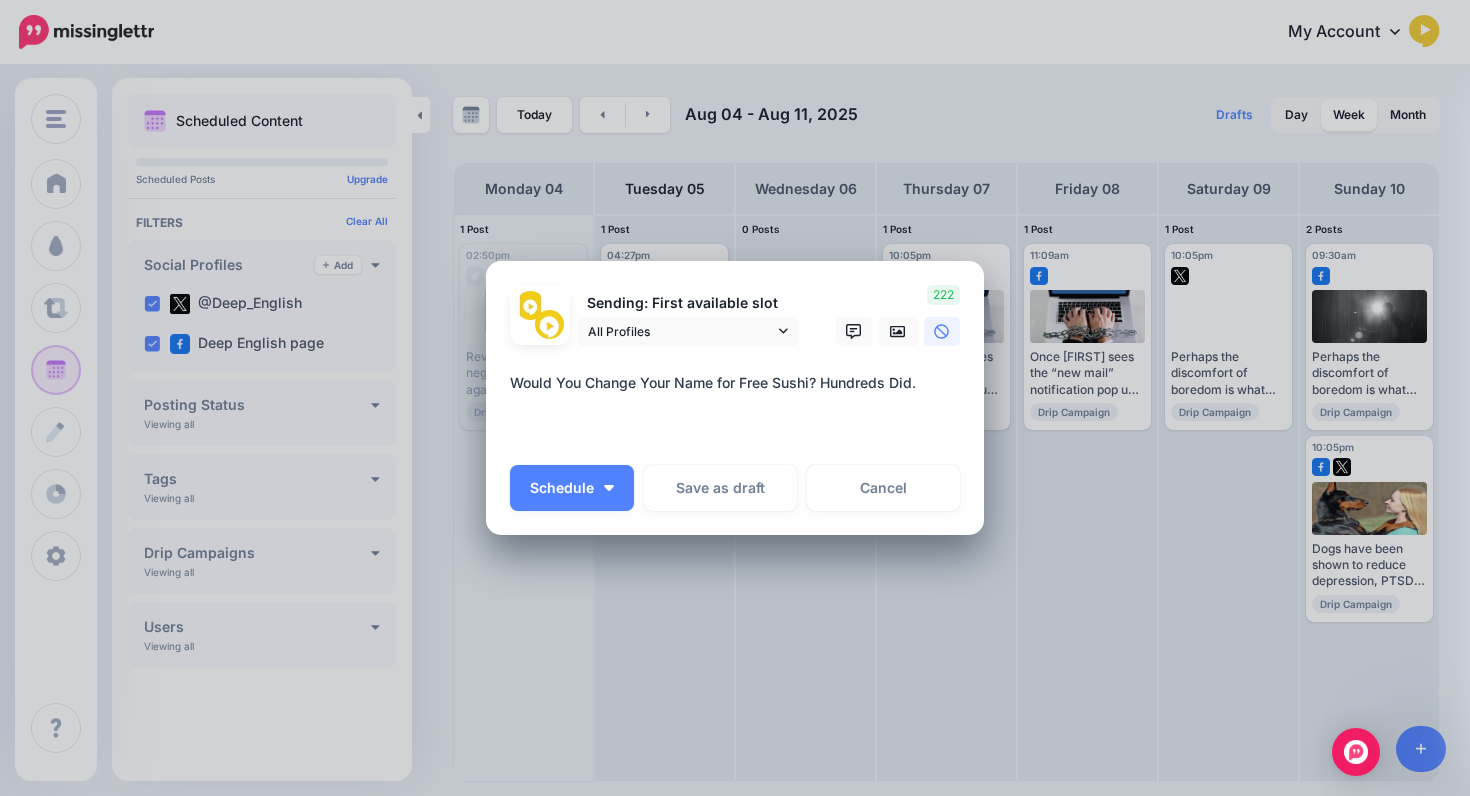 click on "**********" at bounding box center [740, 407] 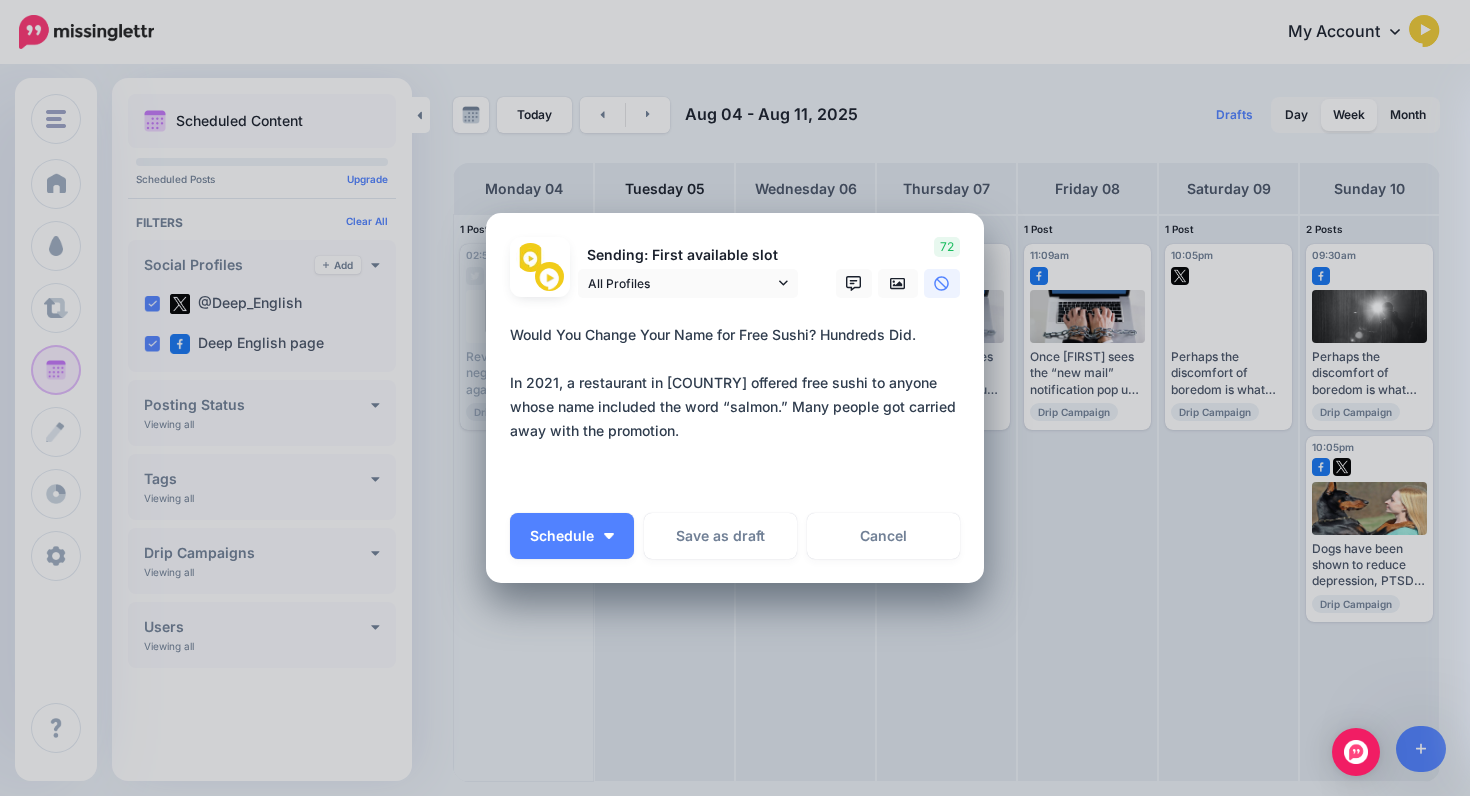 paste on "**********" 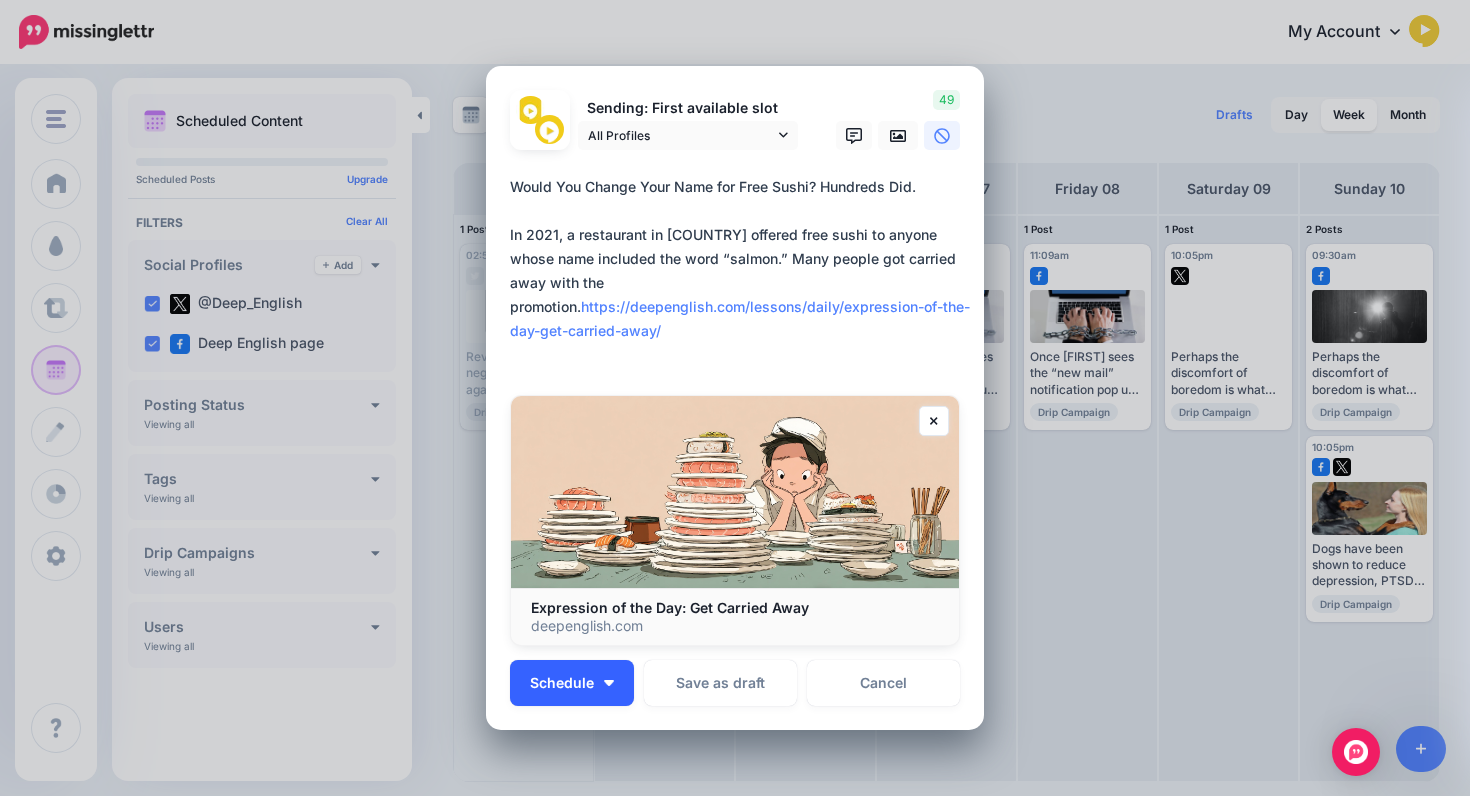 type on "**********" 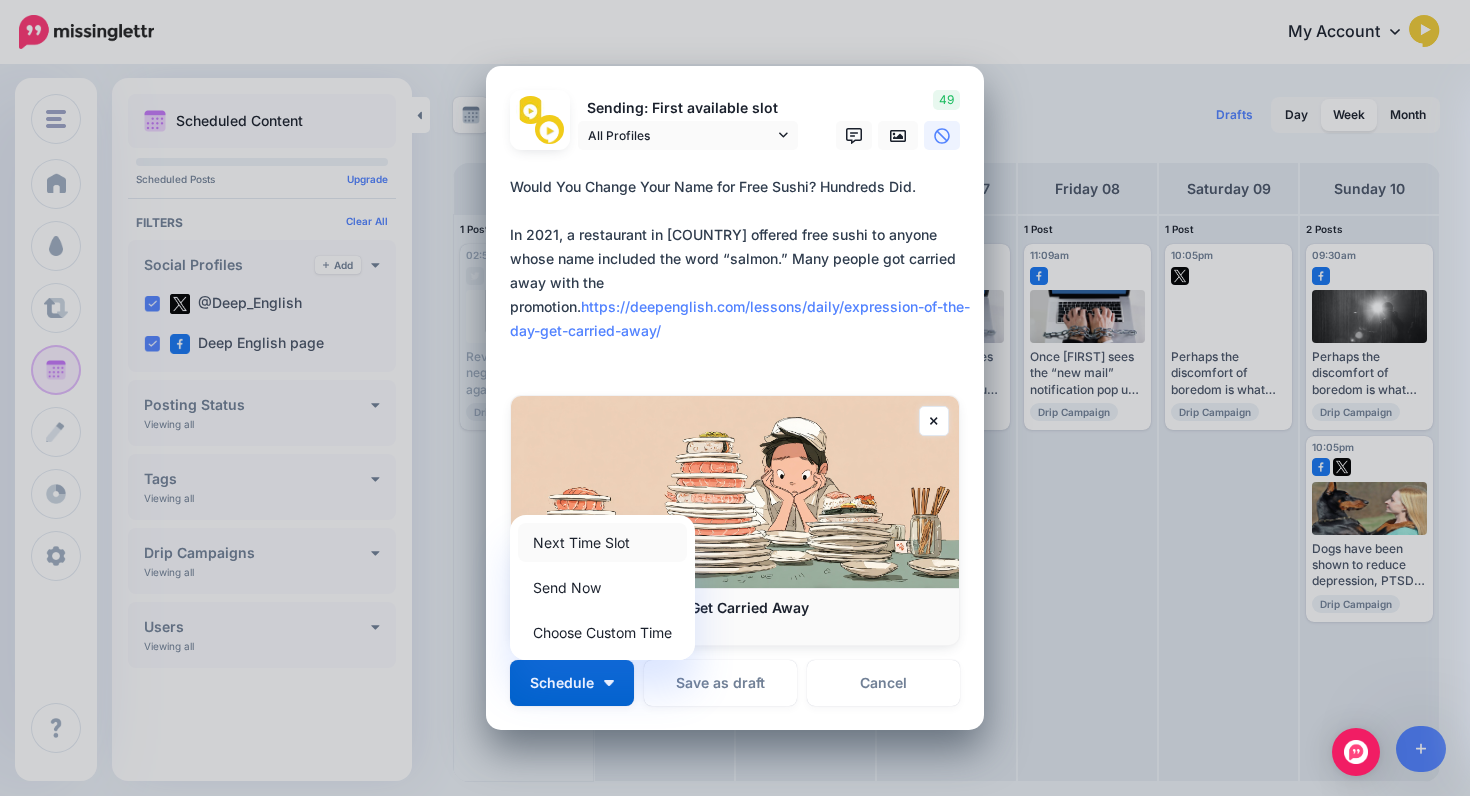 click on "Next Time Slot" at bounding box center (602, 542) 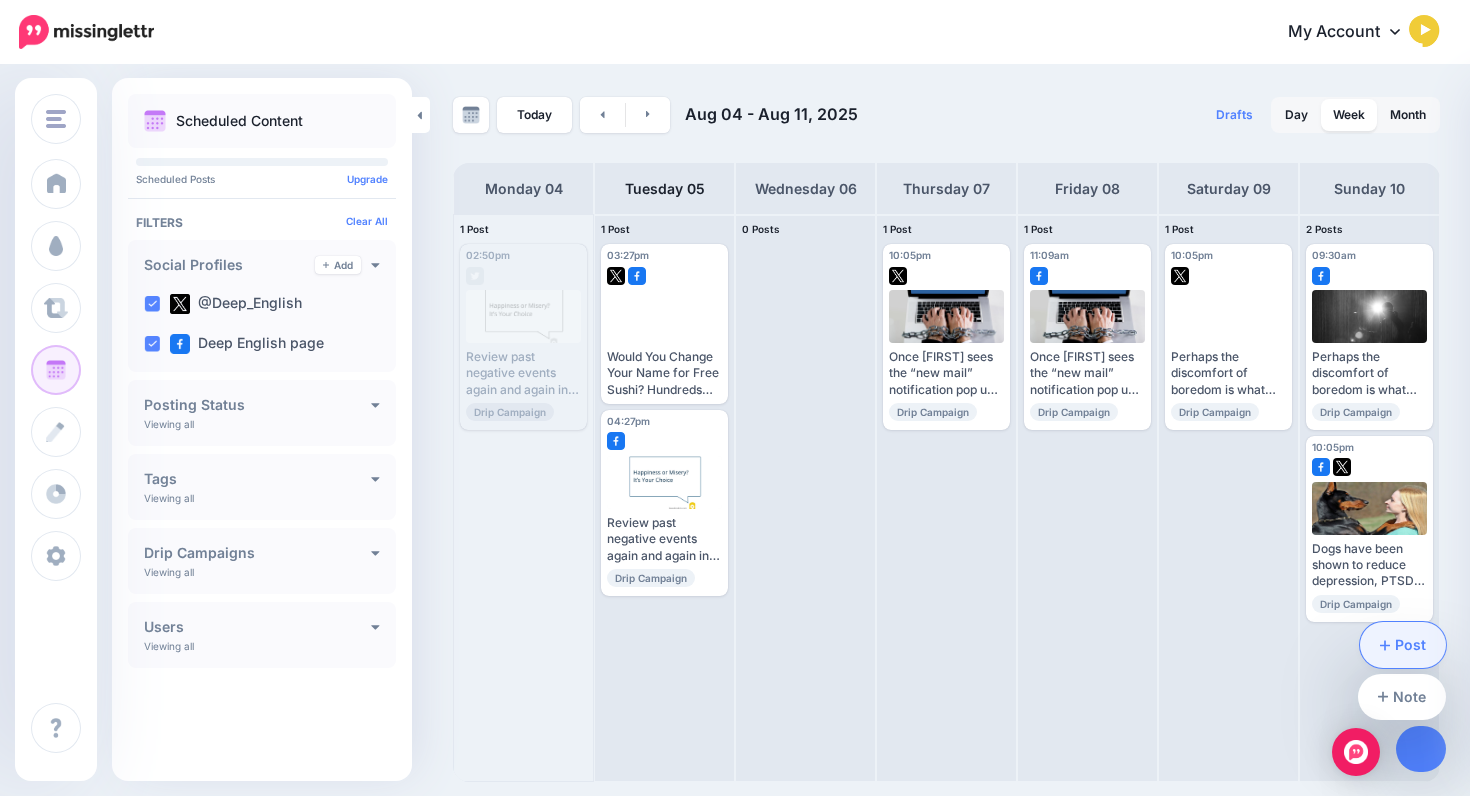 click on "Post" at bounding box center [1403, 645] 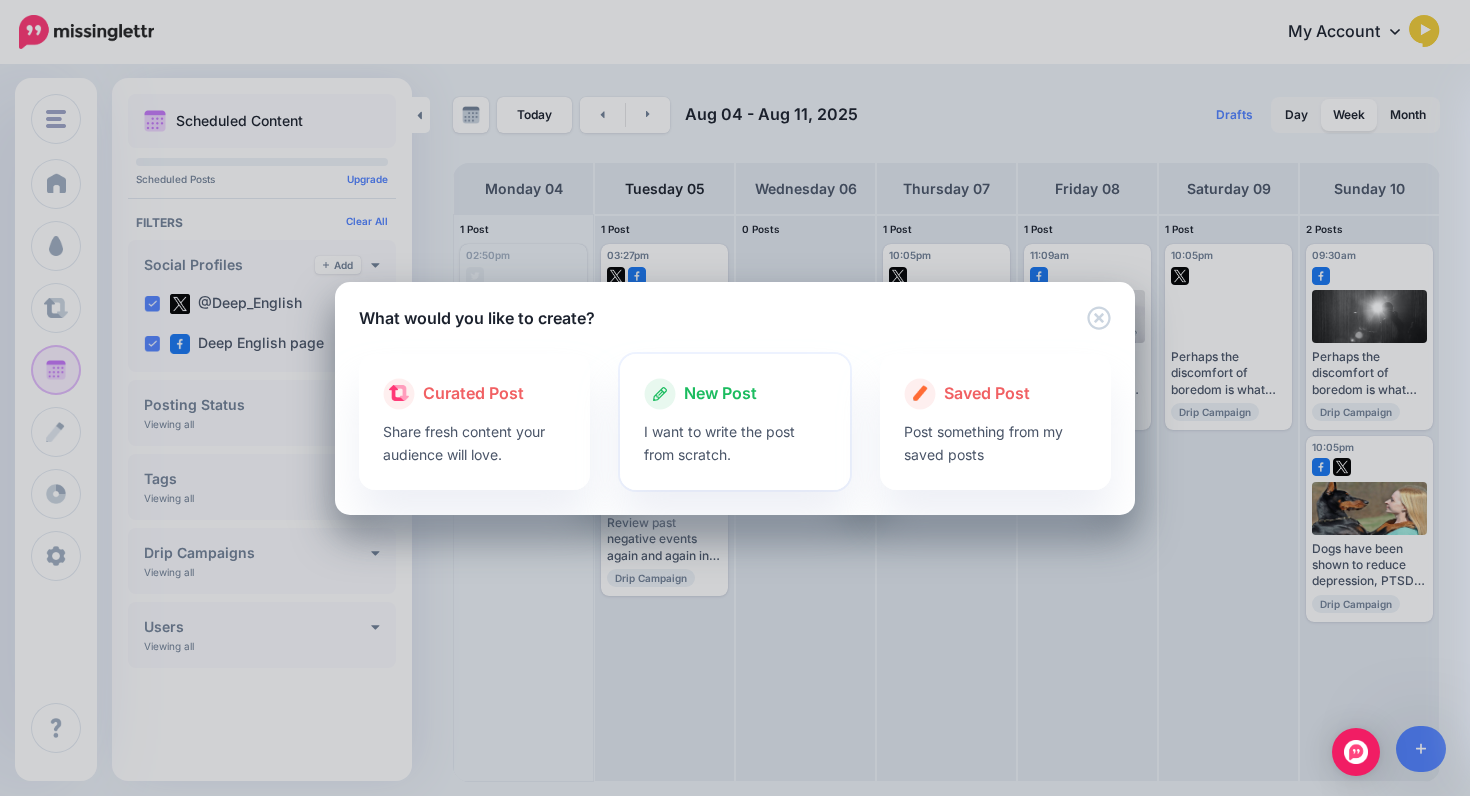 click on "New Post" at bounding box center [720, 394] 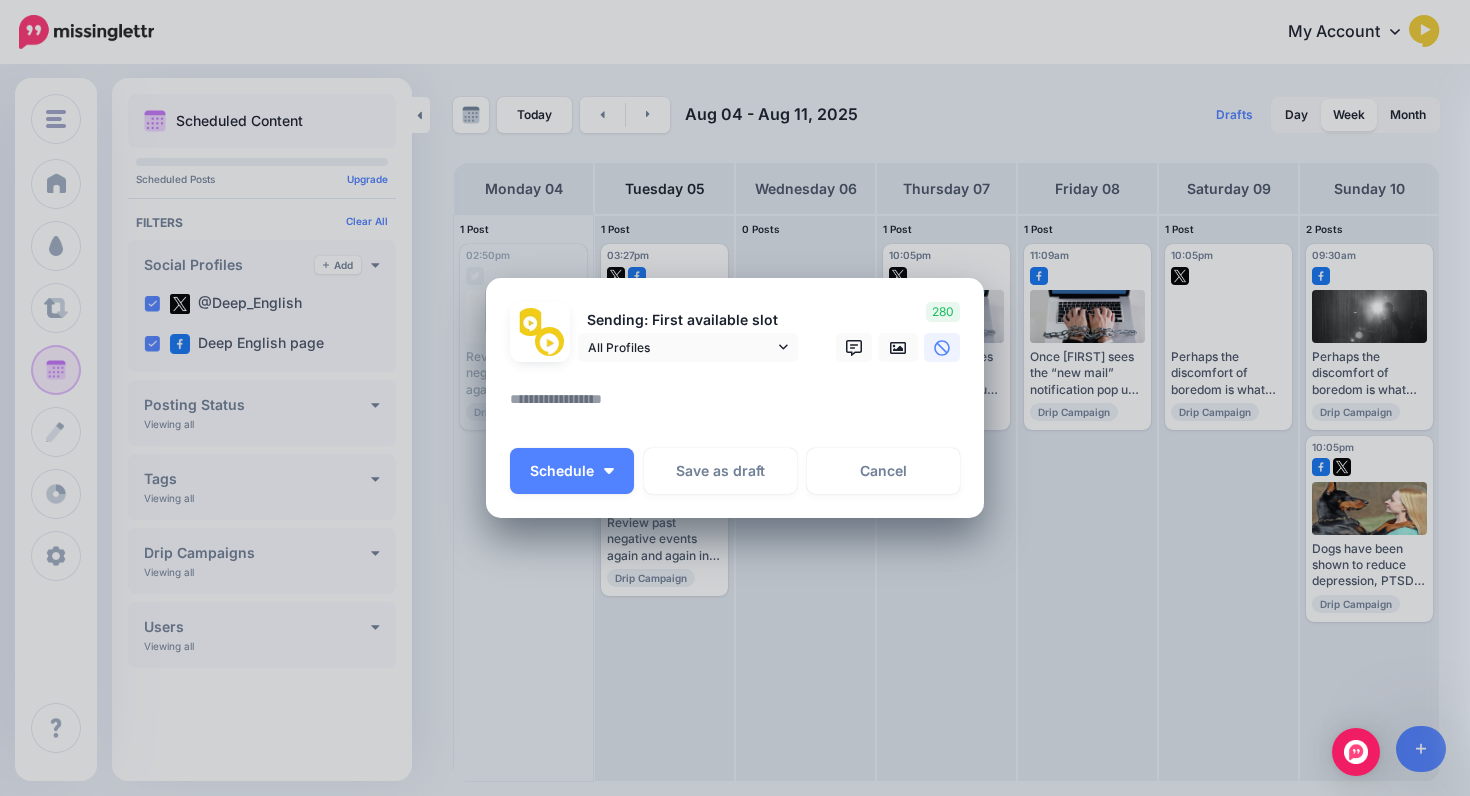 click at bounding box center (740, 406) 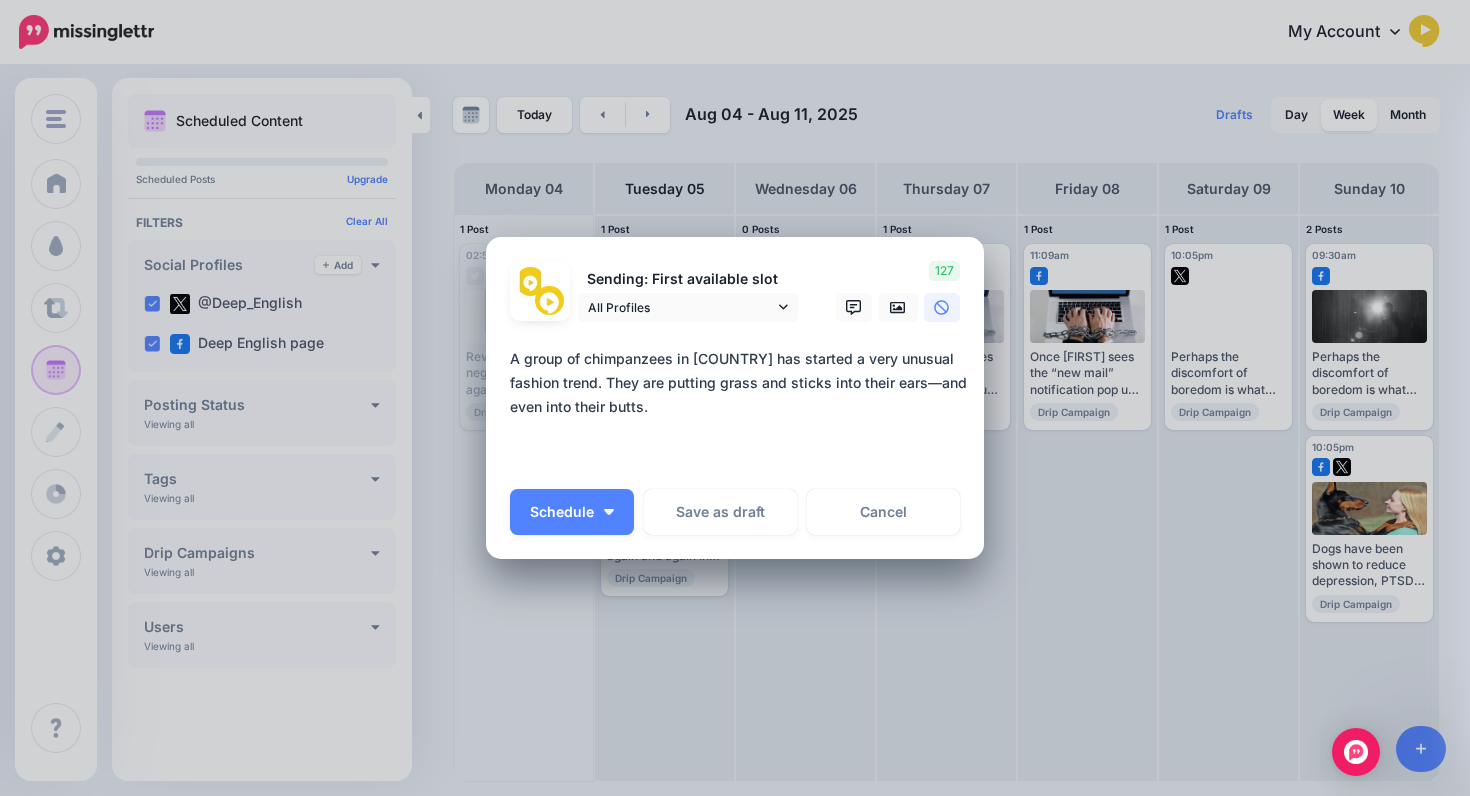 paste on "**********" 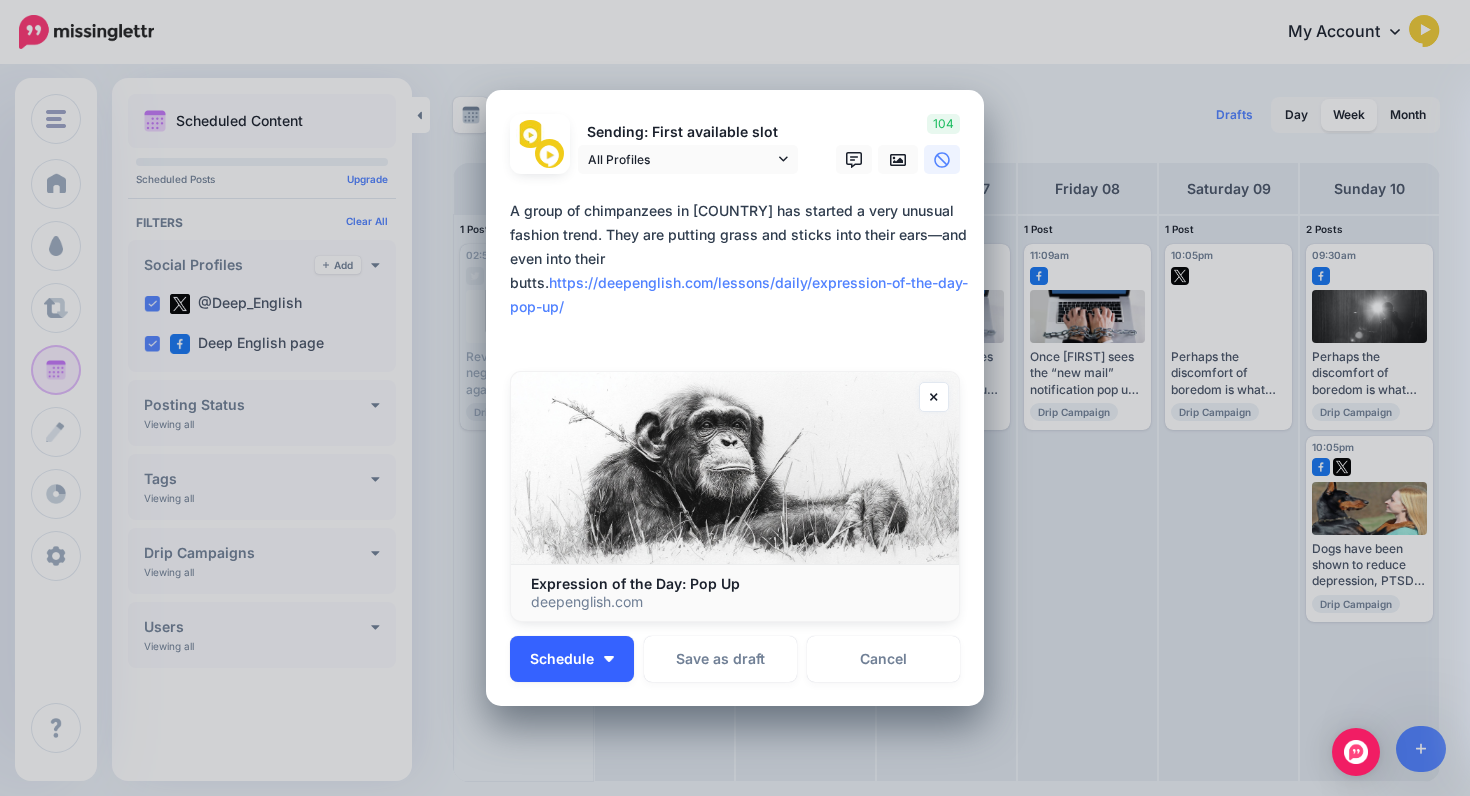 type on "**********" 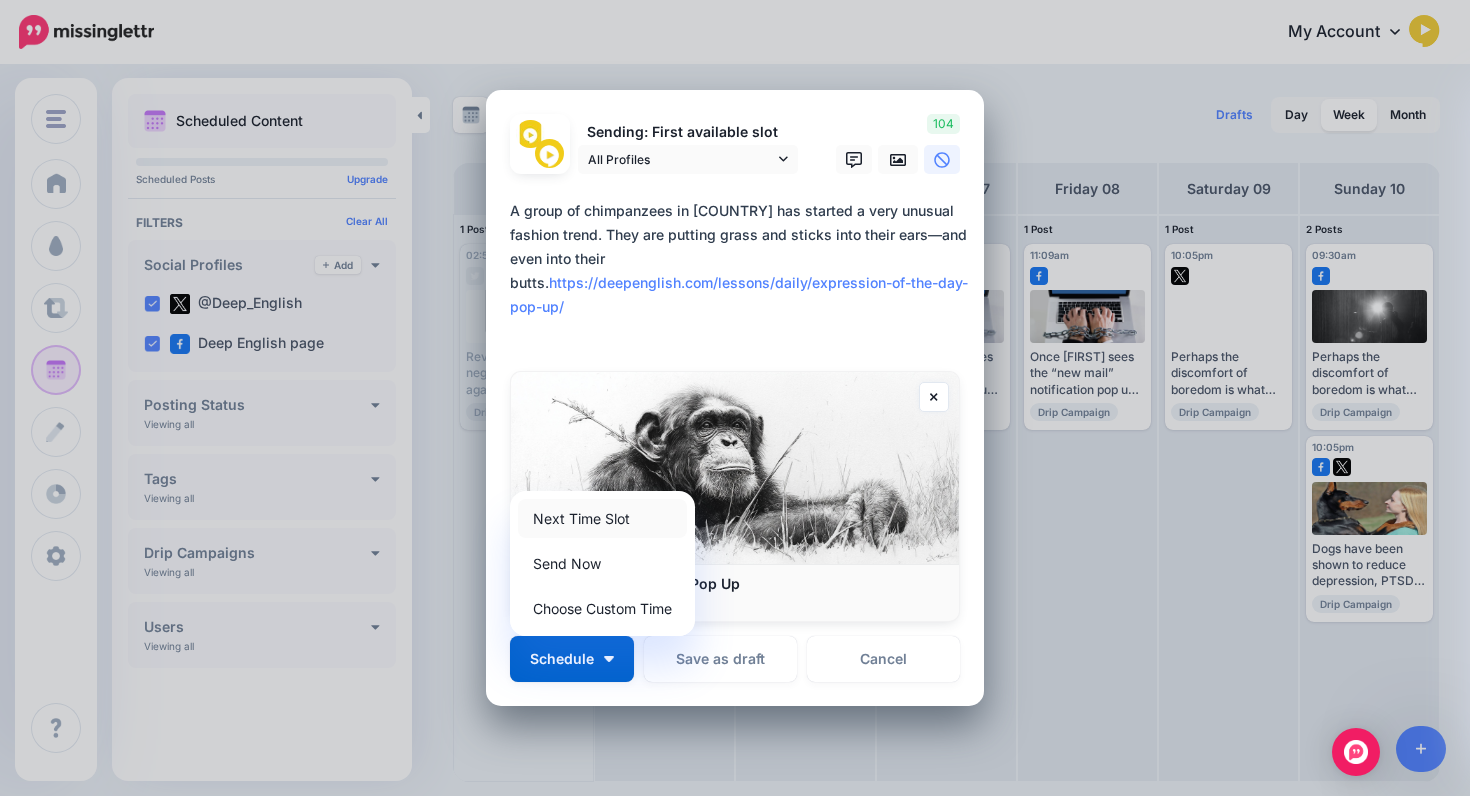 click on "Next Time Slot" at bounding box center (602, 518) 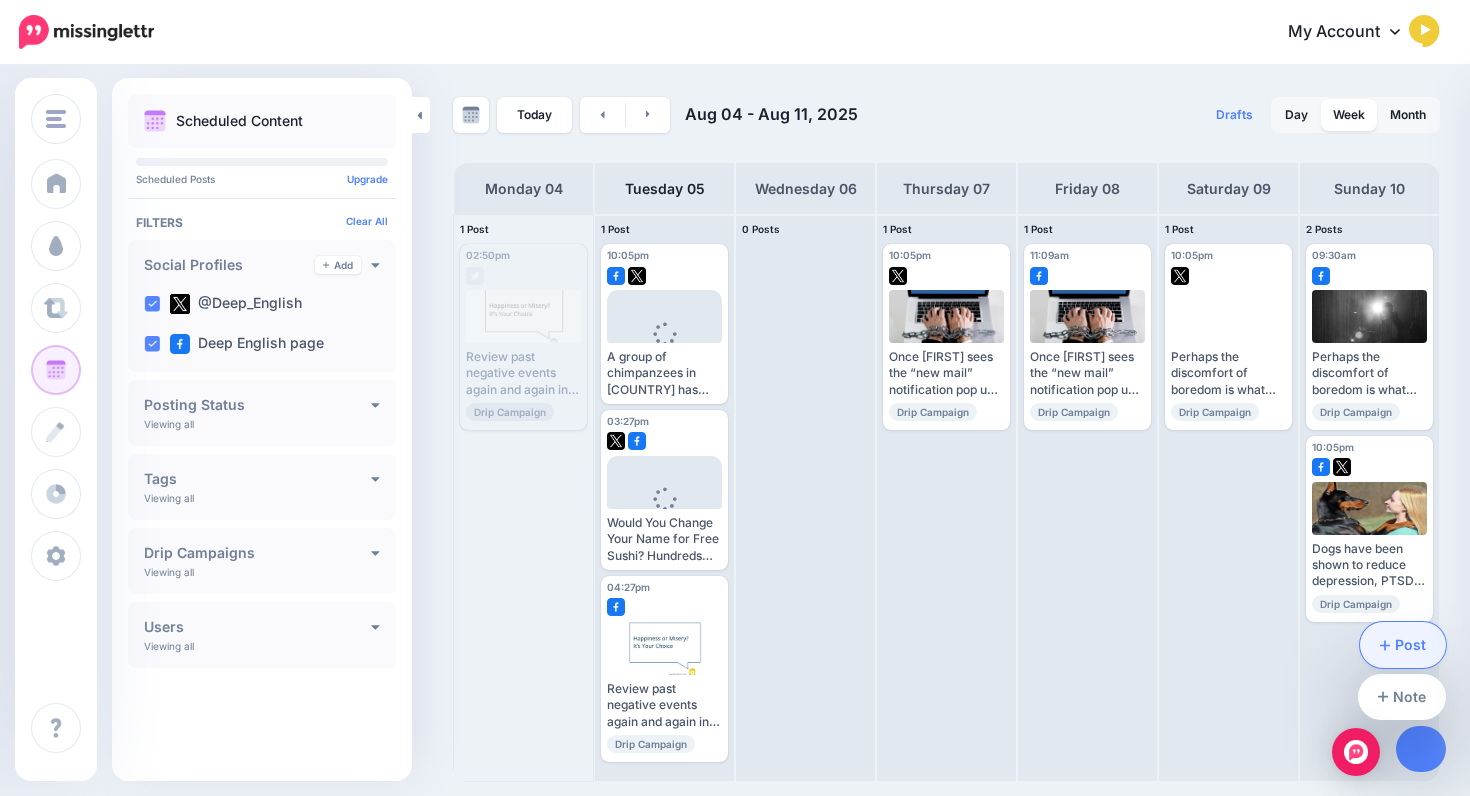 click on "Post" at bounding box center [1403, 645] 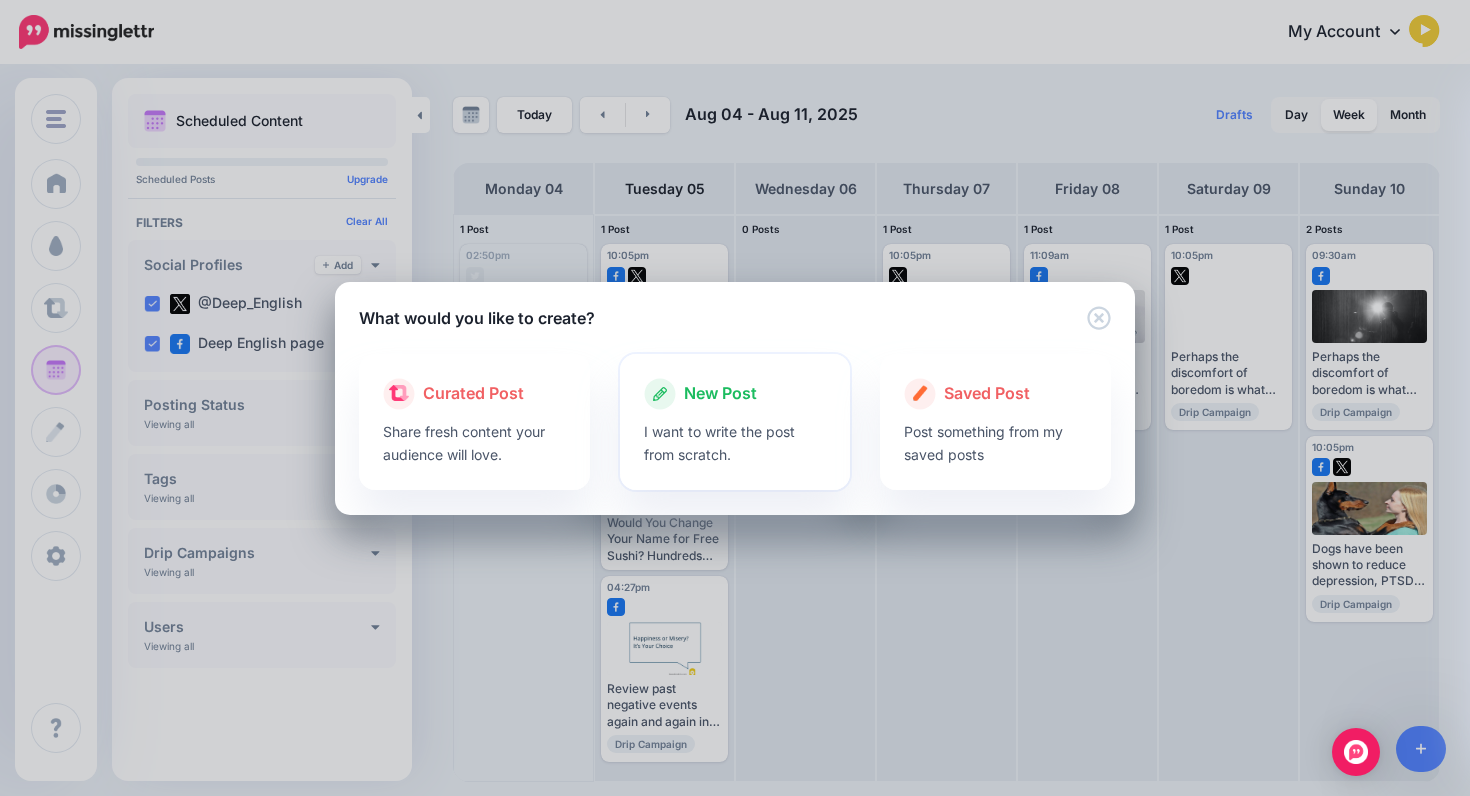 click on "New Post" at bounding box center [735, 394] 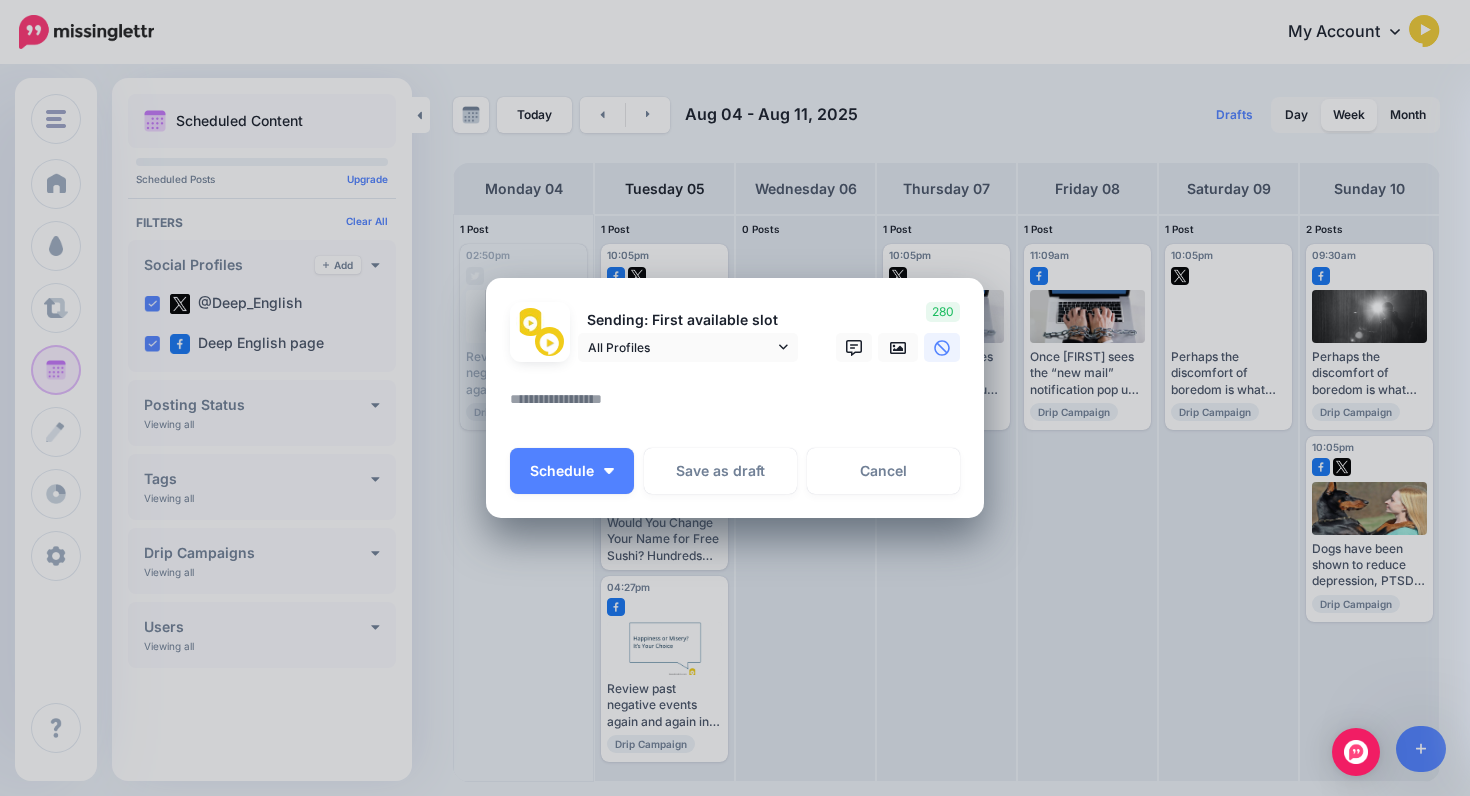 click at bounding box center (740, 406) 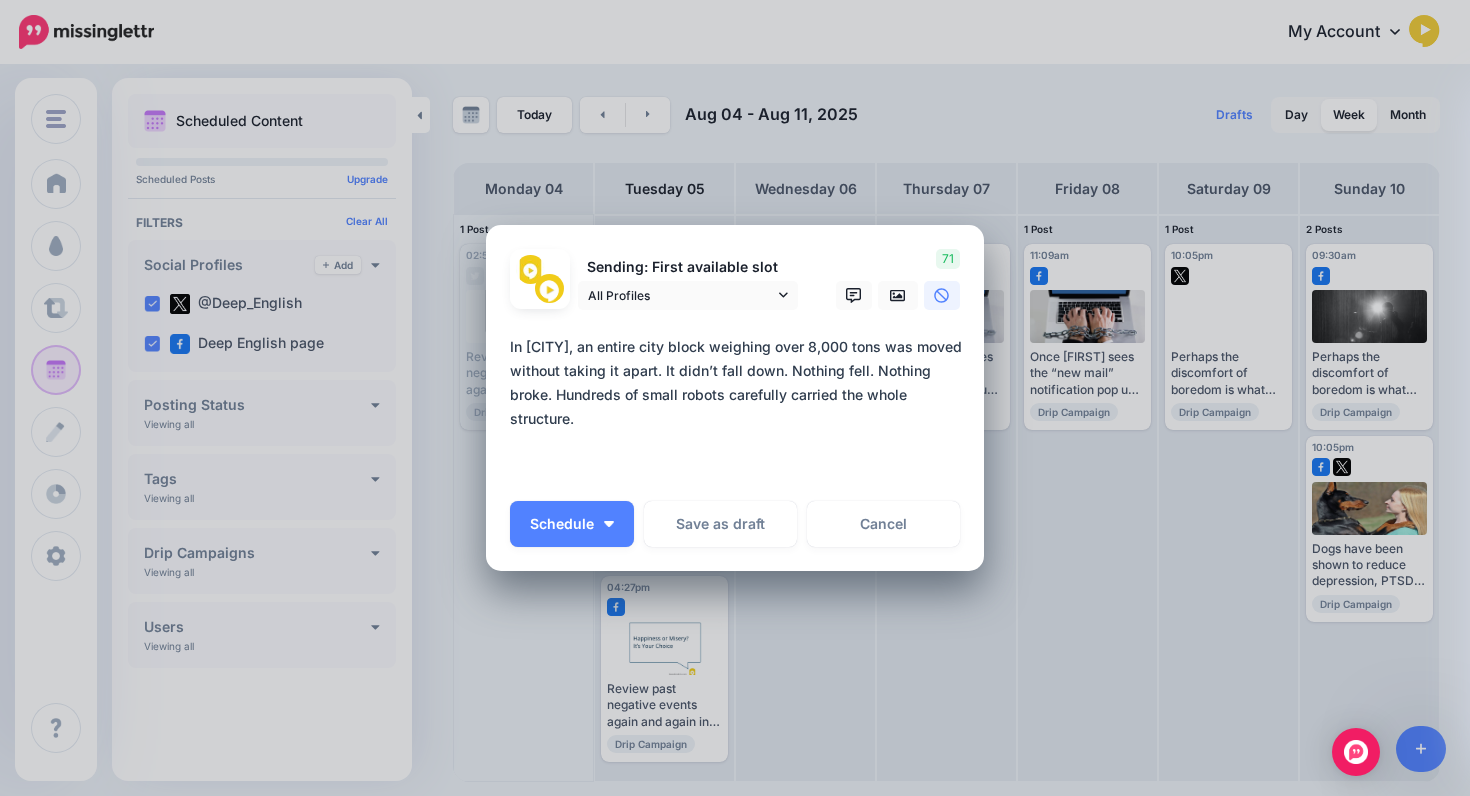 click at bounding box center [735, 322] 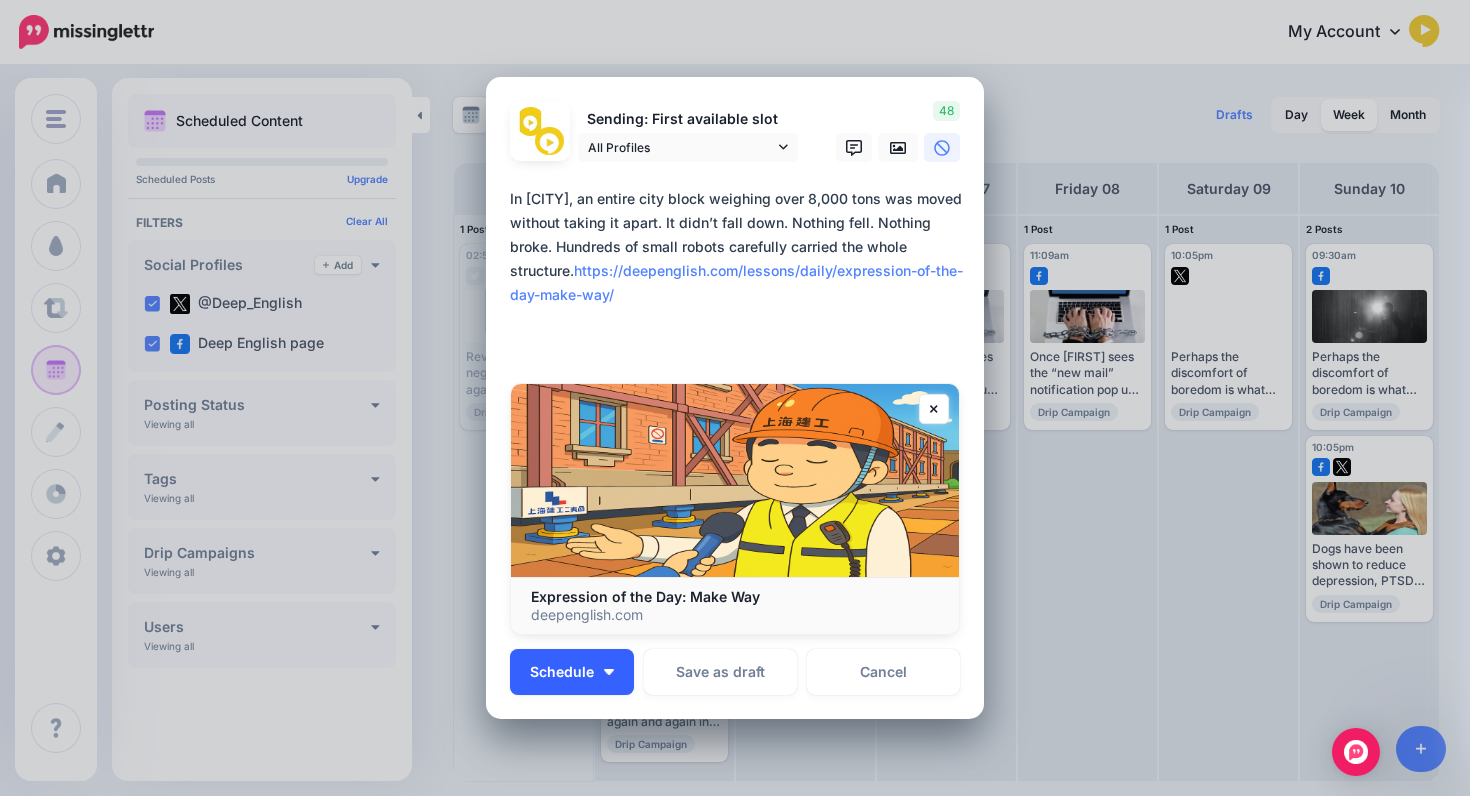 type on "**********" 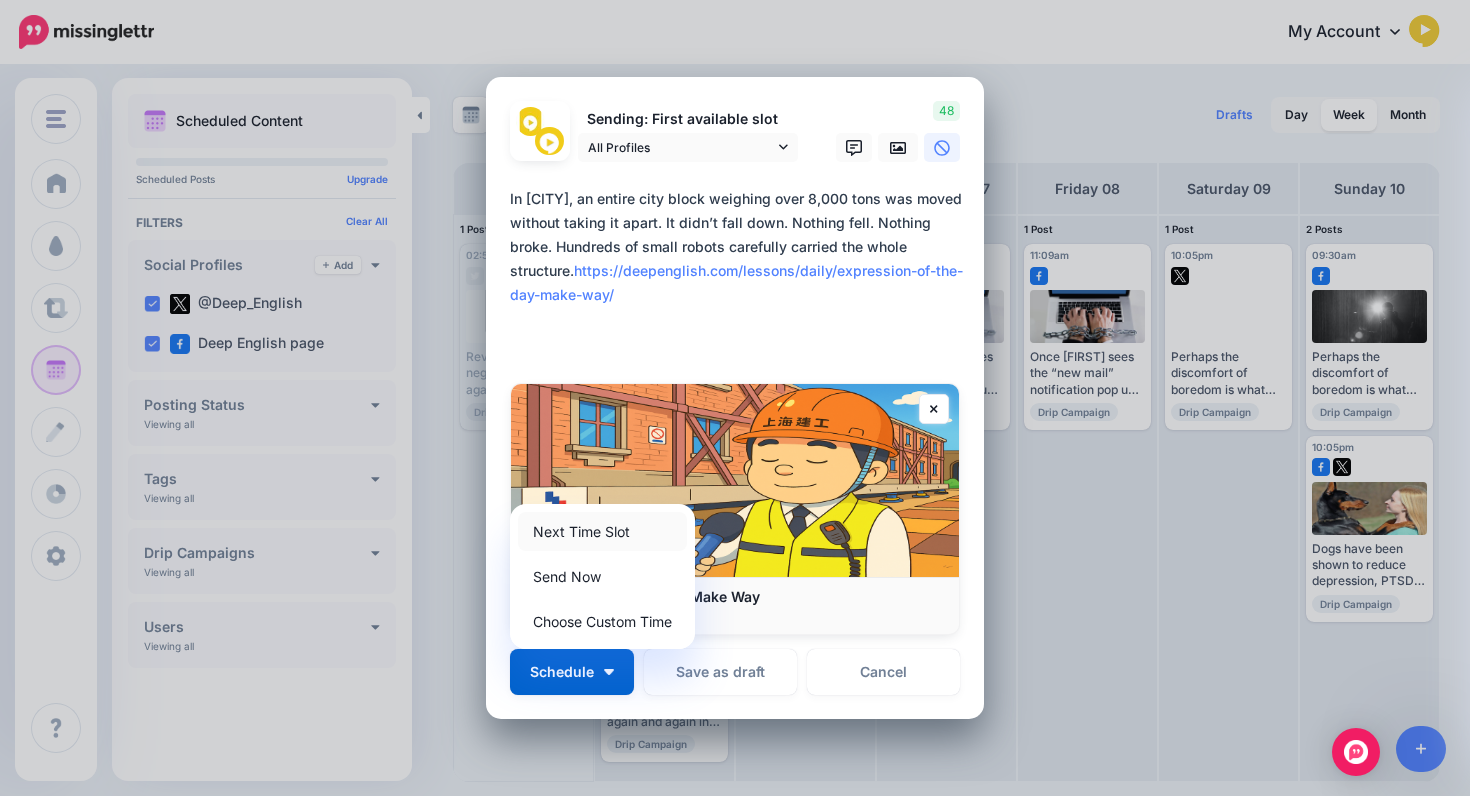 click on "Next Time Slot" at bounding box center (602, 531) 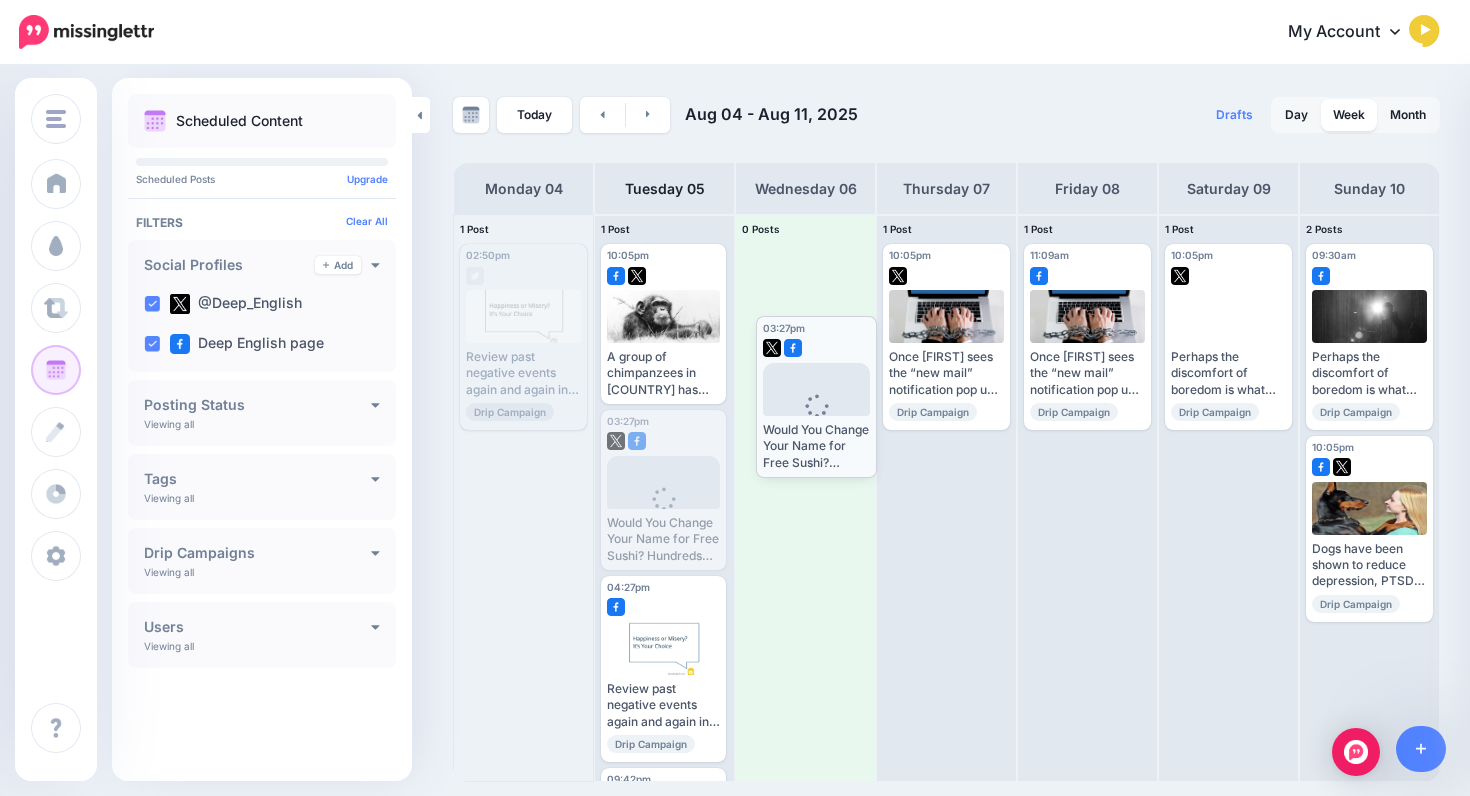 drag, startPoint x: 684, startPoint y: 442, endPoint x: 835, endPoint y: 334, distance: 185.64752 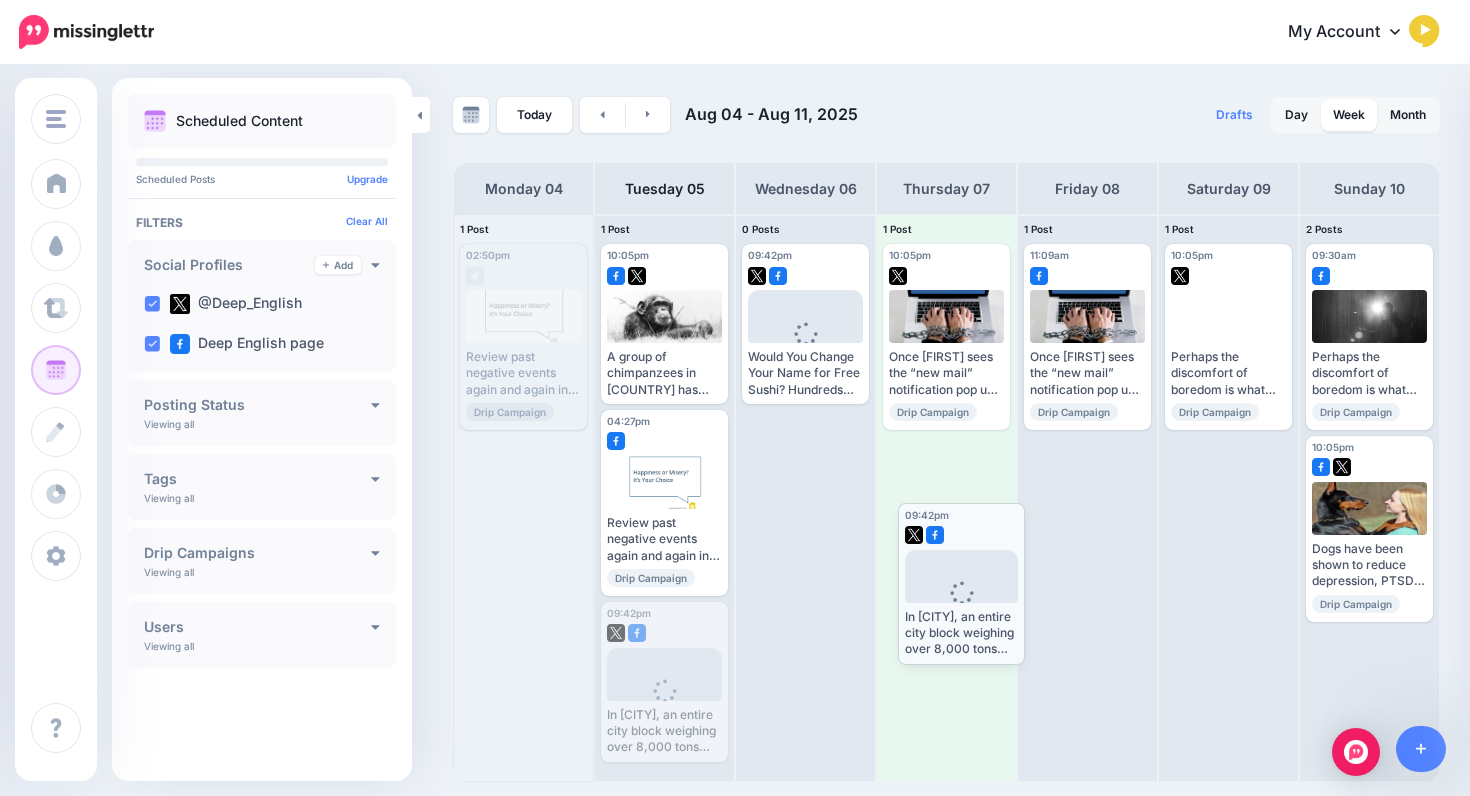 drag, startPoint x: 682, startPoint y: 639, endPoint x: 979, endPoint y: 540, distance: 313.0655 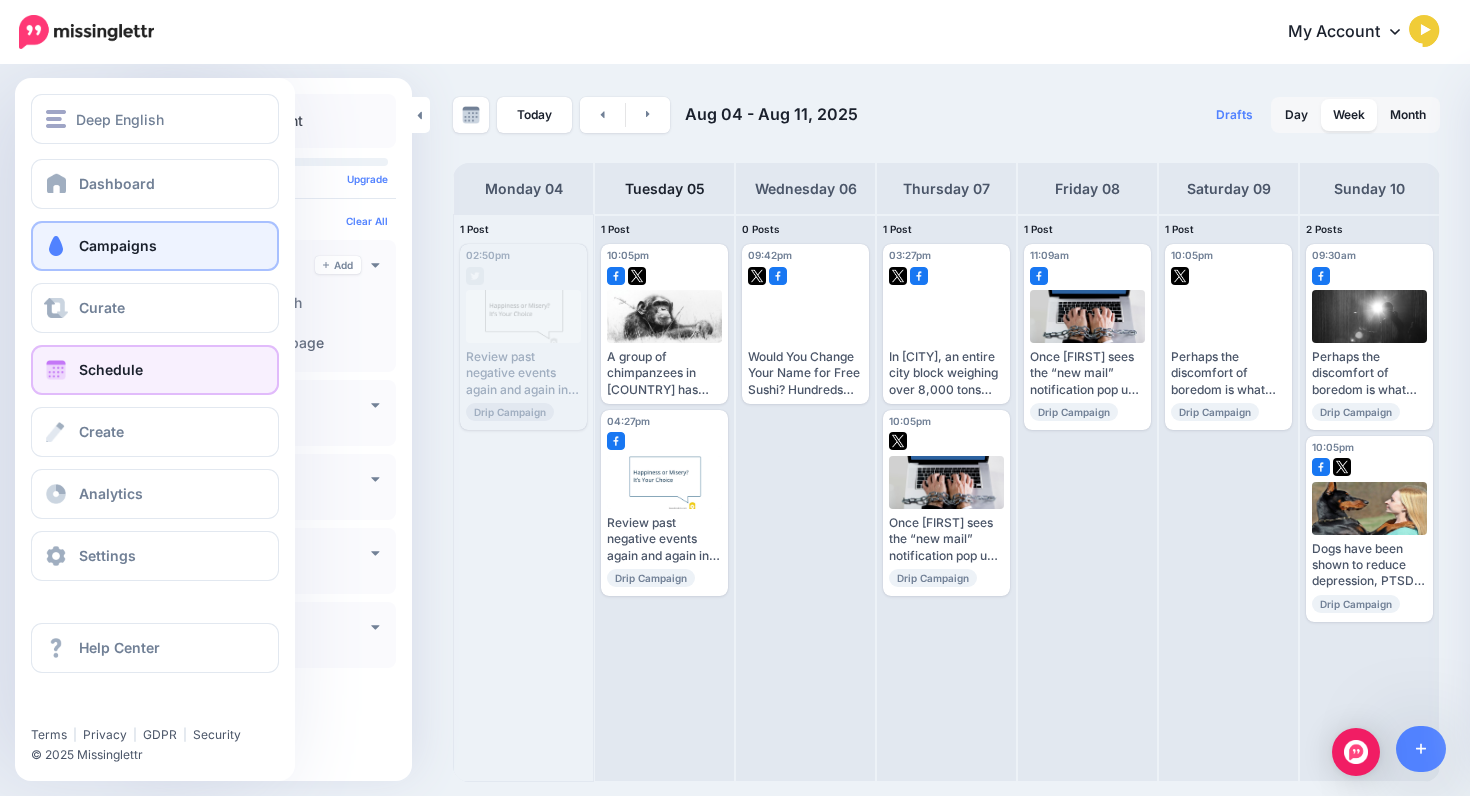 click on "Campaigns" at bounding box center (118, 245) 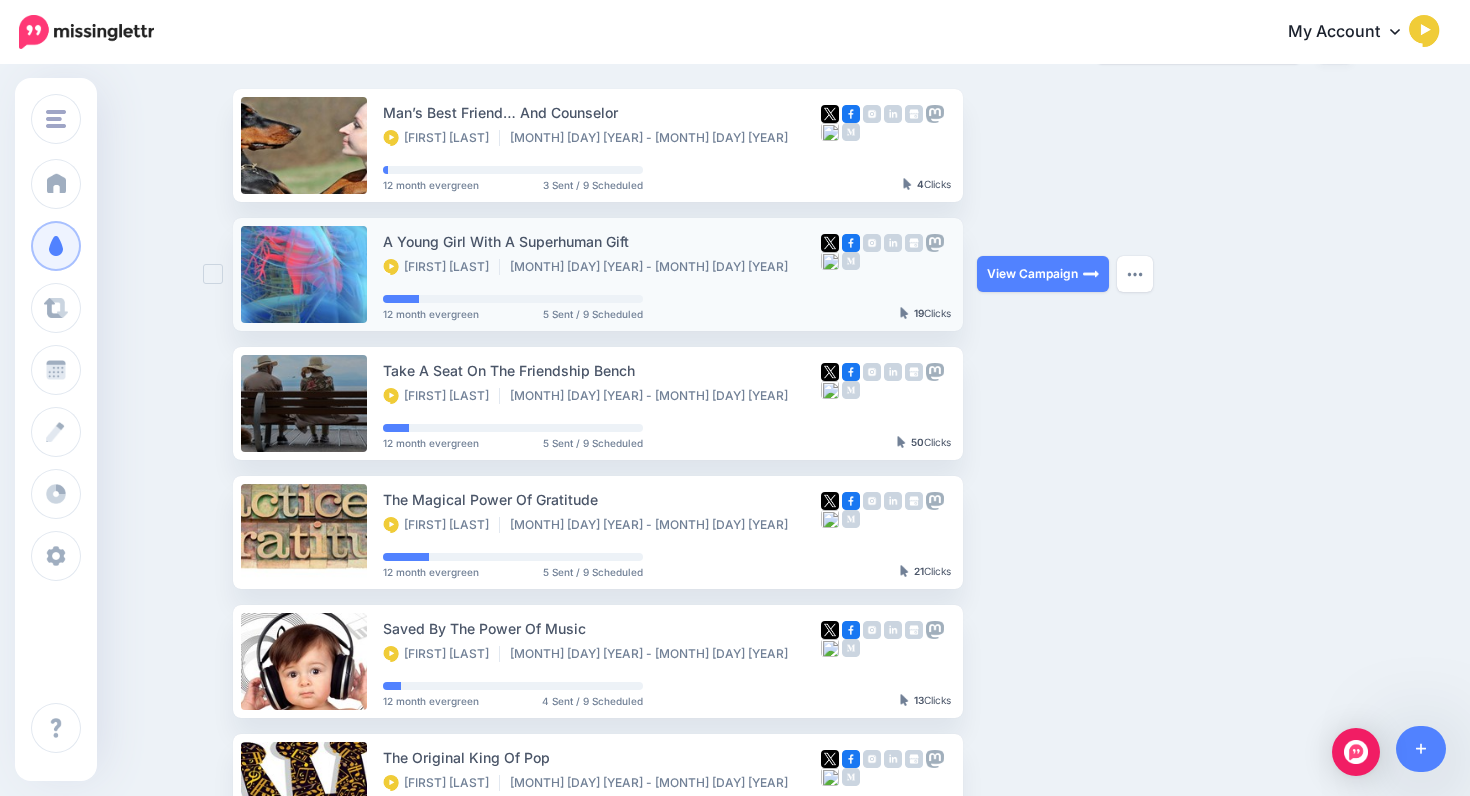 scroll, scrollTop: 0, scrollLeft: 0, axis: both 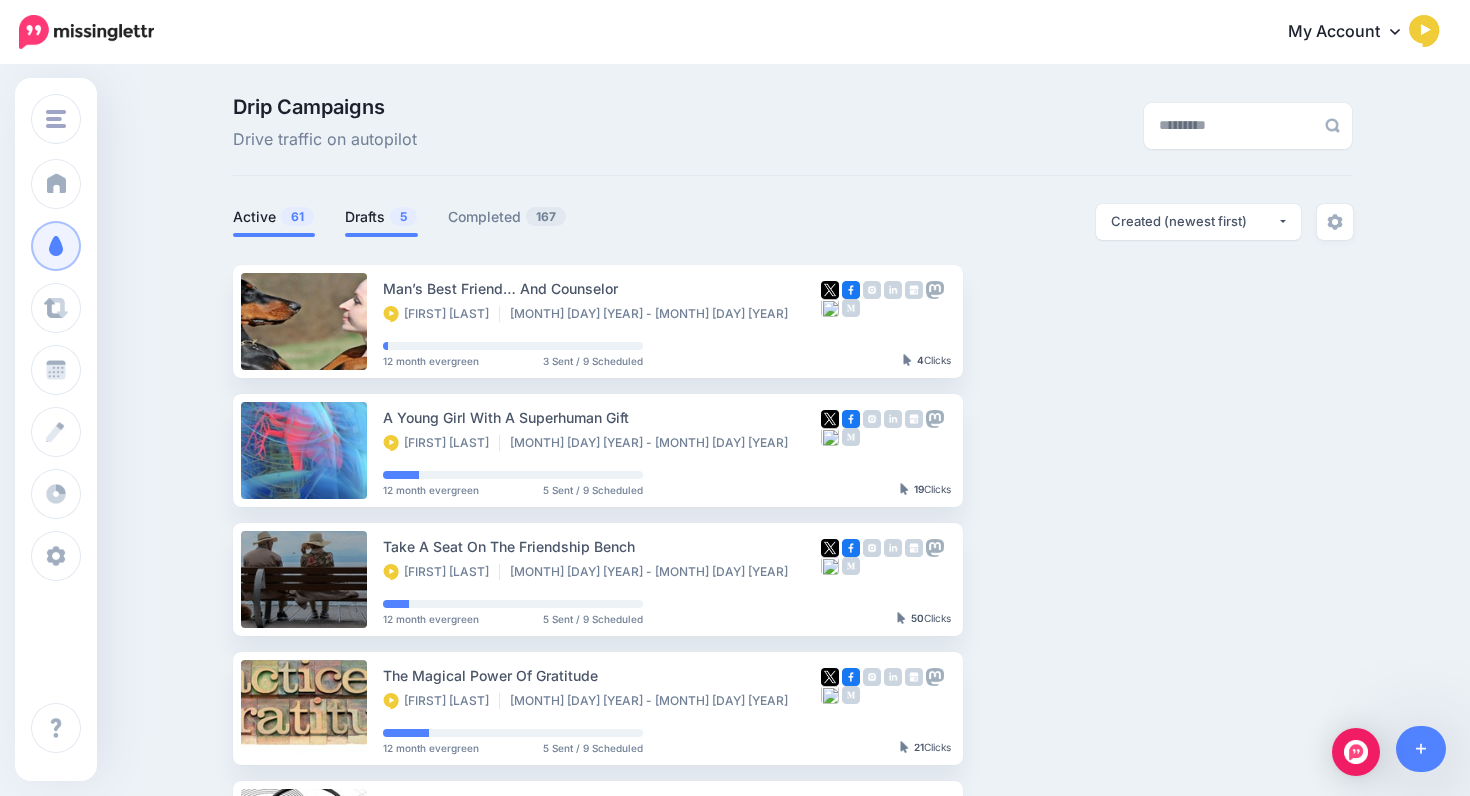click on "Drafts  5" at bounding box center (381, 217) 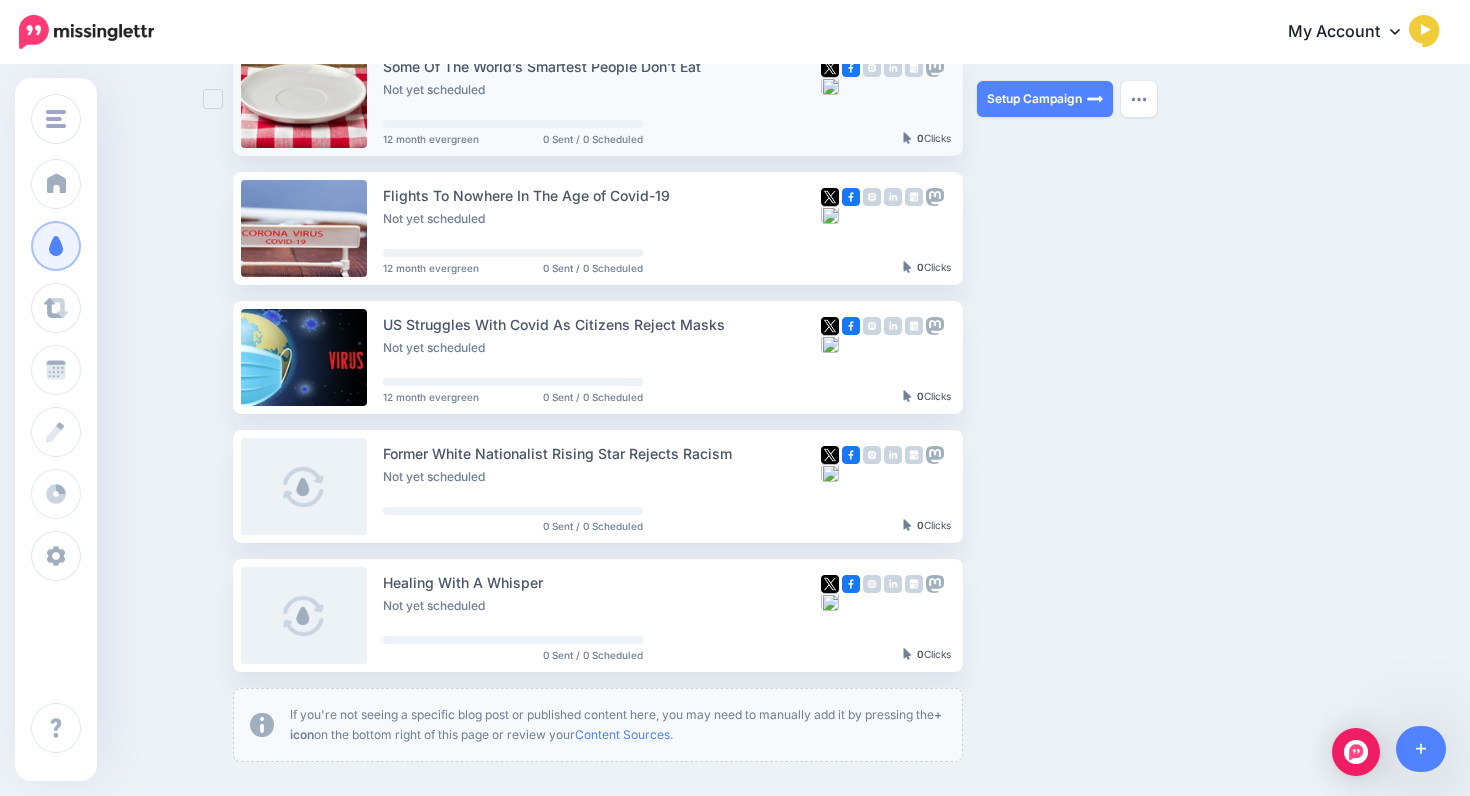 scroll, scrollTop: 228, scrollLeft: 0, axis: vertical 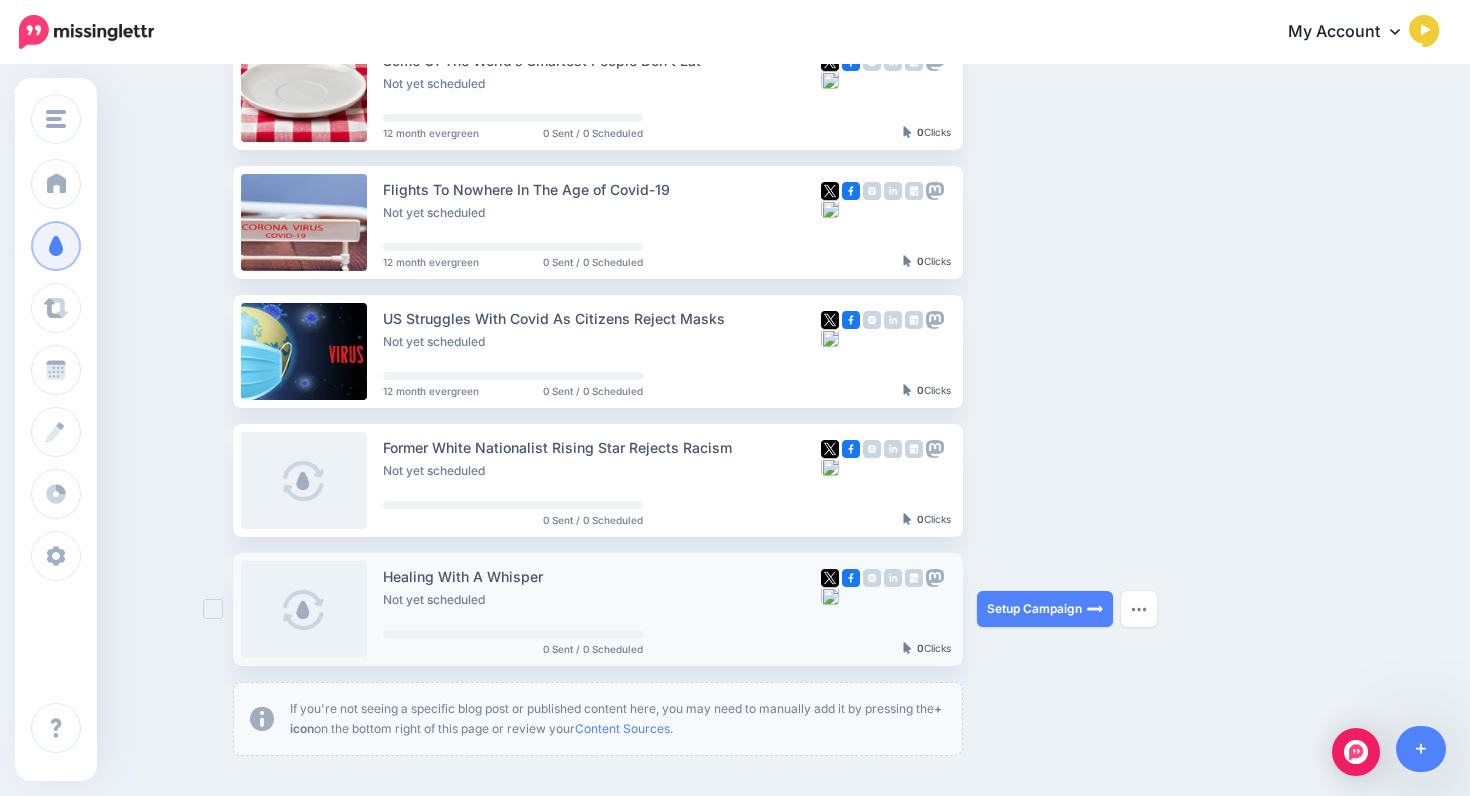 click at bounding box center [213, 609] 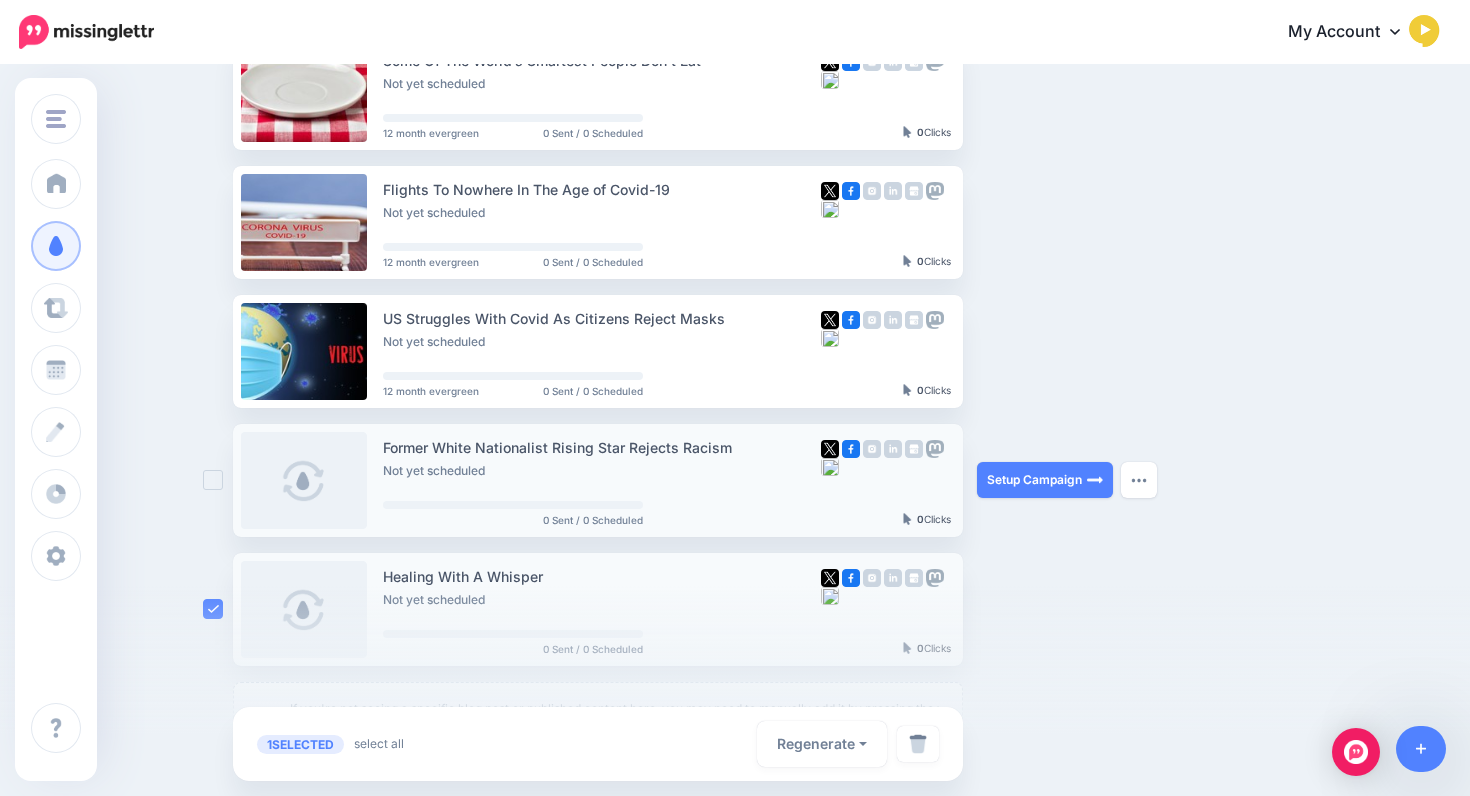click at bounding box center [213, 480] 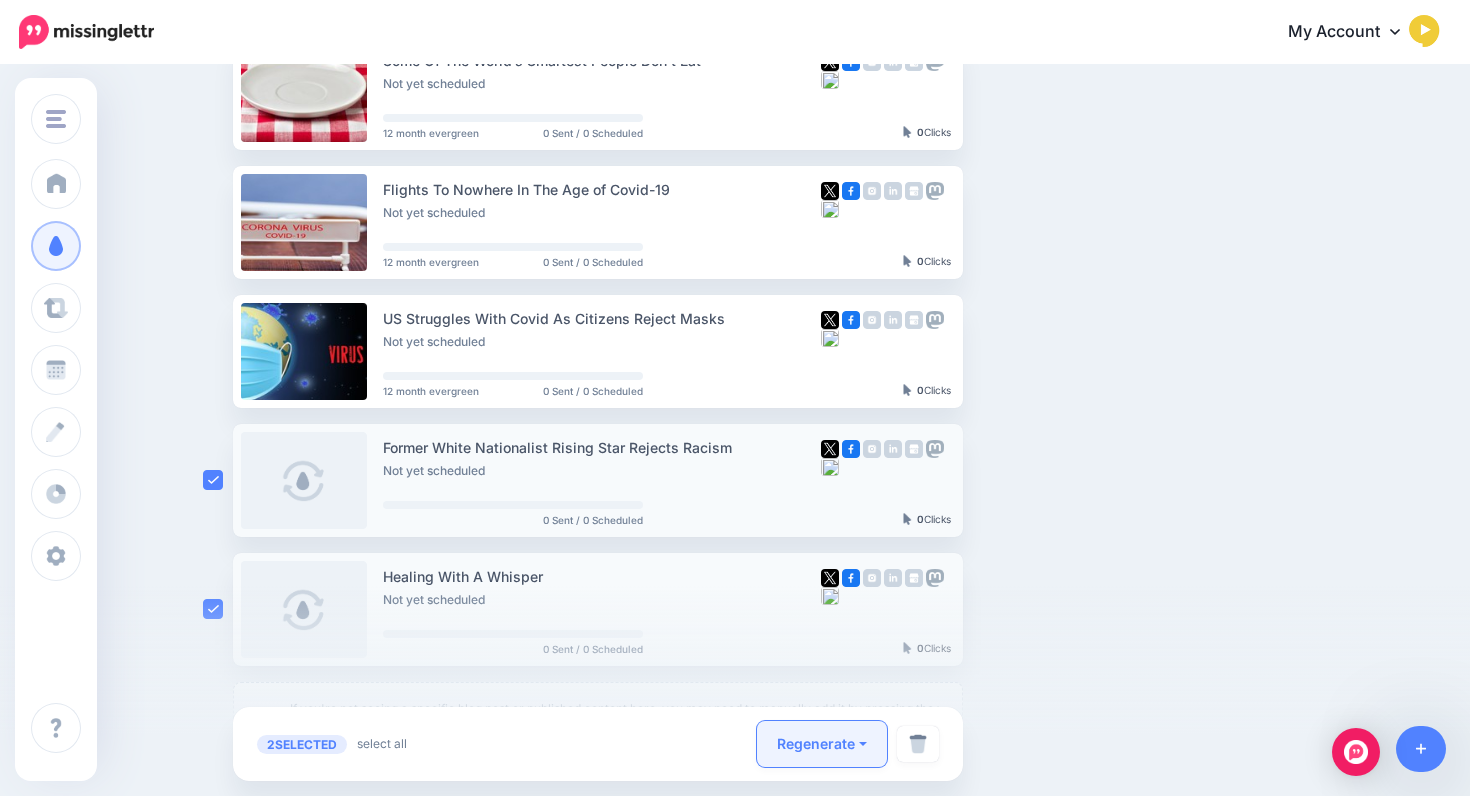 click on "Regenerate" at bounding box center (822, 744) 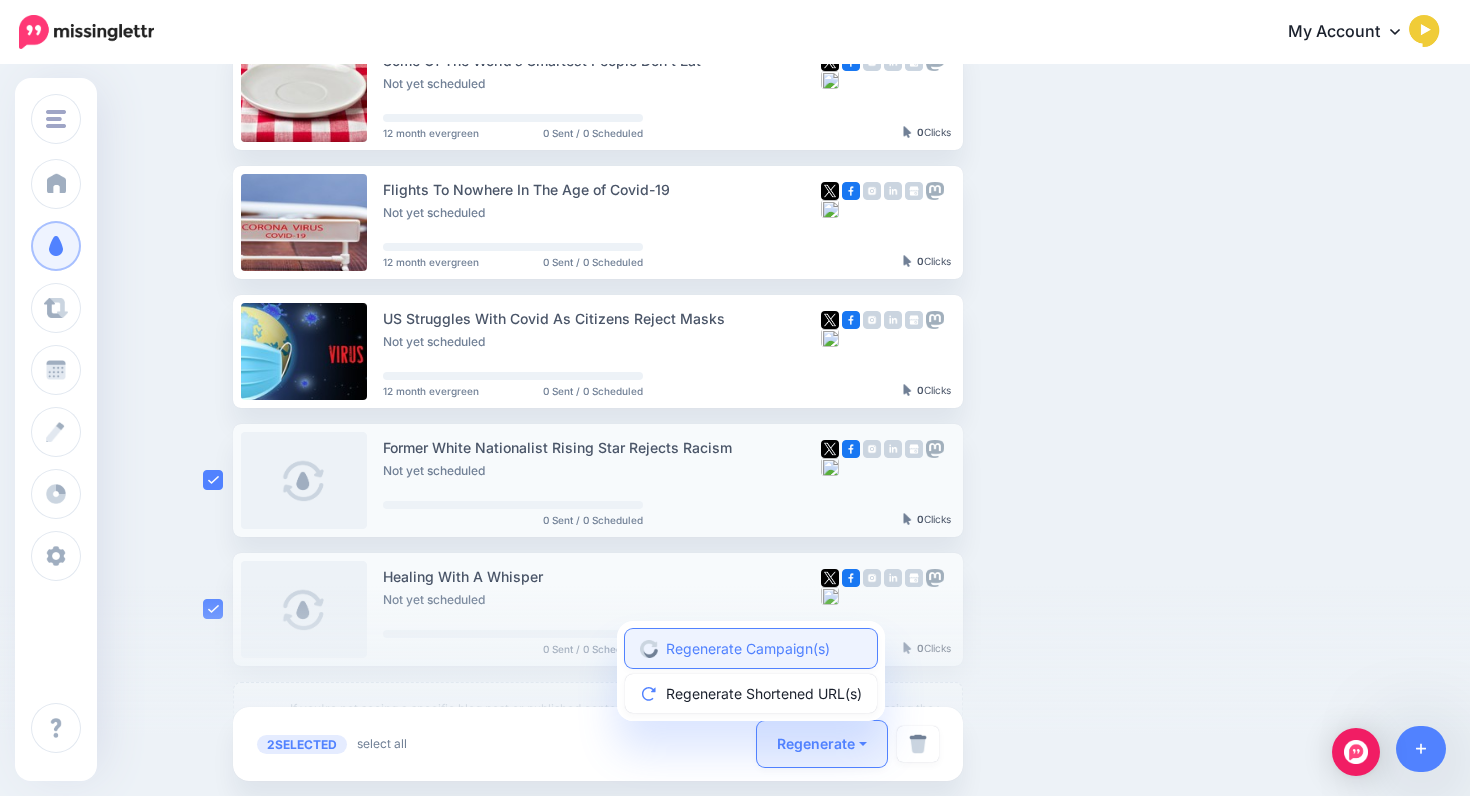 click on "Regenerate Campaign(s)" at bounding box center (751, 648) 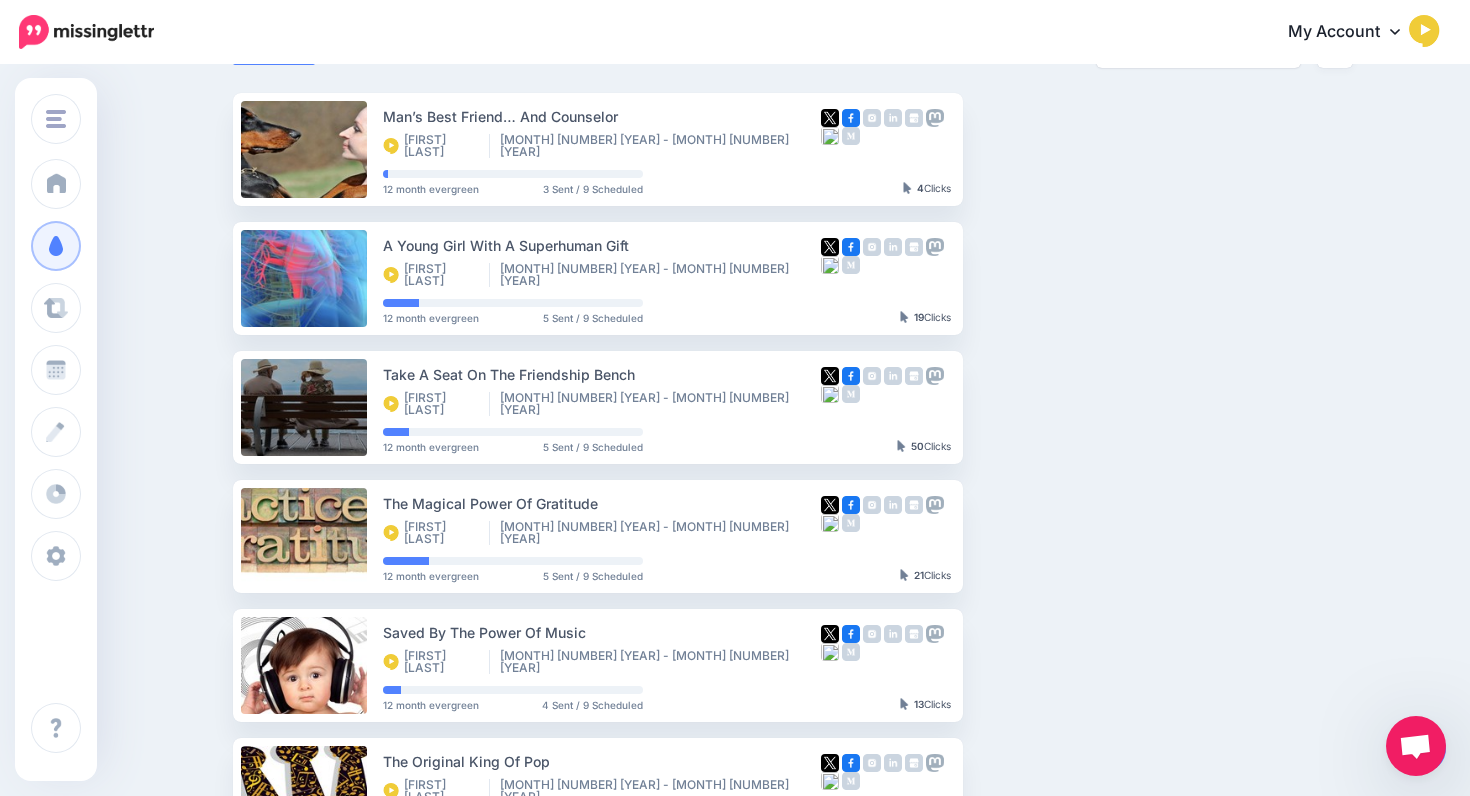 scroll, scrollTop: 0, scrollLeft: 0, axis: both 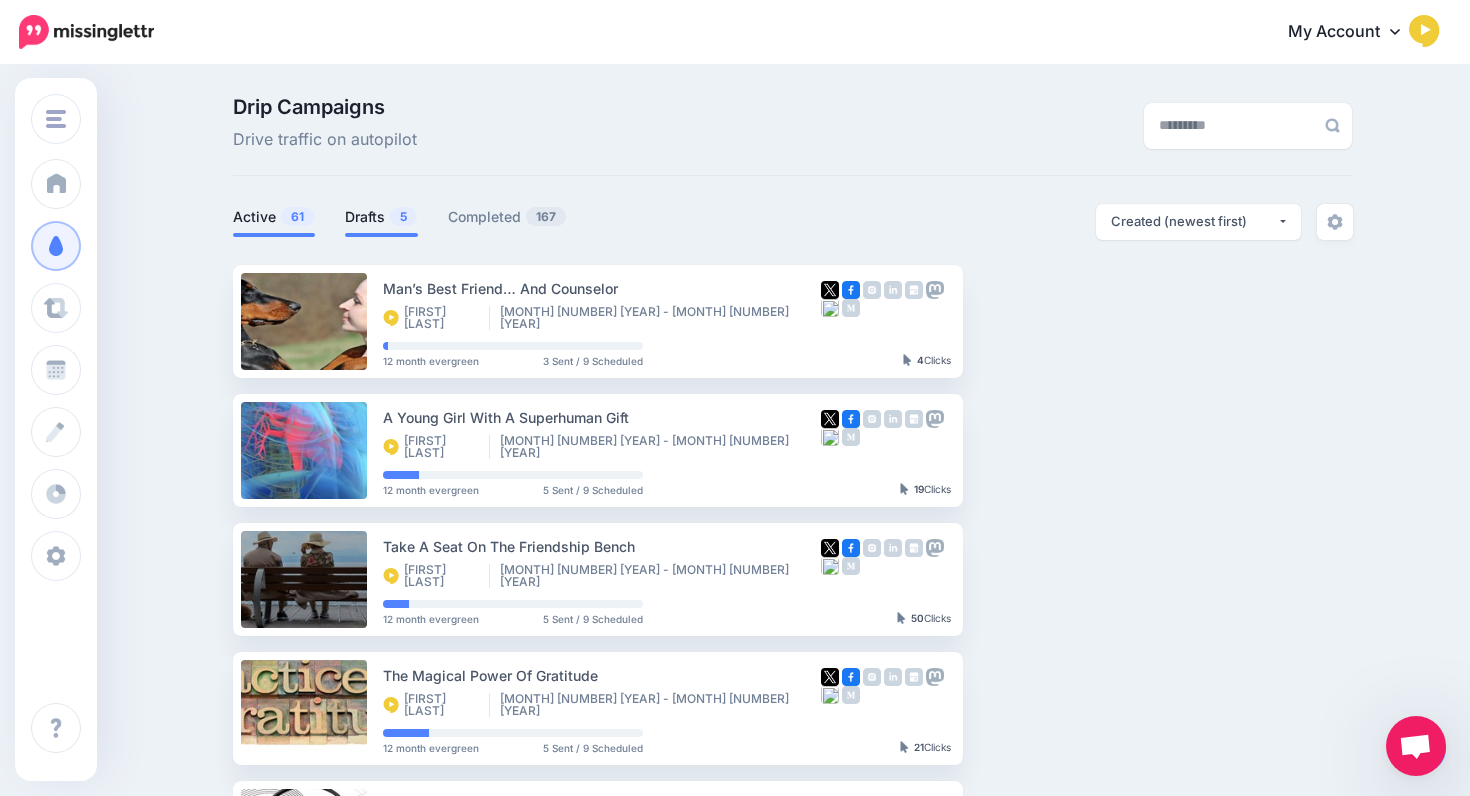 click on "5" at bounding box center (403, 216) 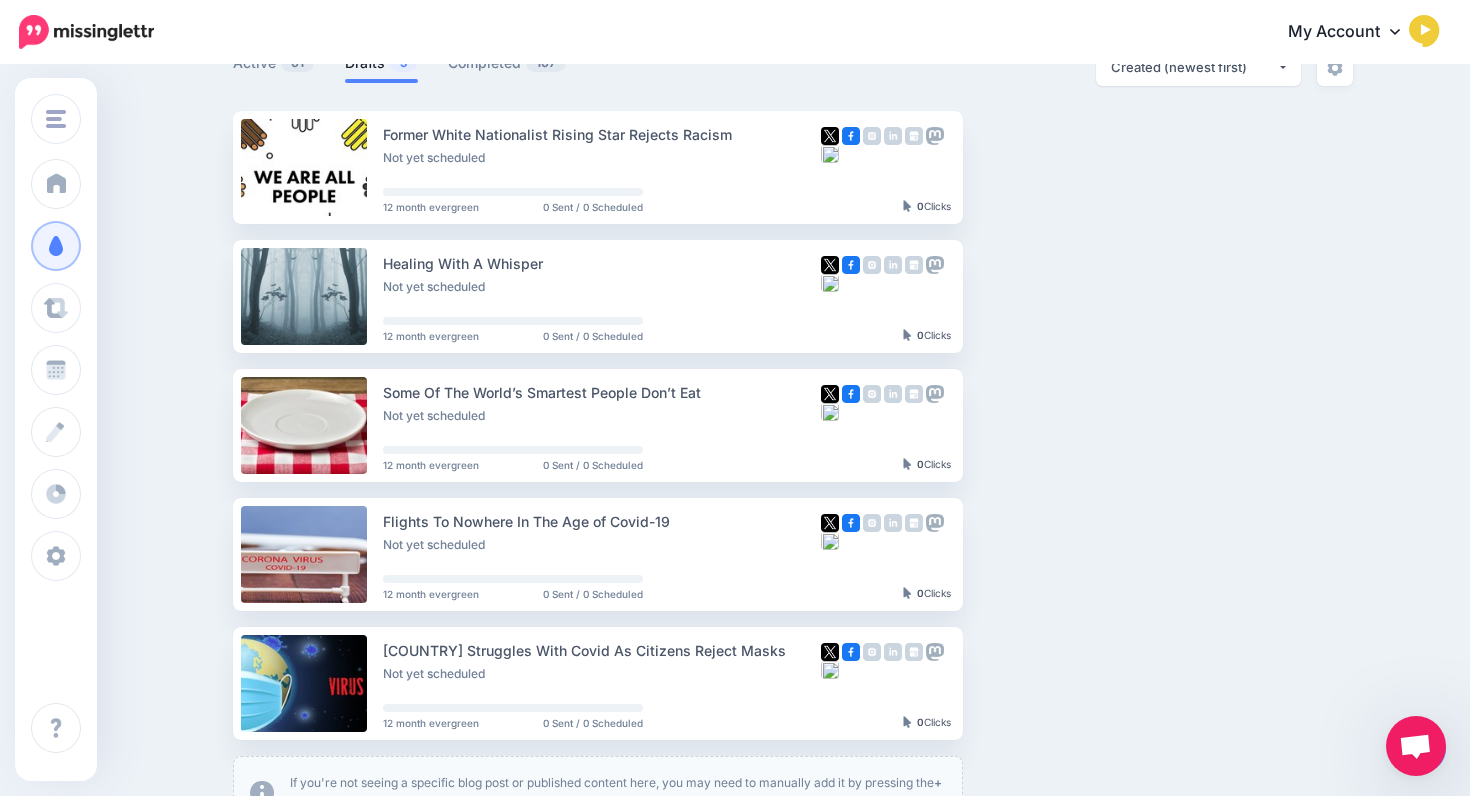 scroll, scrollTop: 156, scrollLeft: 0, axis: vertical 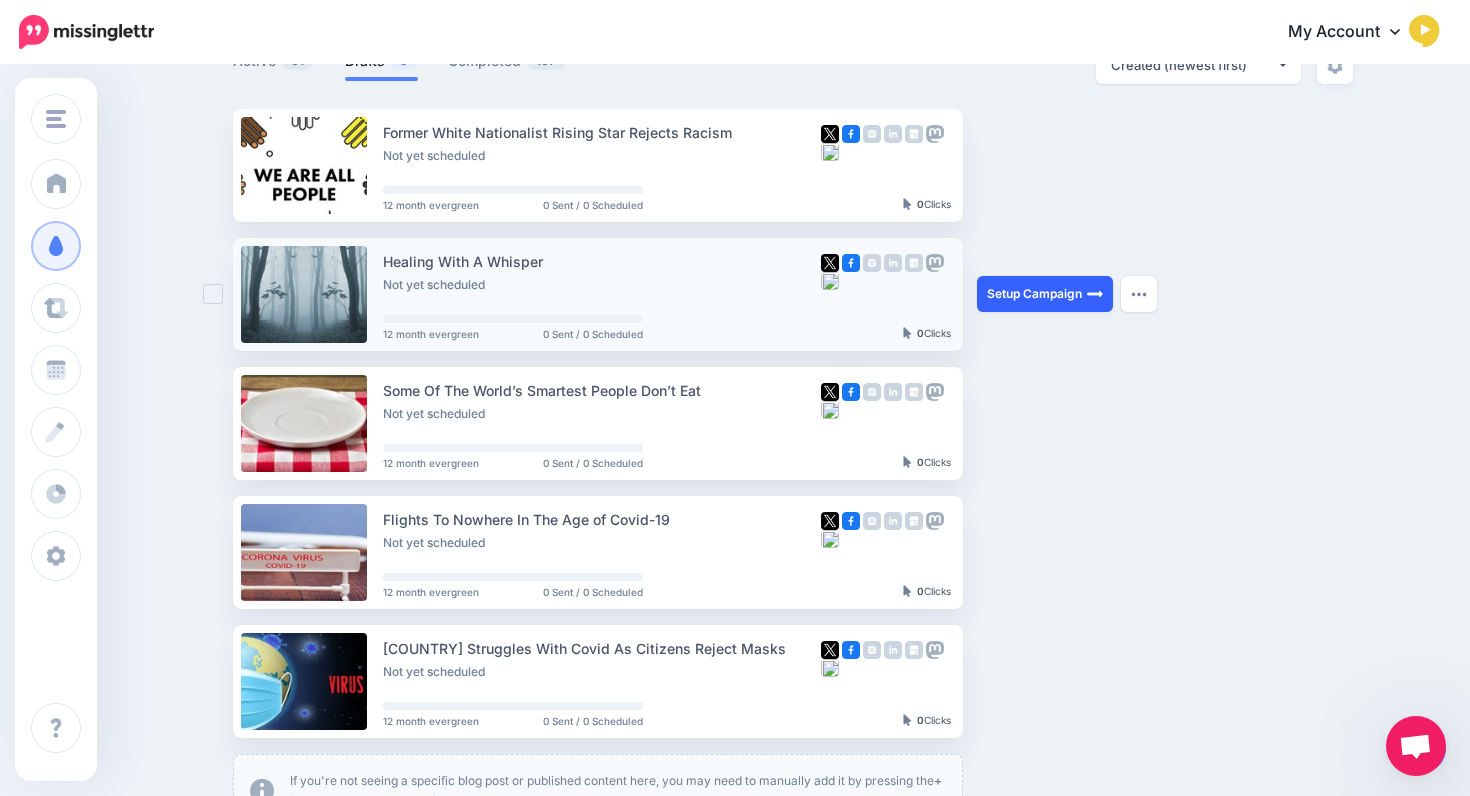 click on "Setup Campaign" at bounding box center (1045, 294) 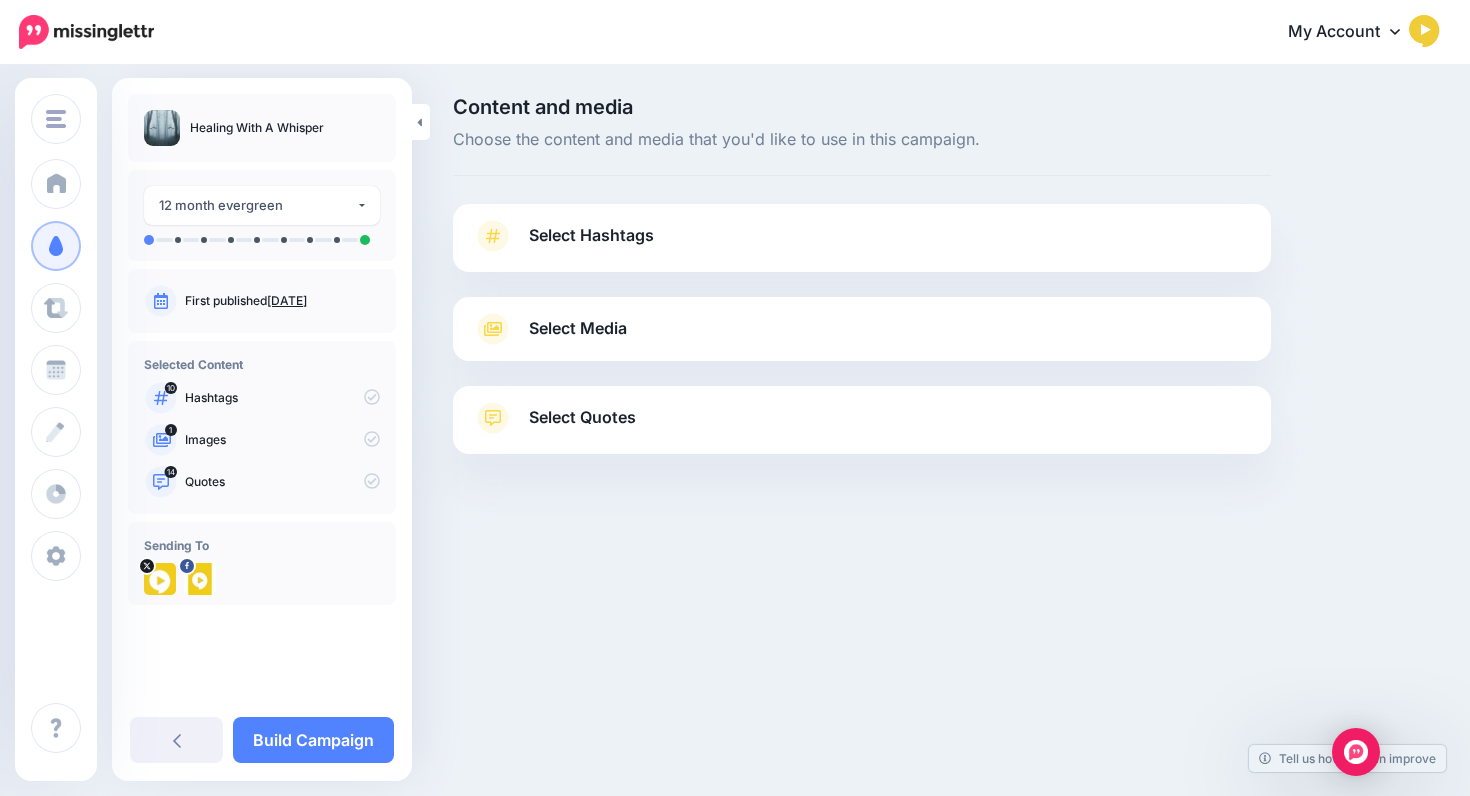 scroll, scrollTop: 0, scrollLeft: 0, axis: both 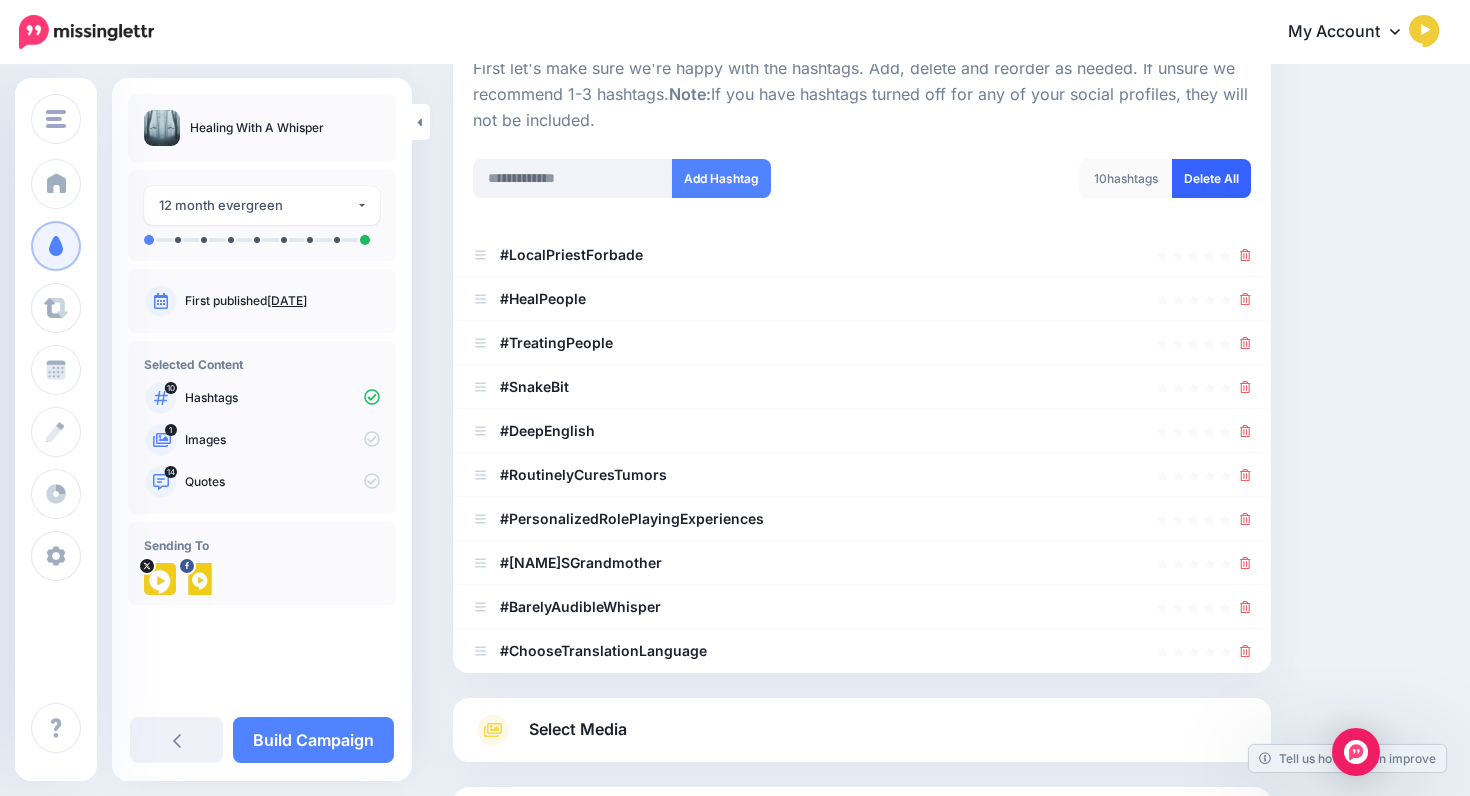click on "Delete All" at bounding box center (1211, 178) 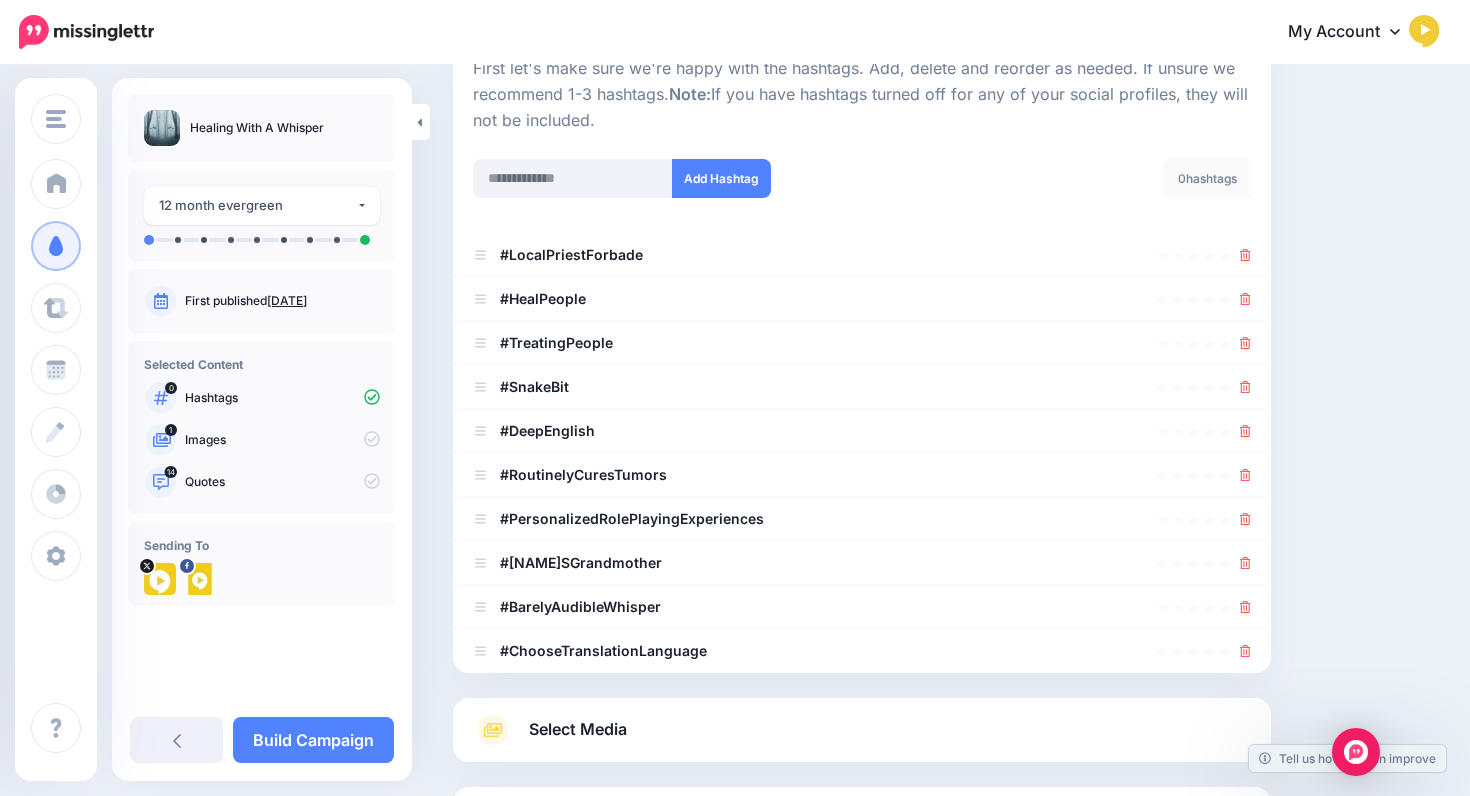 scroll, scrollTop: 0, scrollLeft: 0, axis: both 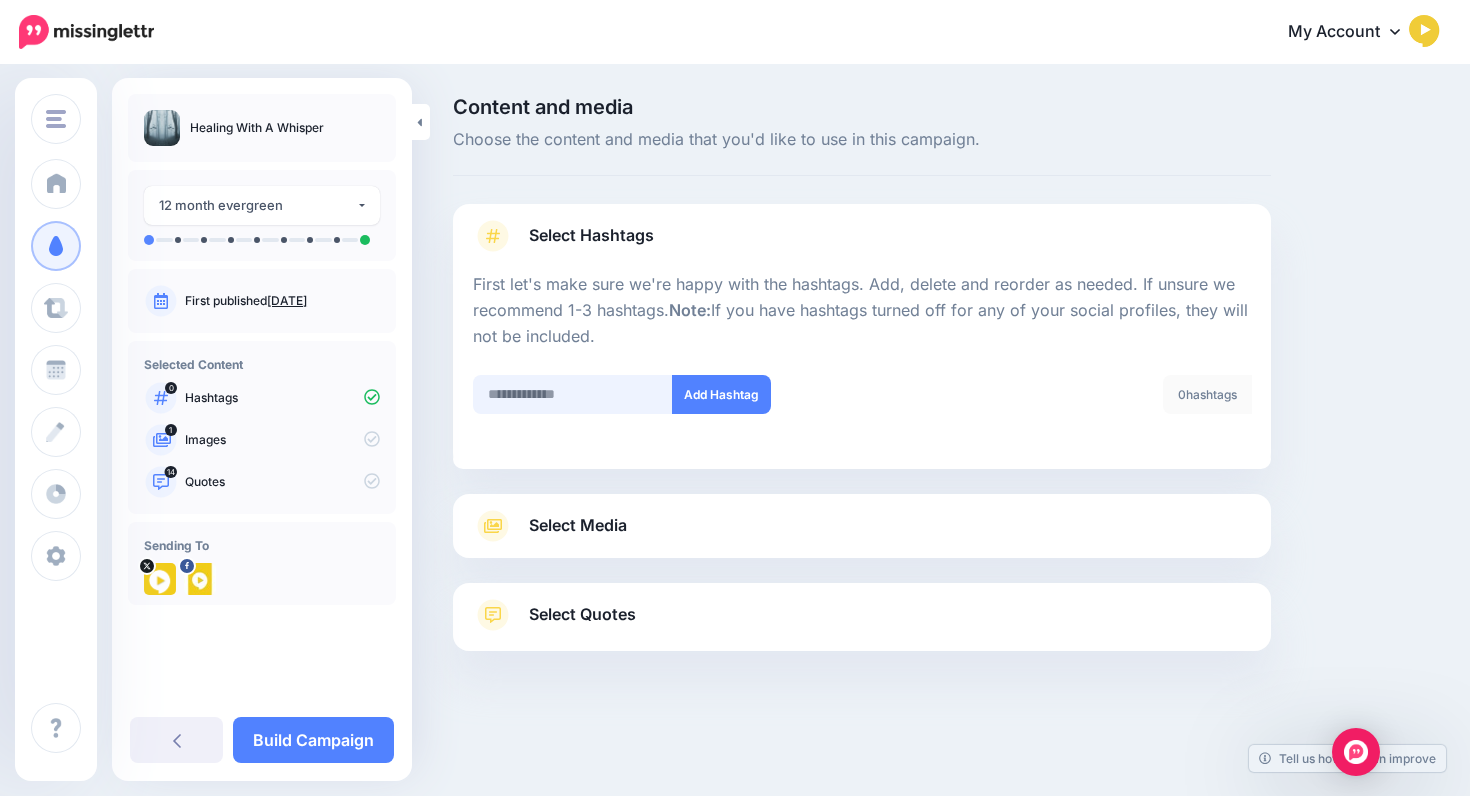 click at bounding box center (573, 394) 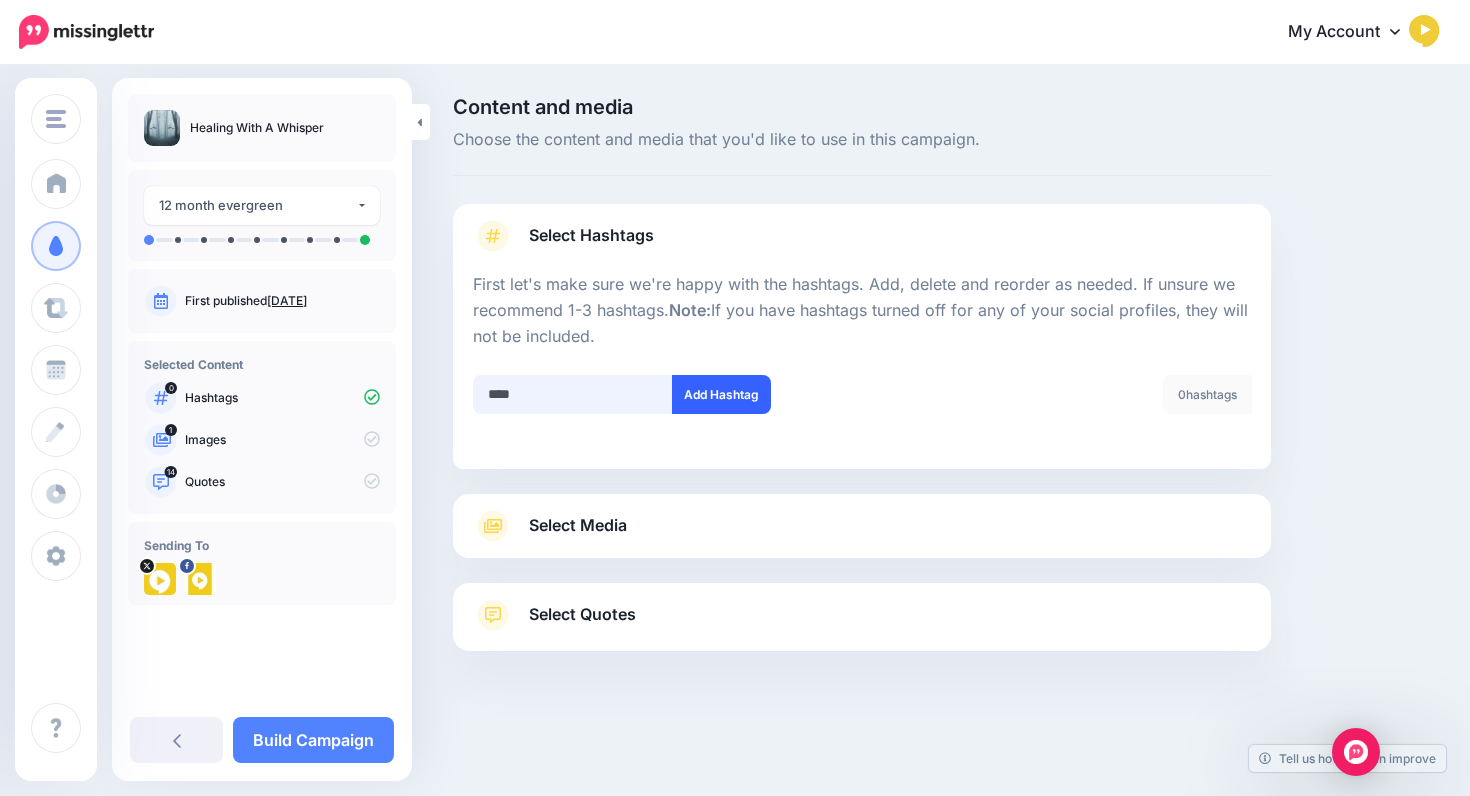 type on "****" 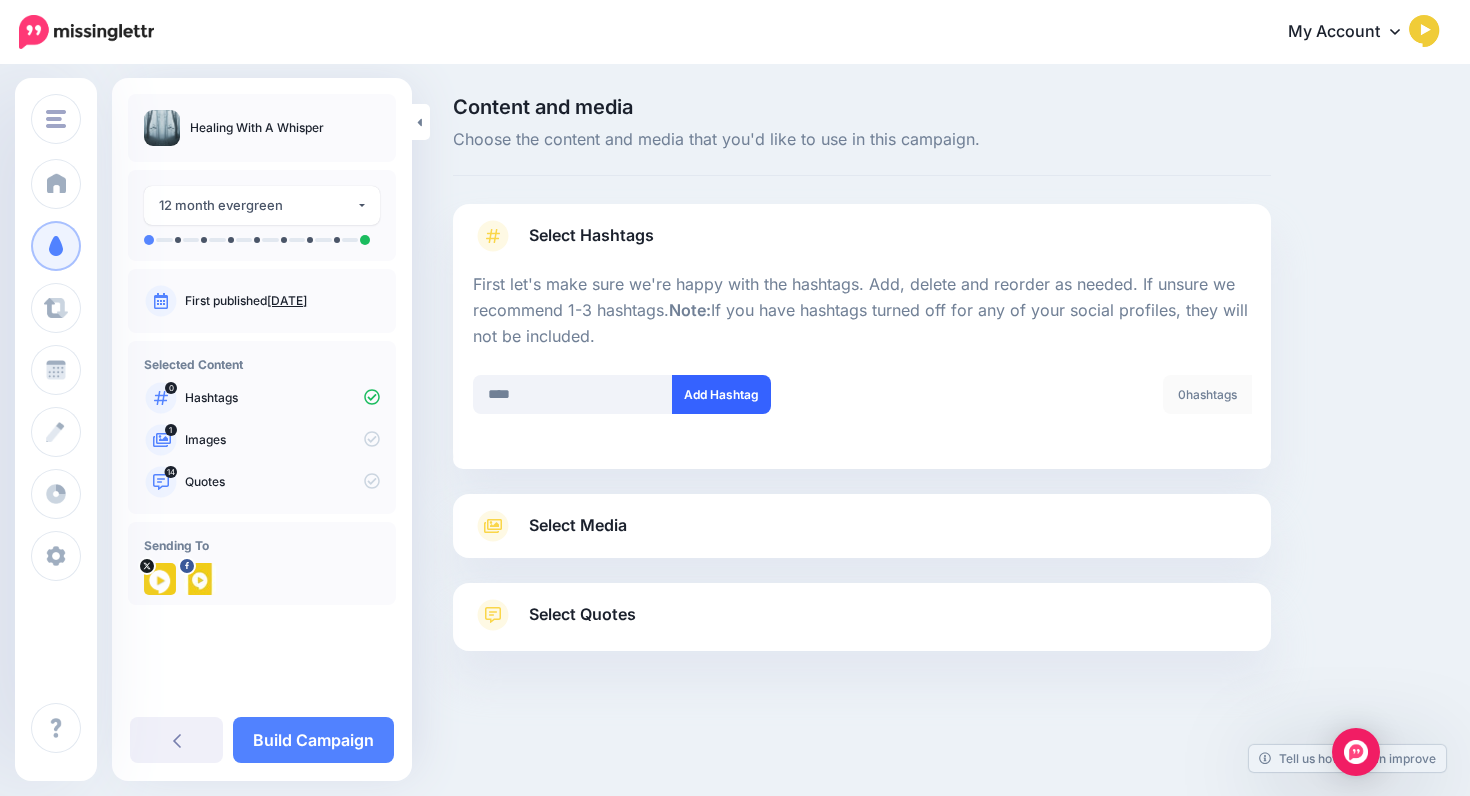 click on "Add Hashtag" at bounding box center [721, 394] 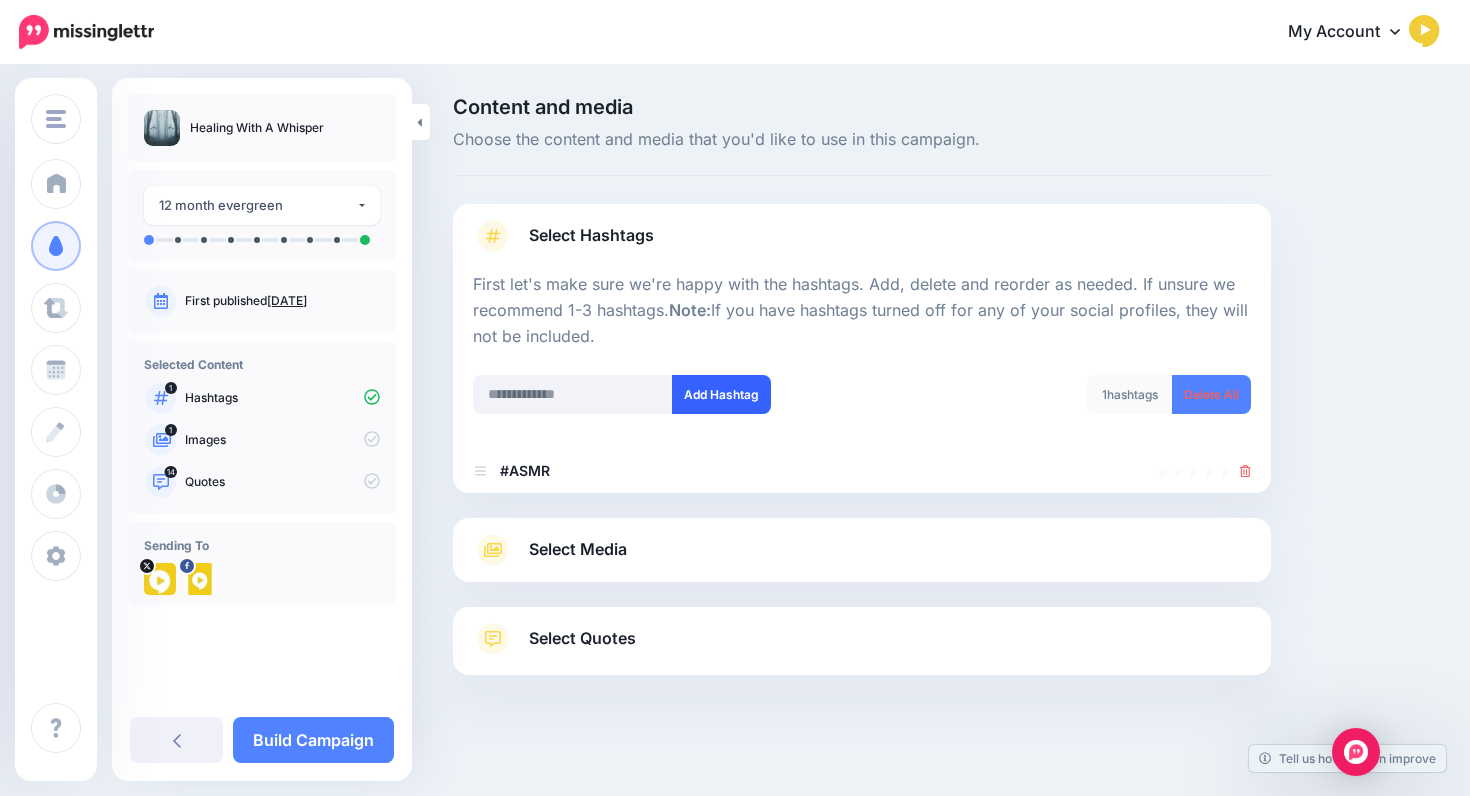 scroll, scrollTop: 8, scrollLeft: 0, axis: vertical 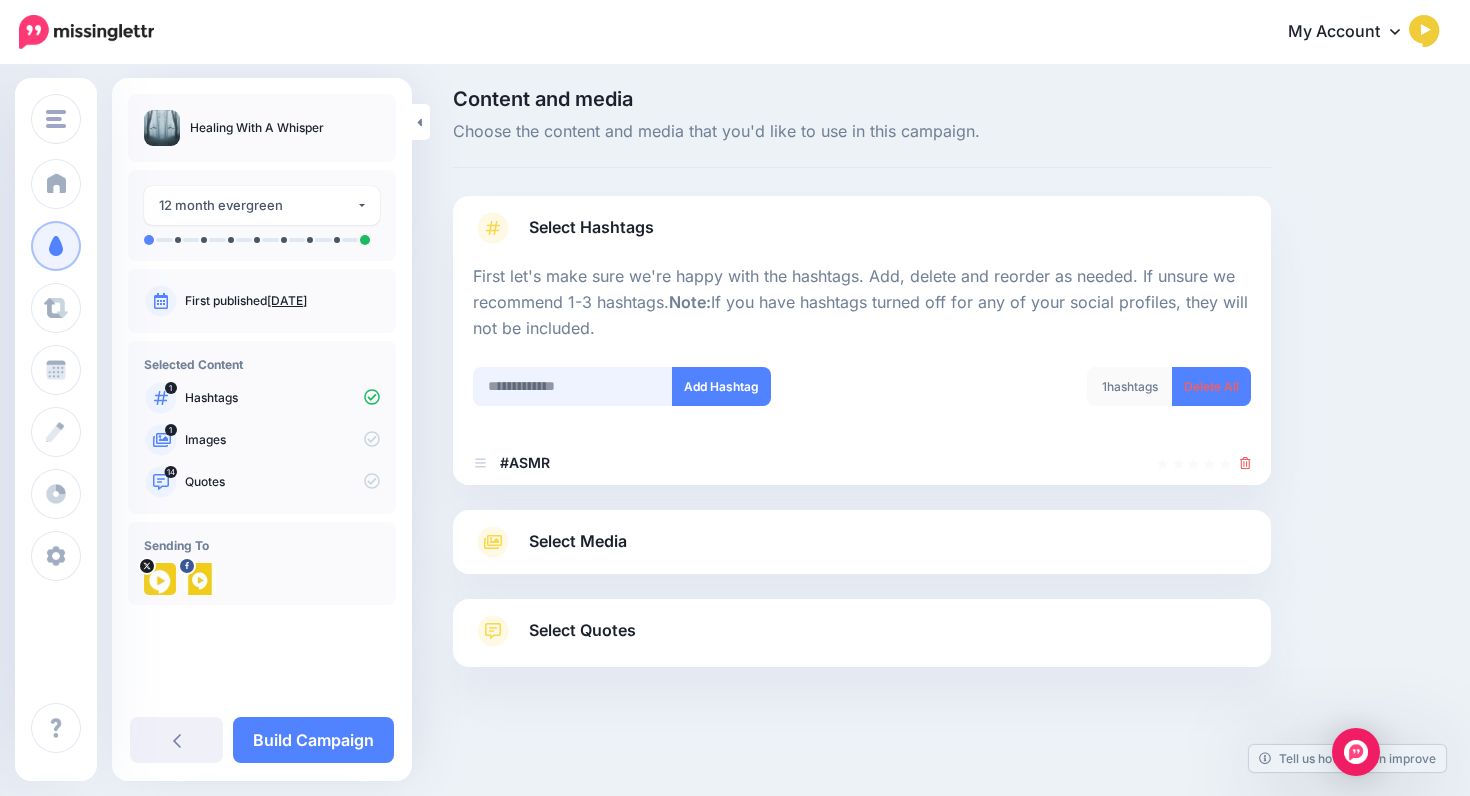 click at bounding box center [573, 386] 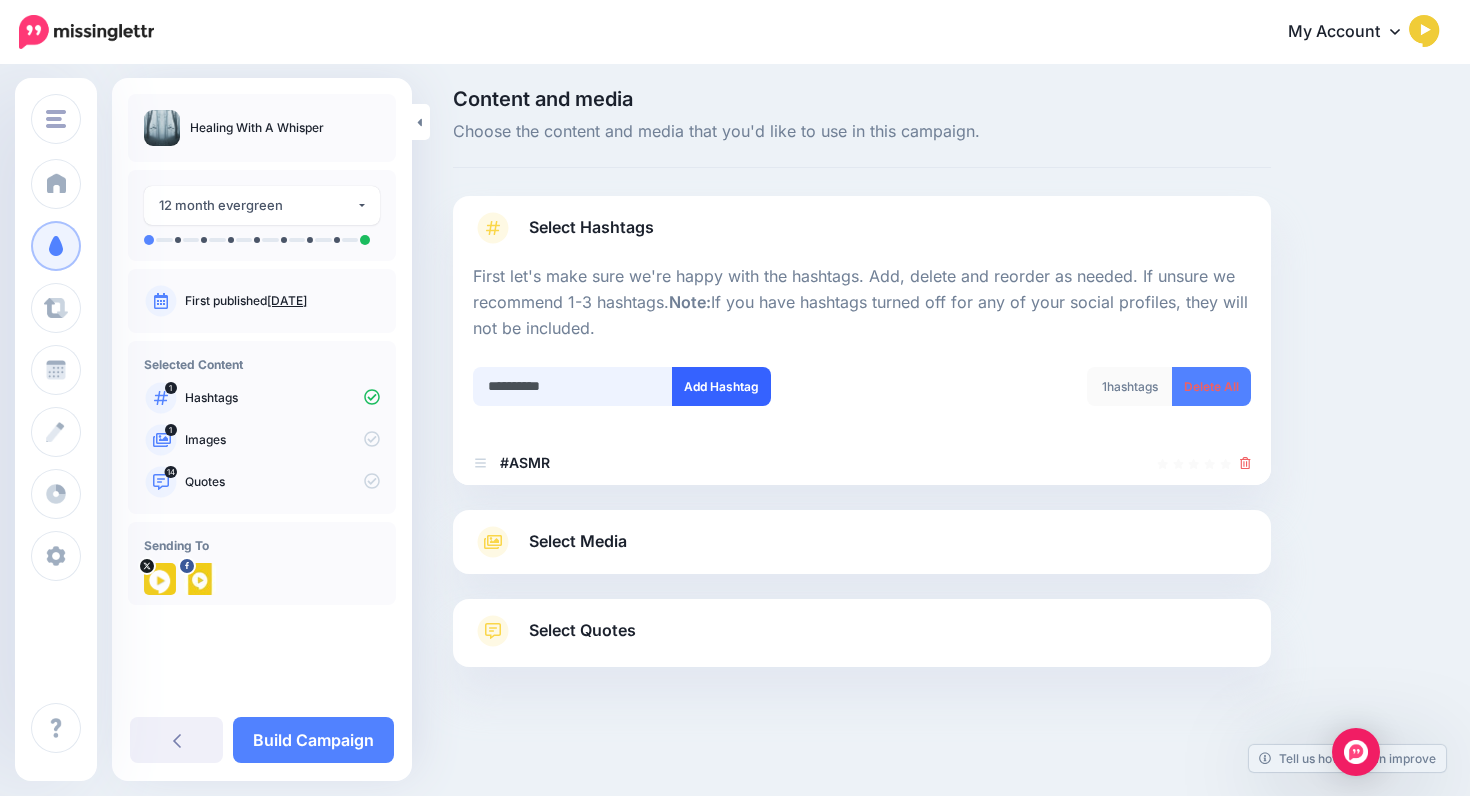 type on "**********" 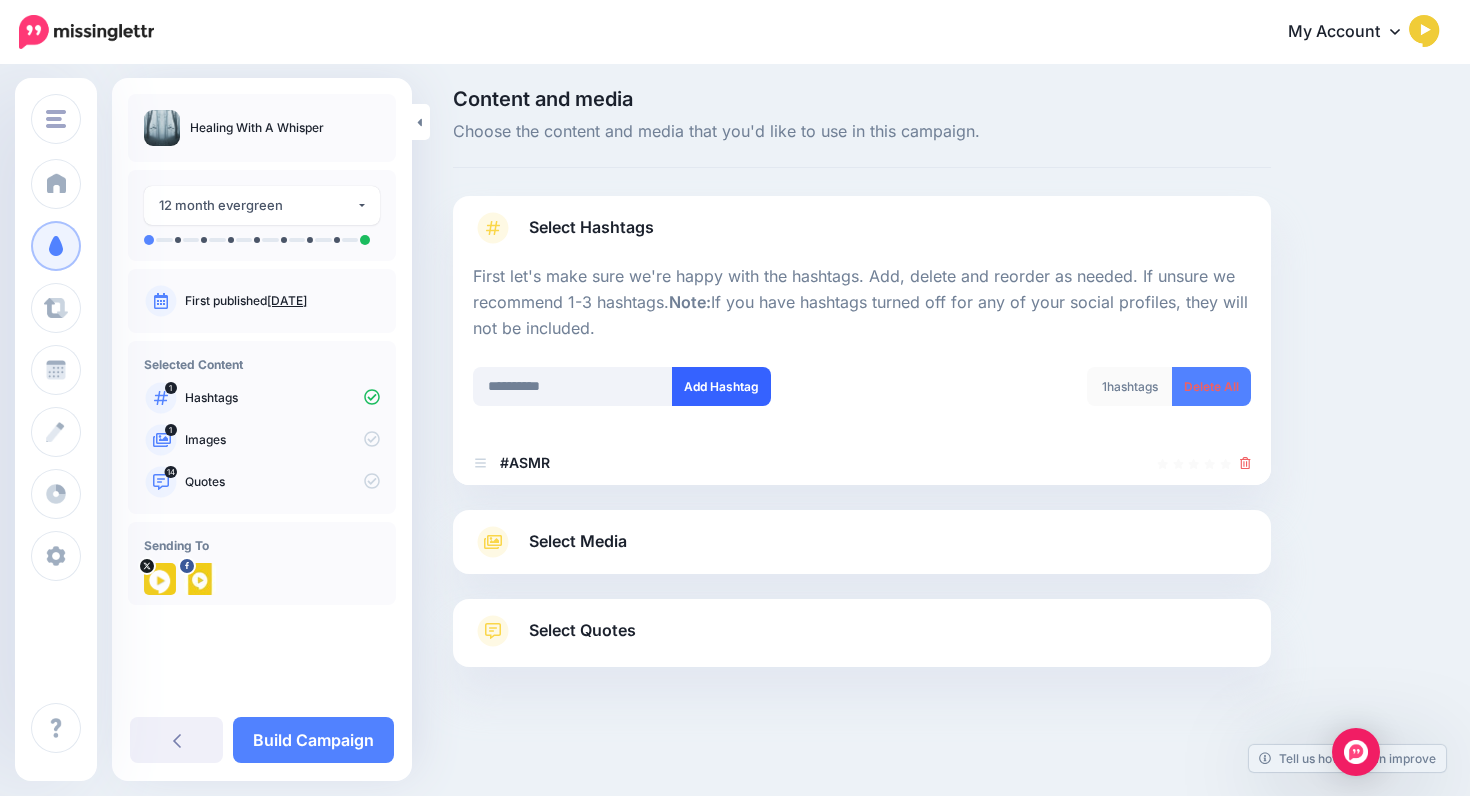 click on "Add Hashtag" at bounding box center [721, 386] 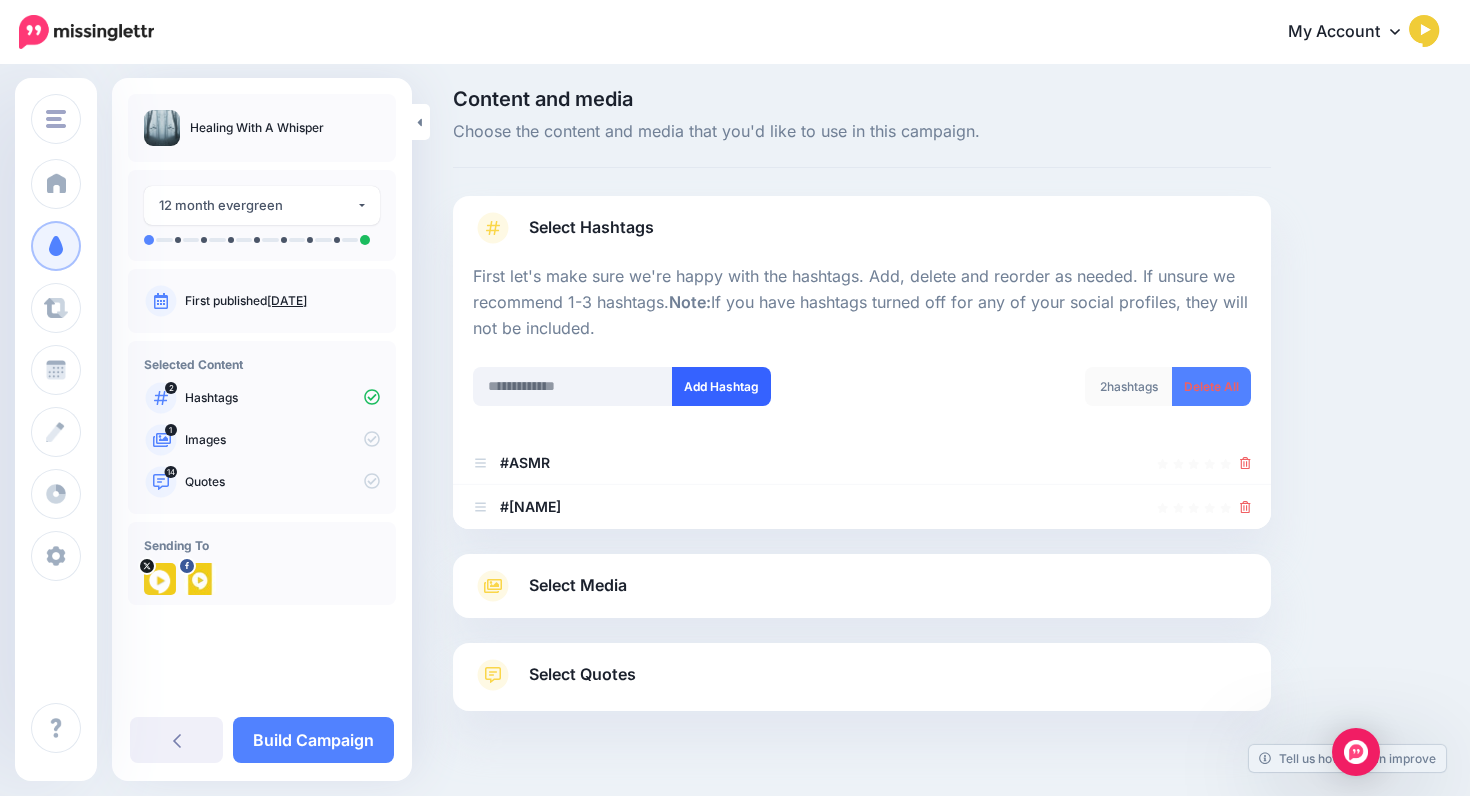 scroll, scrollTop: 52, scrollLeft: 0, axis: vertical 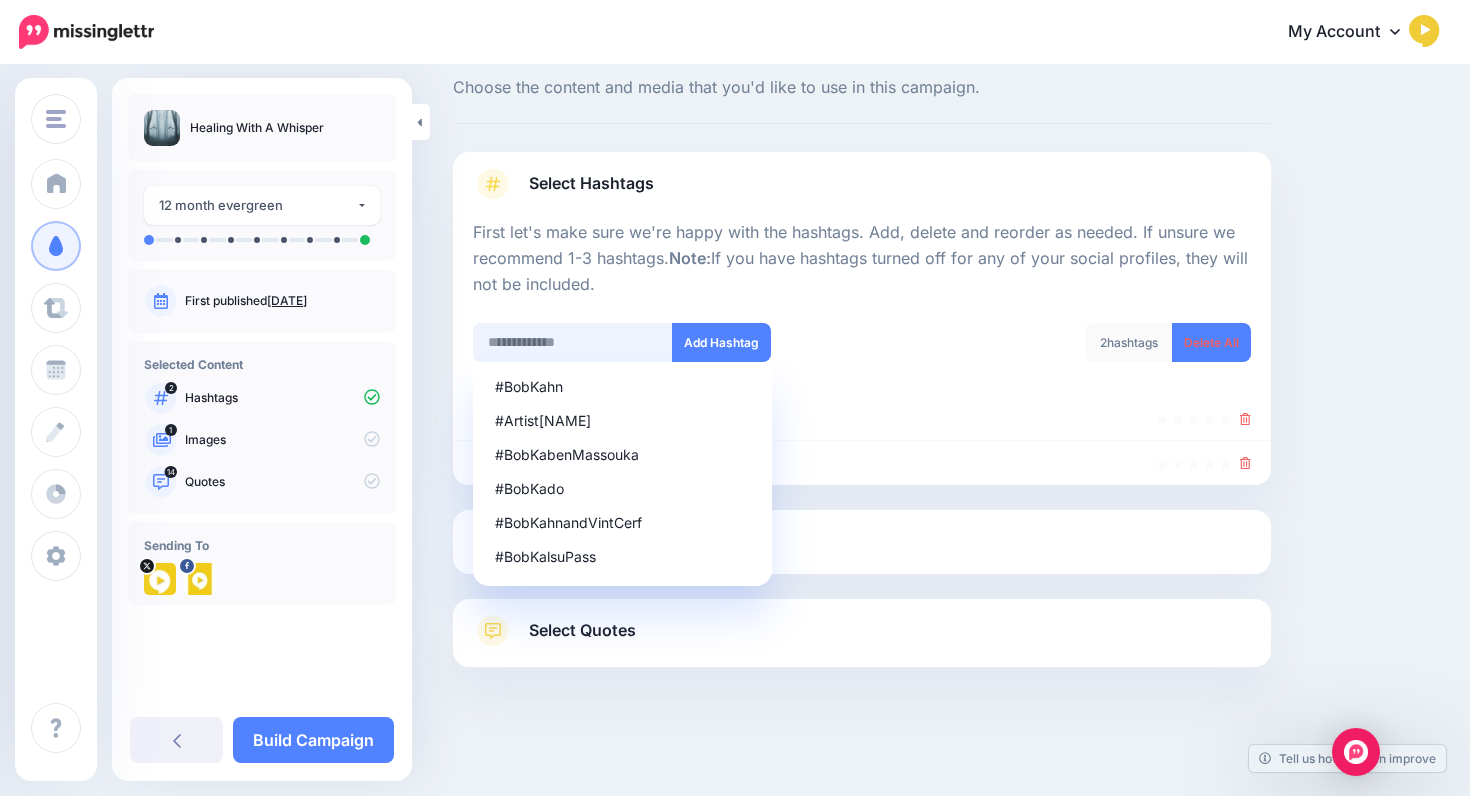 click at bounding box center (573, 342) 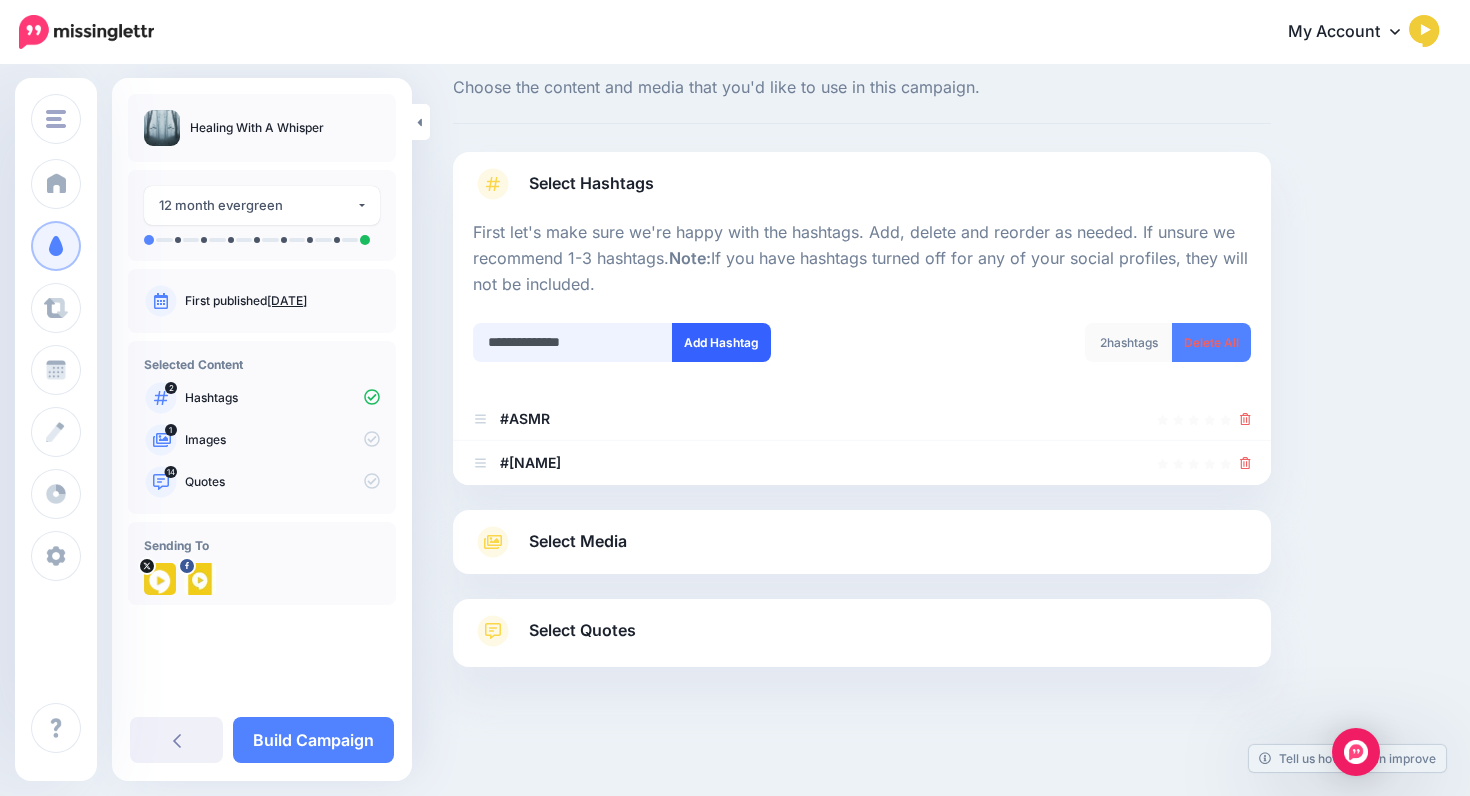 type on "**********" 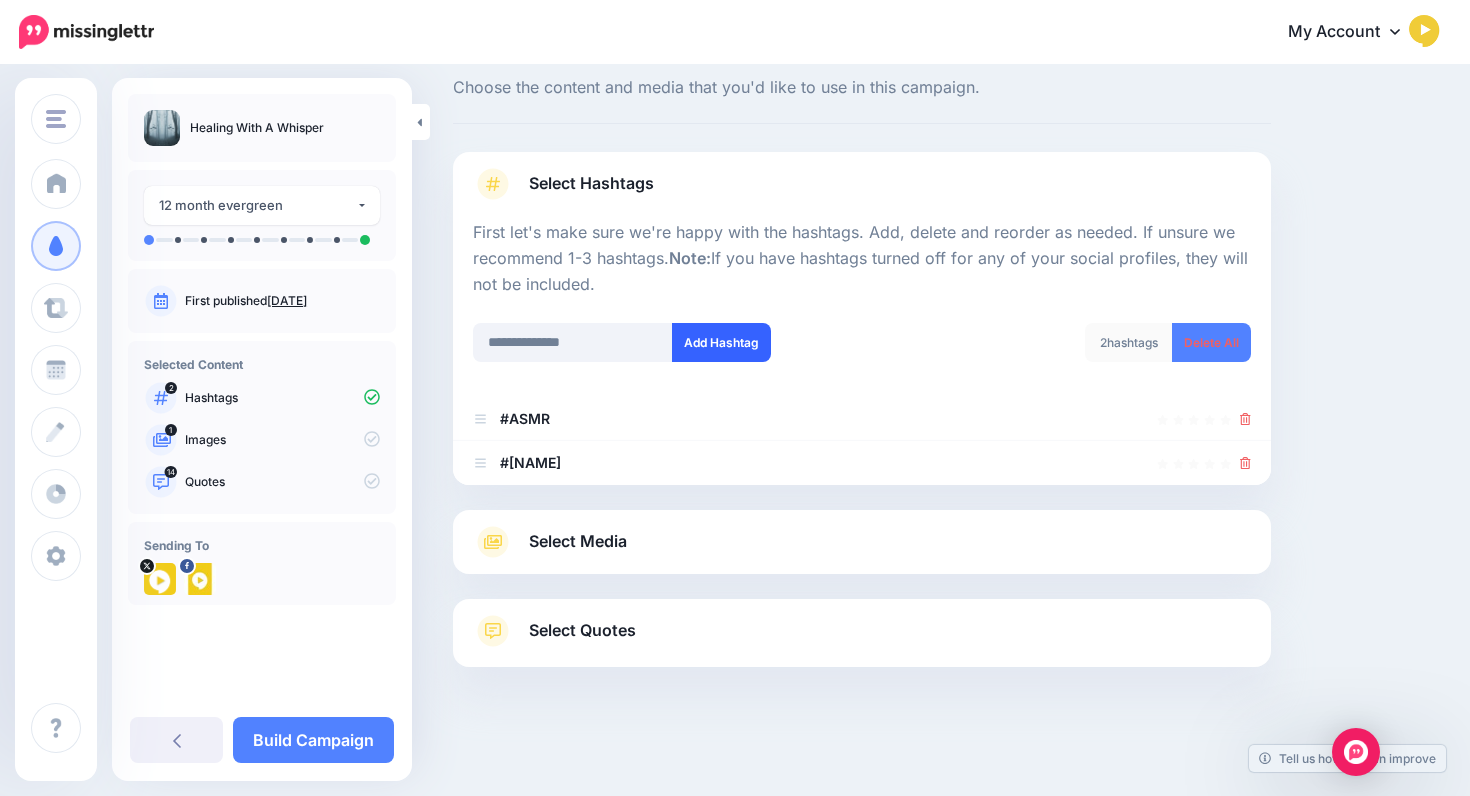click on "Add Hashtag" at bounding box center [721, 342] 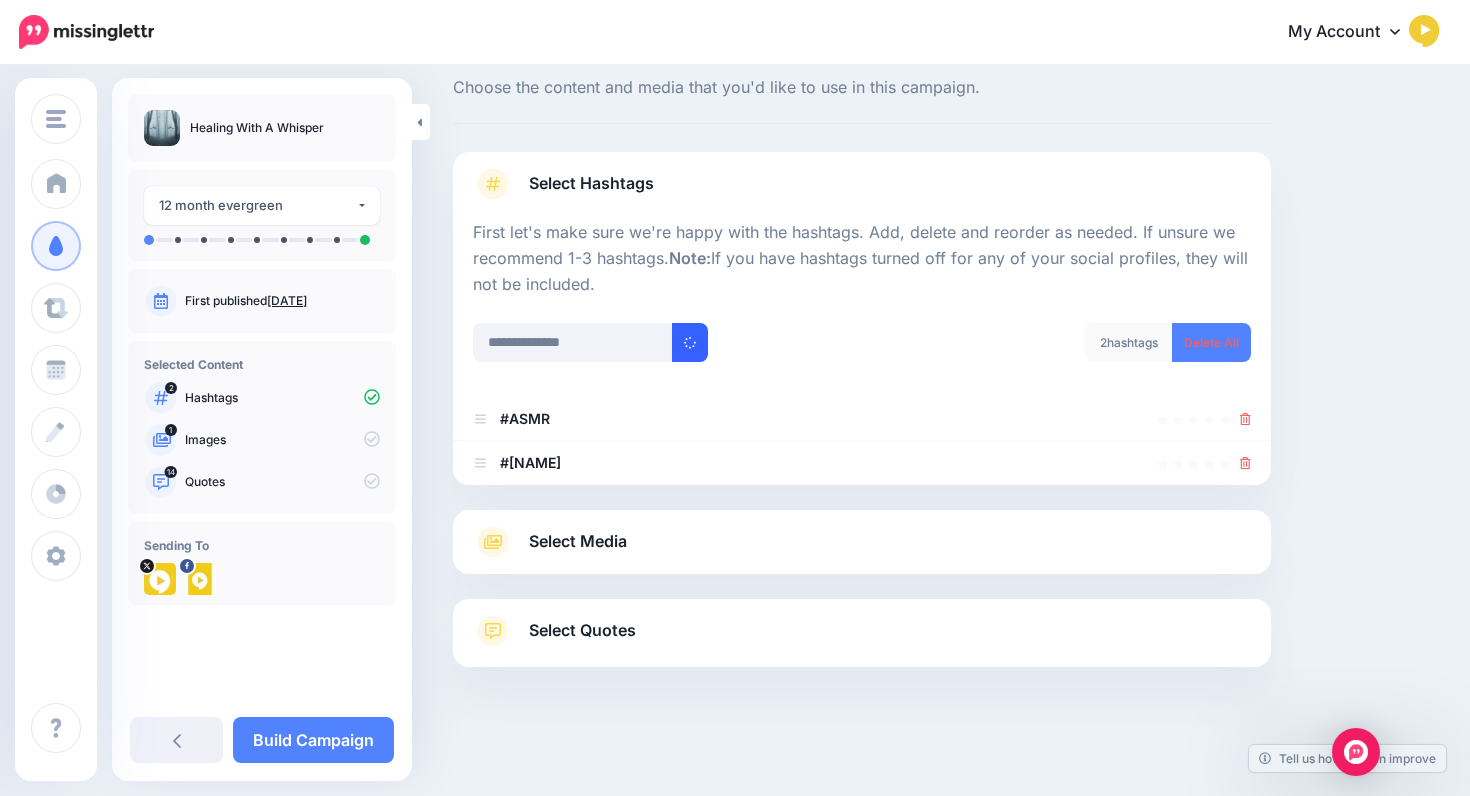 type 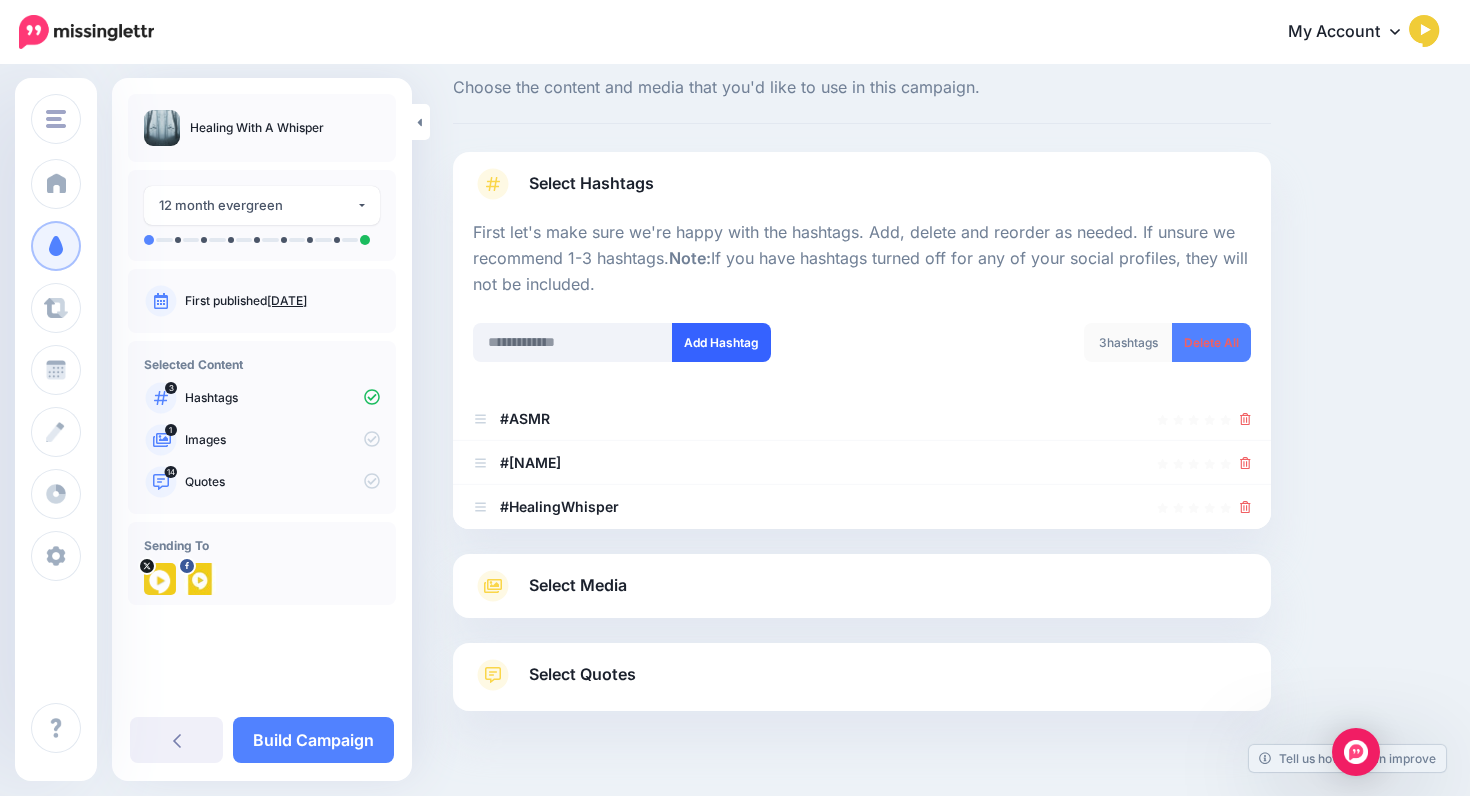 scroll, scrollTop: 96, scrollLeft: 0, axis: vertical 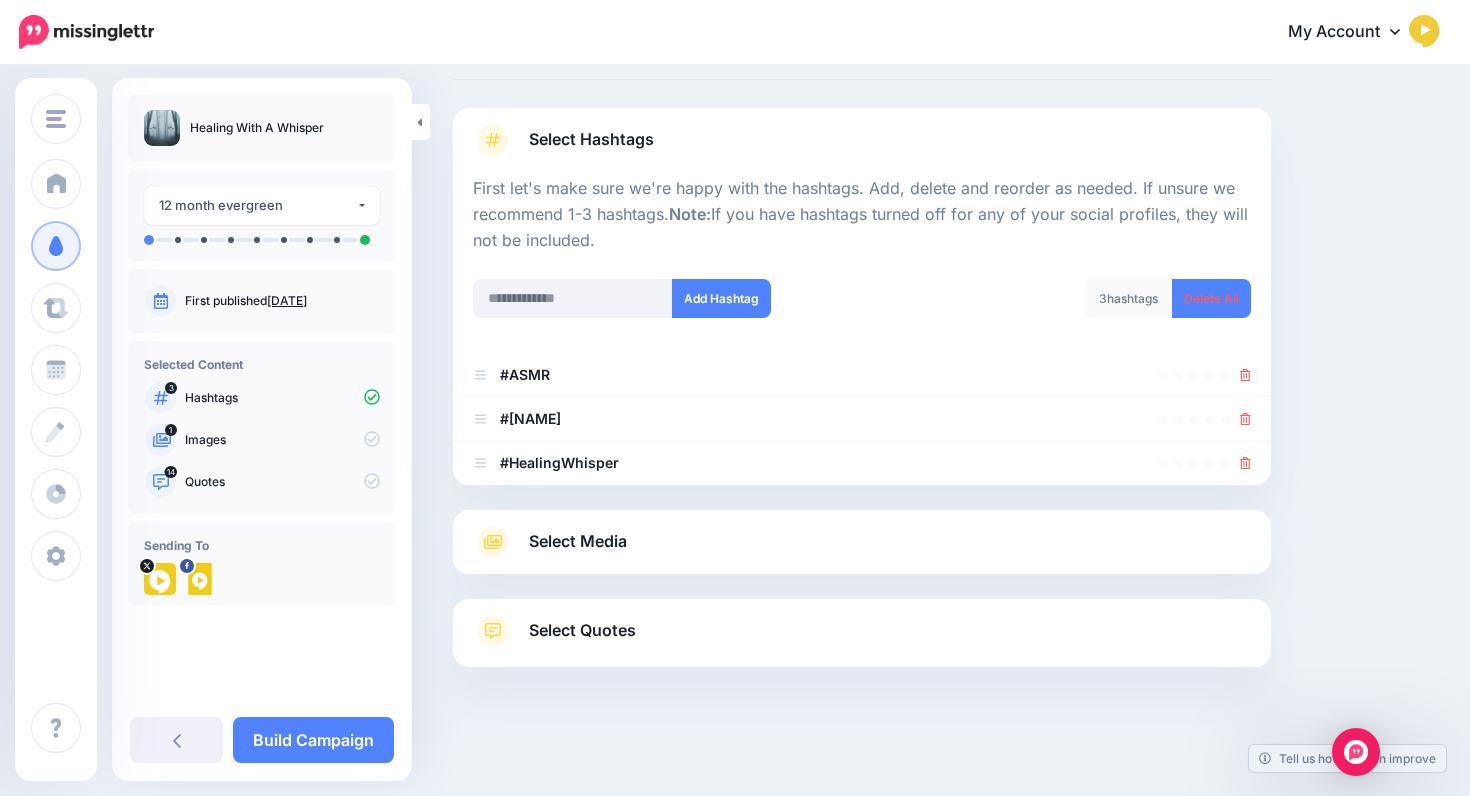 click on "Select Quotes" at bounding box center (582, 630) 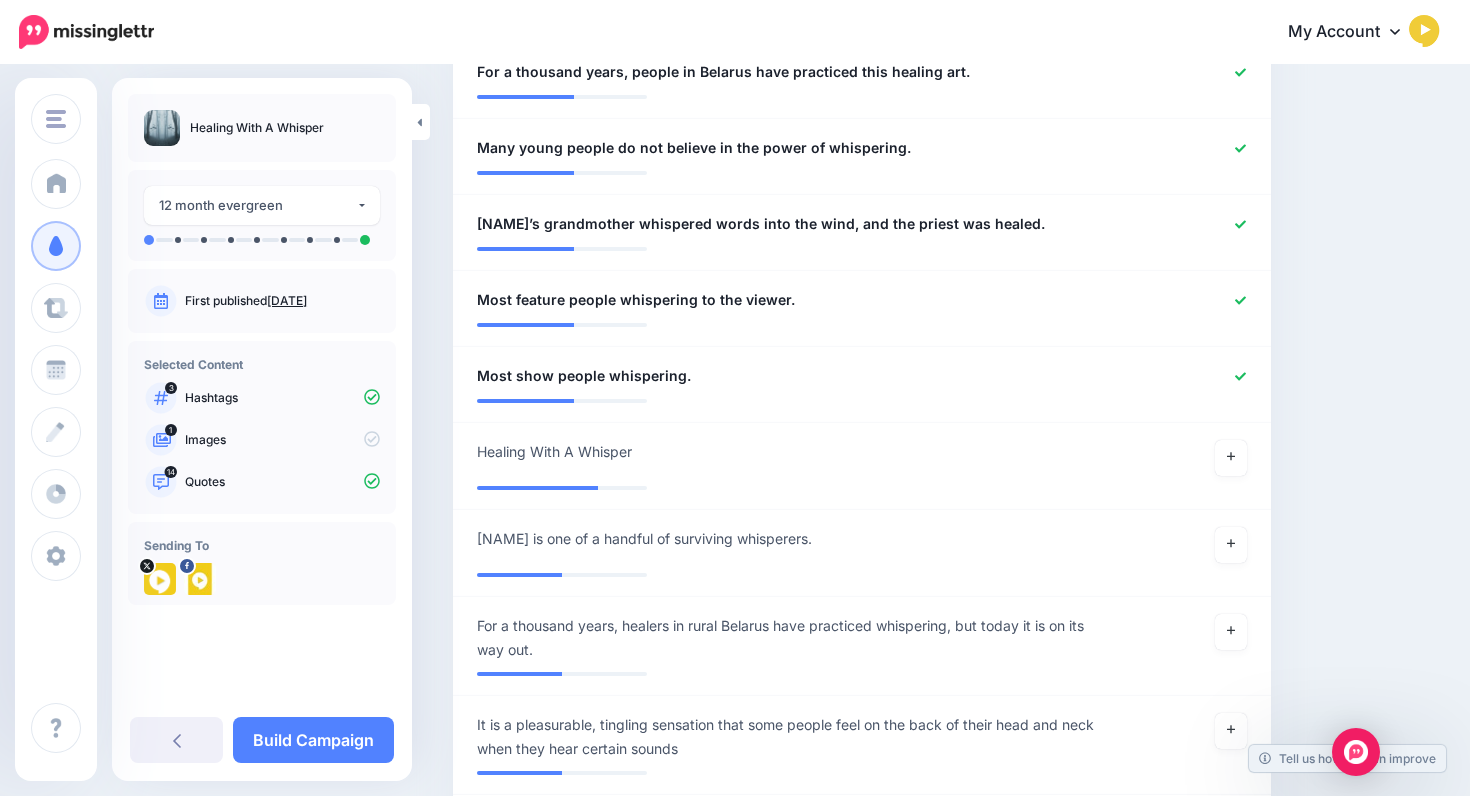 scroll, scrollTop: 1447, scrollLeft: 0, axis: vertical 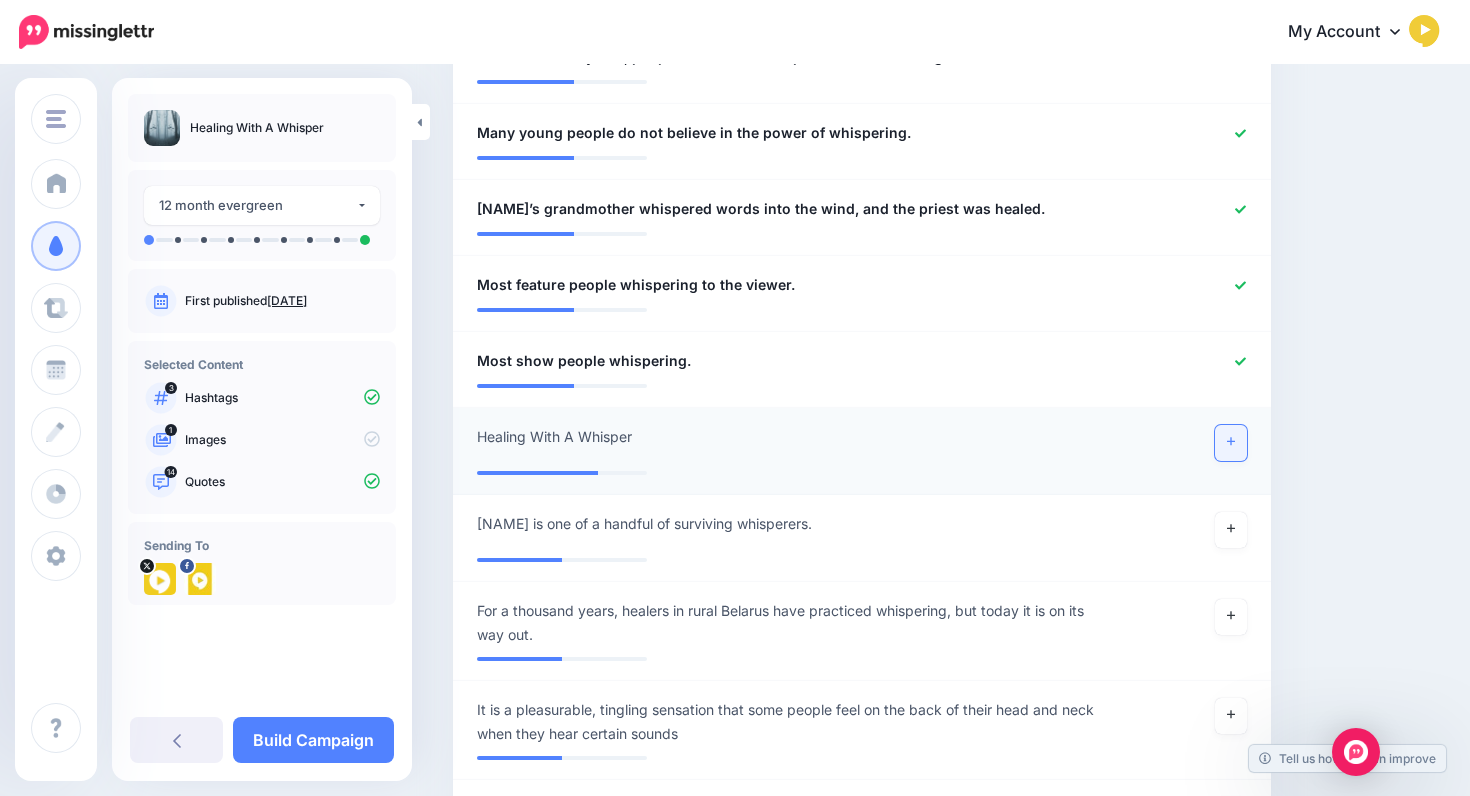 click at bounding box center (1231, 443) 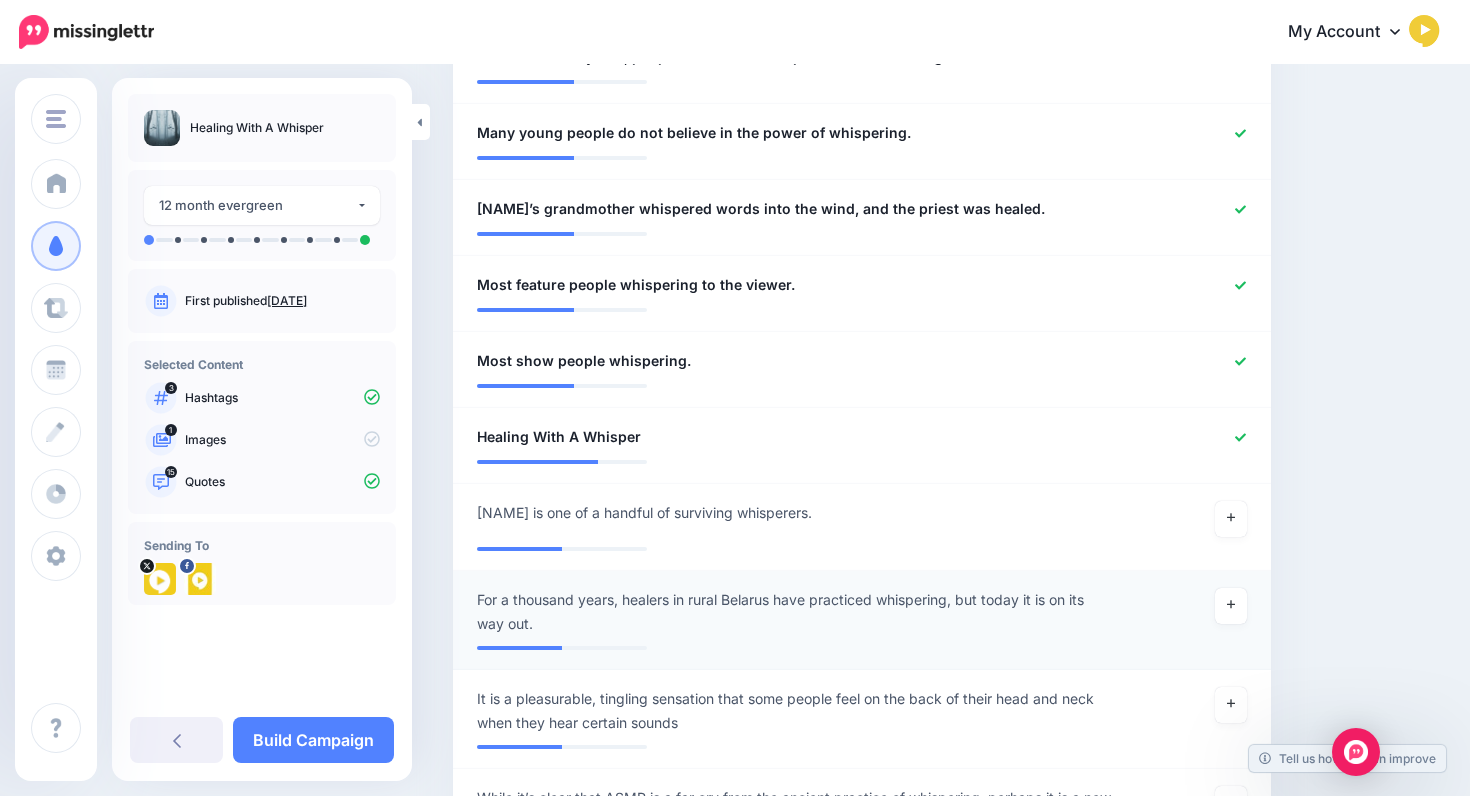 scroll, scrollTop: 1619, scrollLeft: 0, axis: vertical 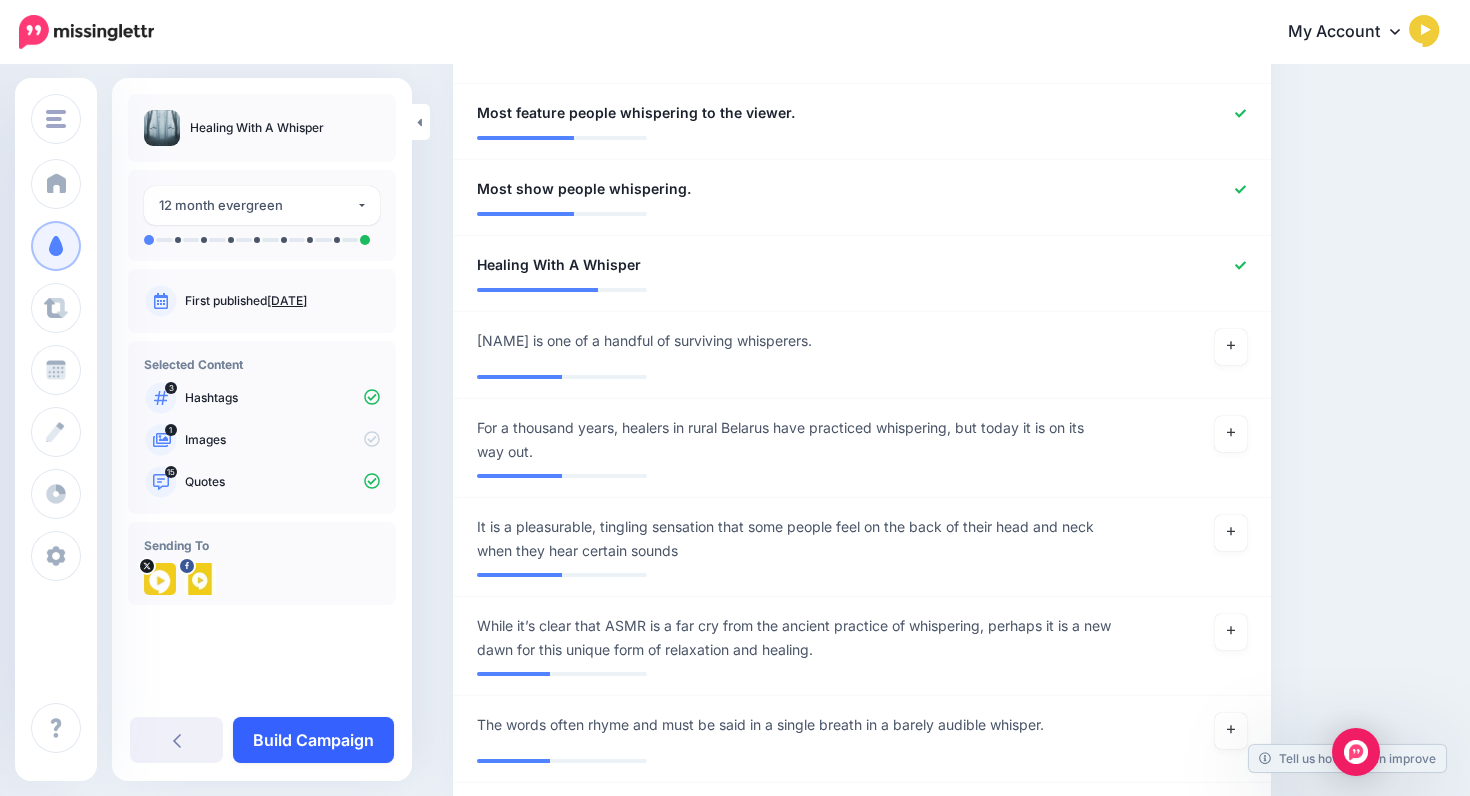 click on "Build Campaign" at bounding box center (313, 740) 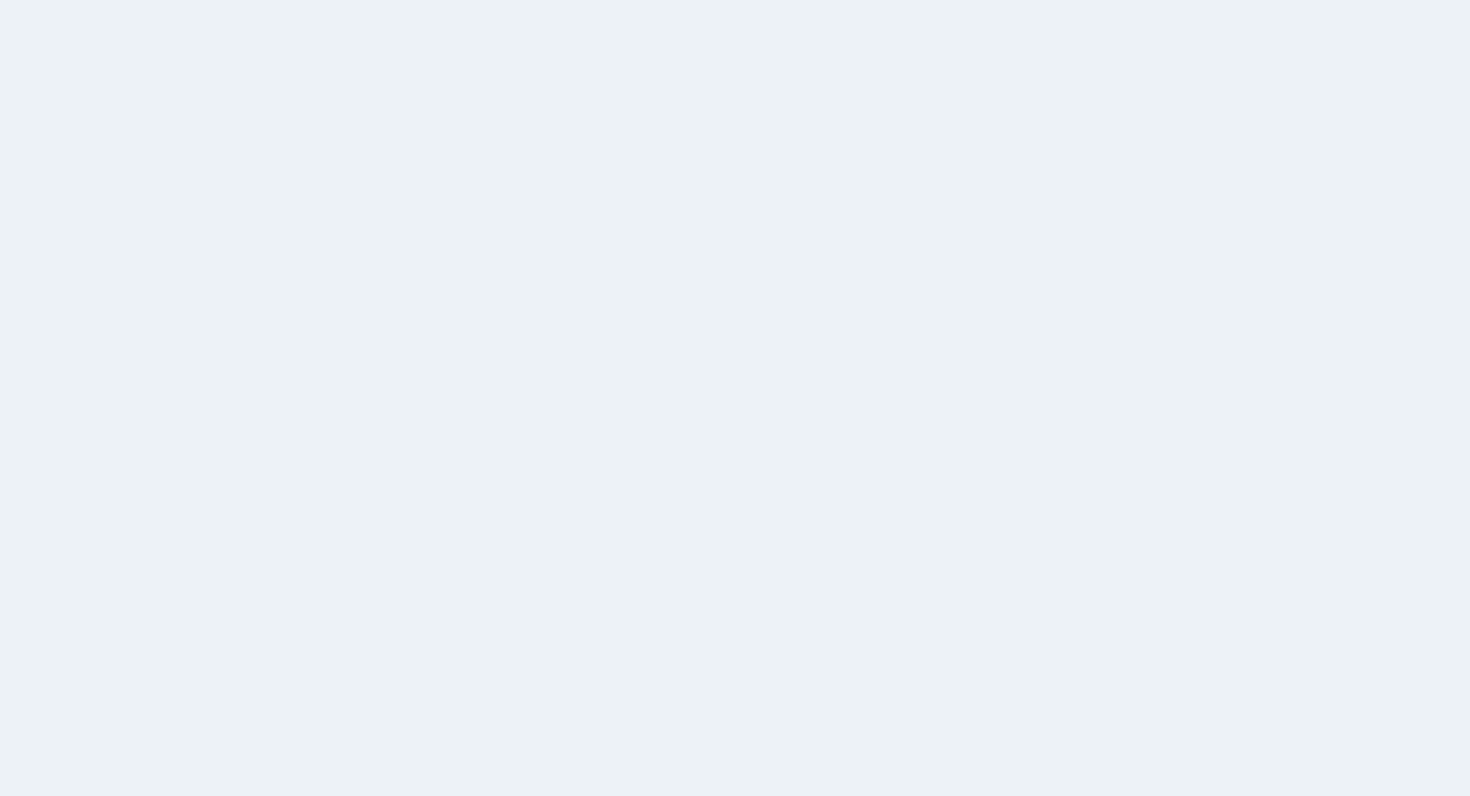 scroll, scrollTop: 0, scrollLeft: 0, axis: both 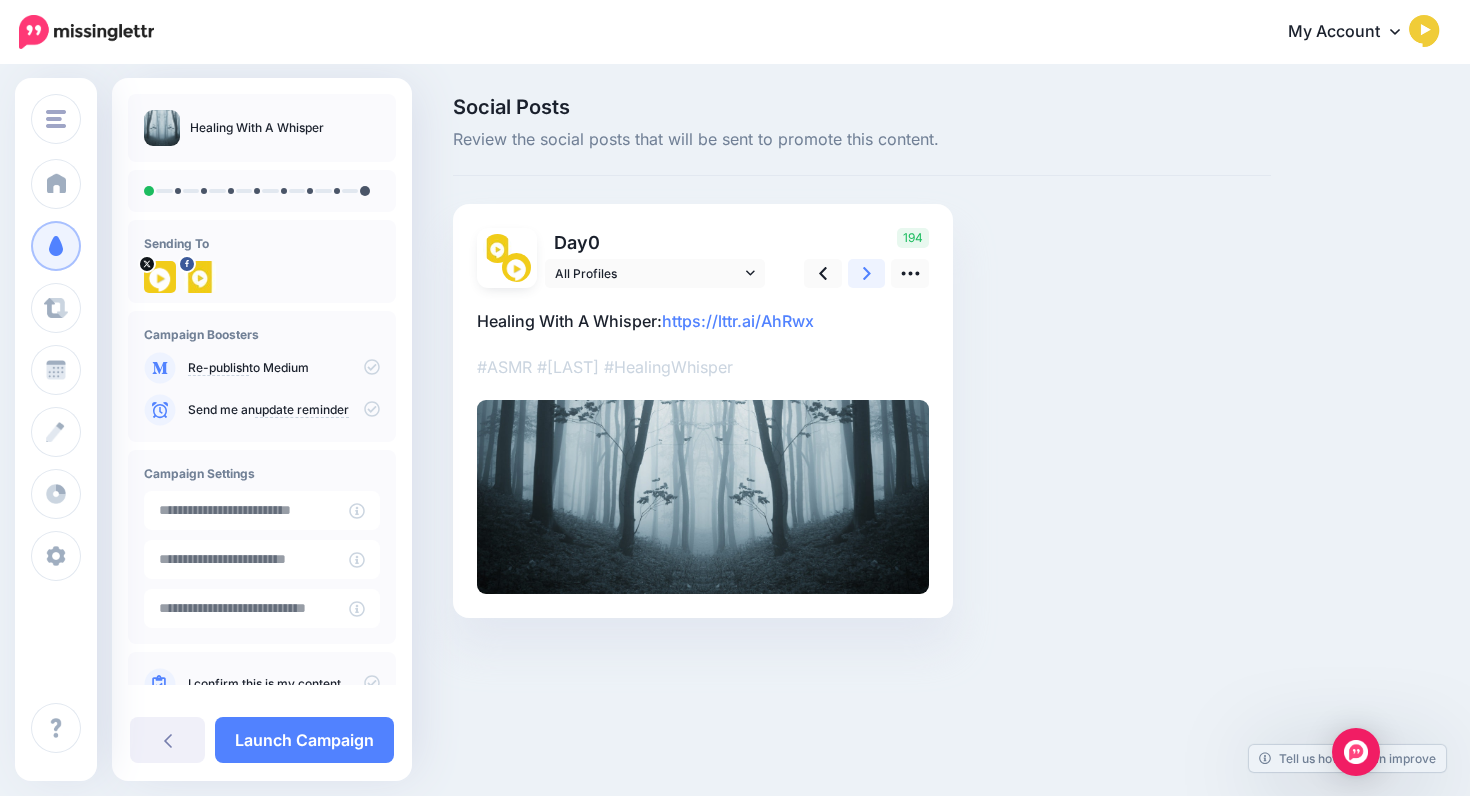 click 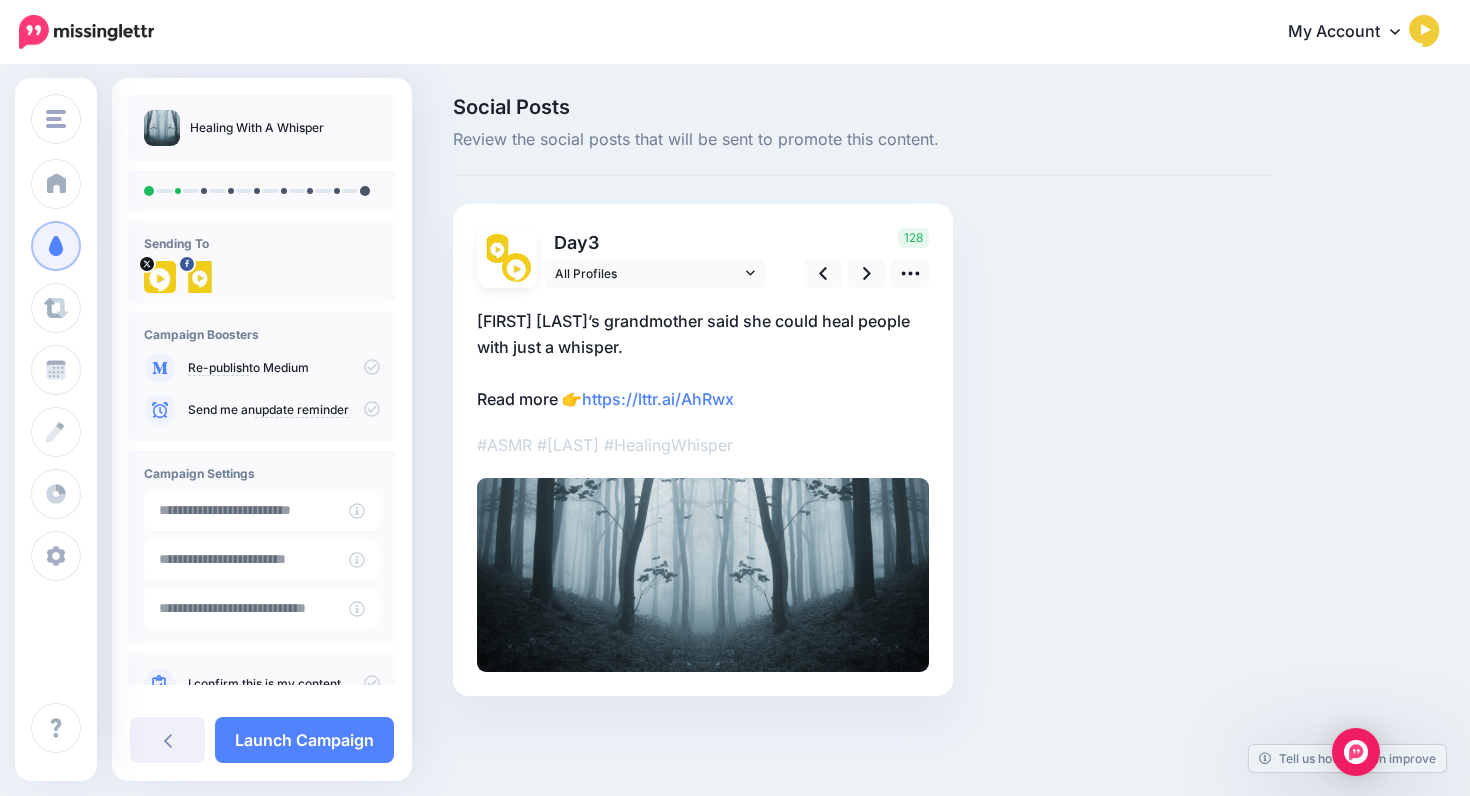 click on "Babka Vanda’s grandmother said she could heal people with just a whisper. Read more 👉  https://lttr.ai/AhRwx" at bounding box center (703, 360) 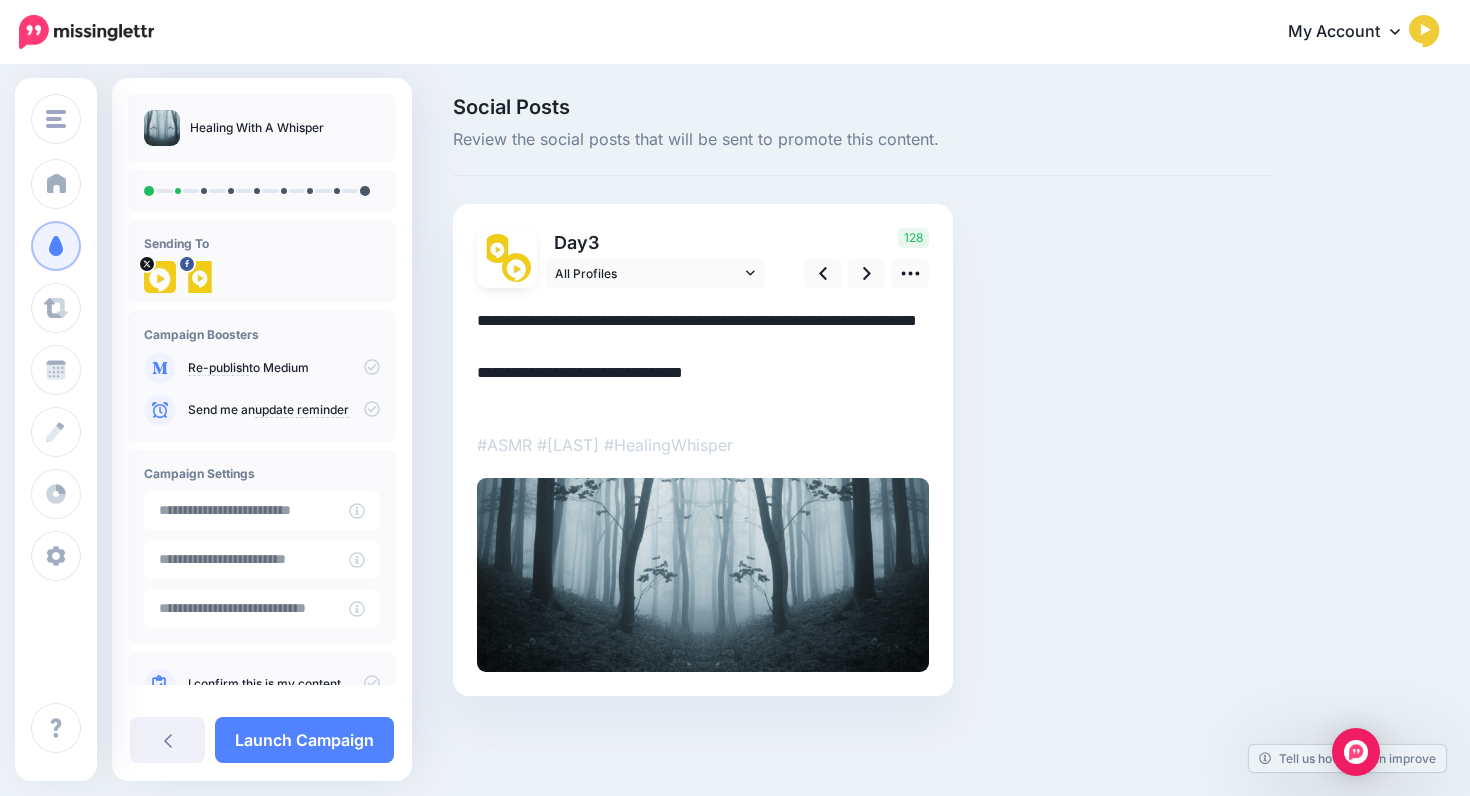 scroll, scrollTop: 0, scrollLeft: 0, axis: both 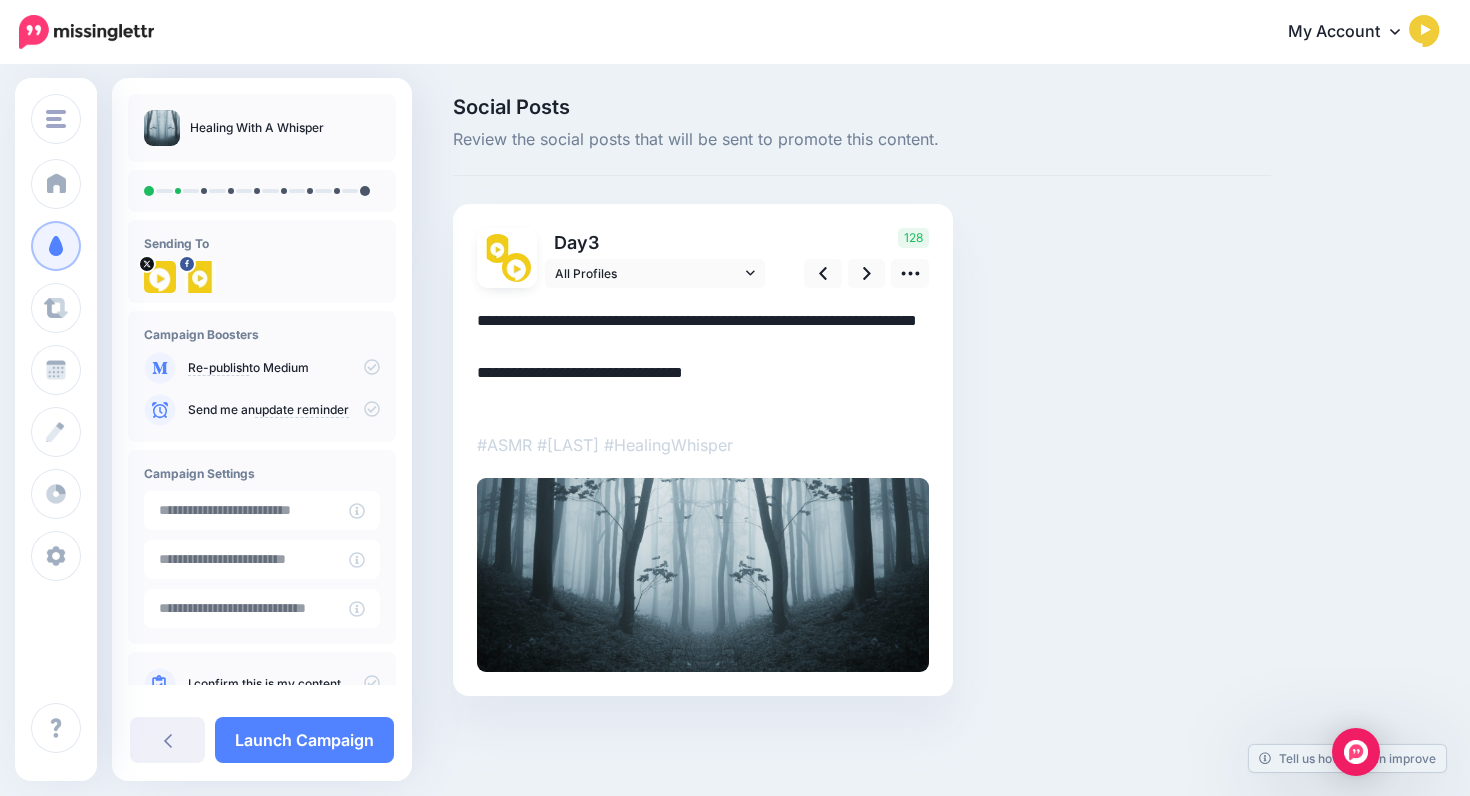 drag, startPoint x: 511, startPoint y: 392, endPoint x: 438, endPoint y: 393, distance: 73.00685 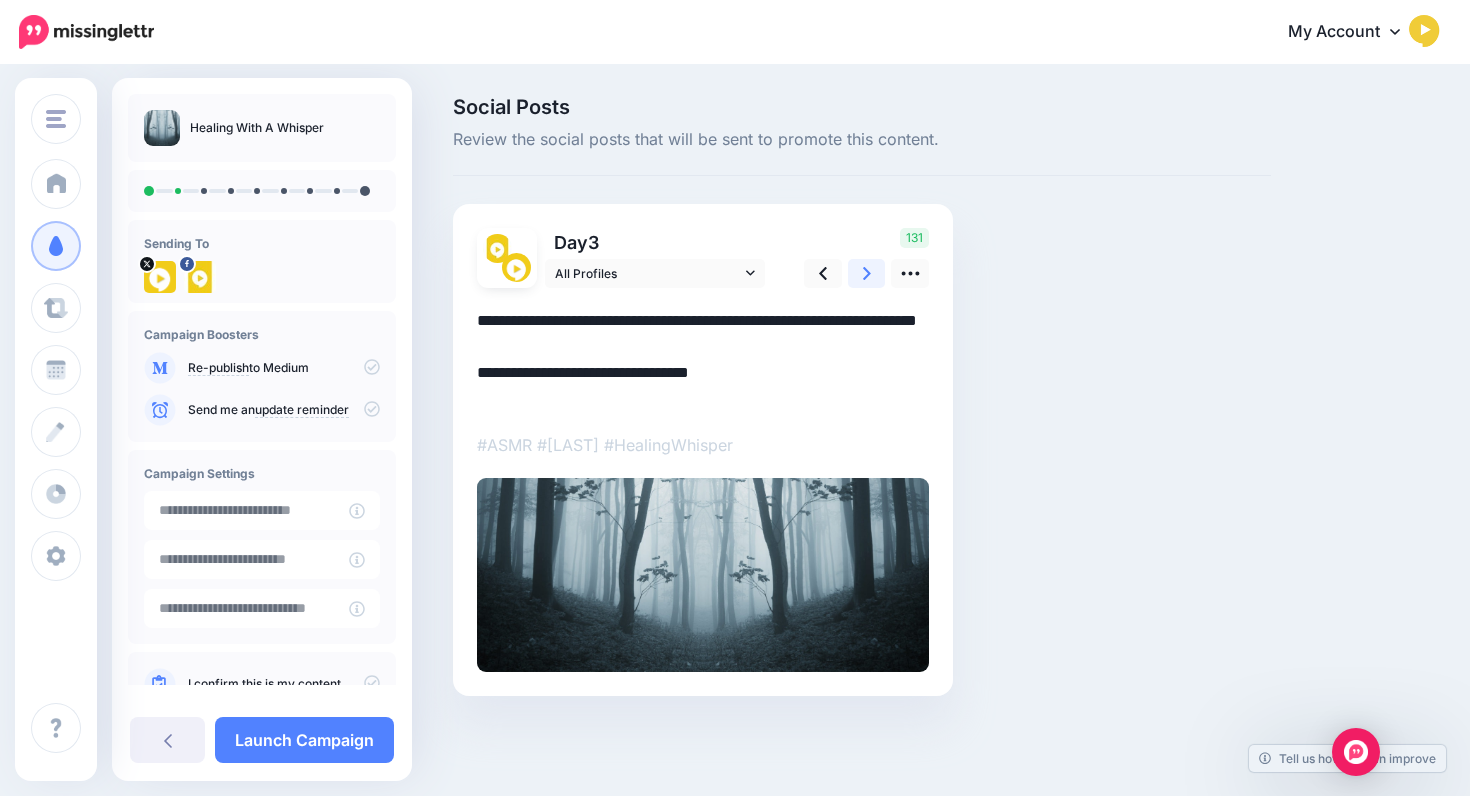 click 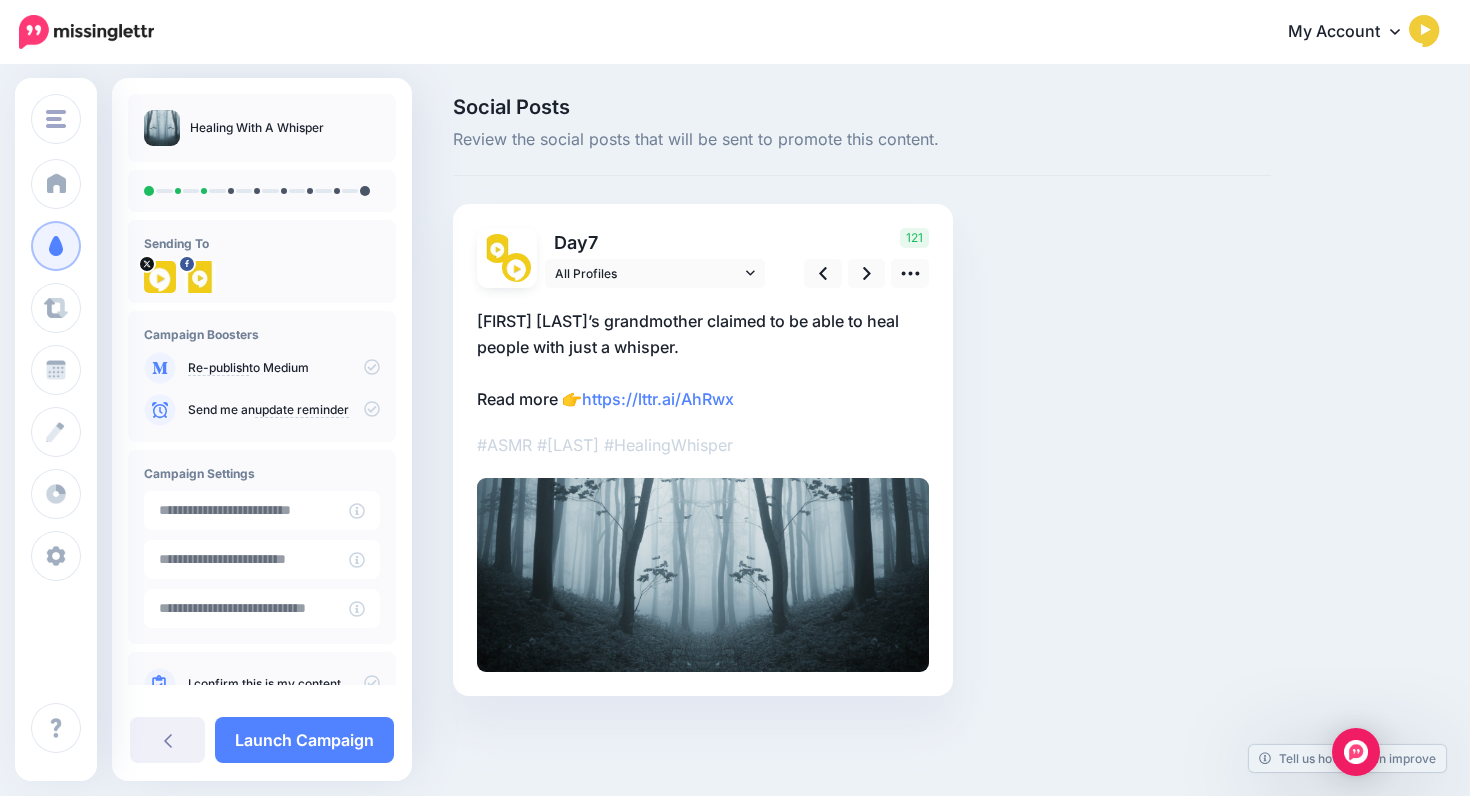 click on "Babka Vanda’s grandmother claimed to be able to heal people with just a whisper. Read more 👉  https://lttr.ai/AhRwx" at bounding box center [703, 360] 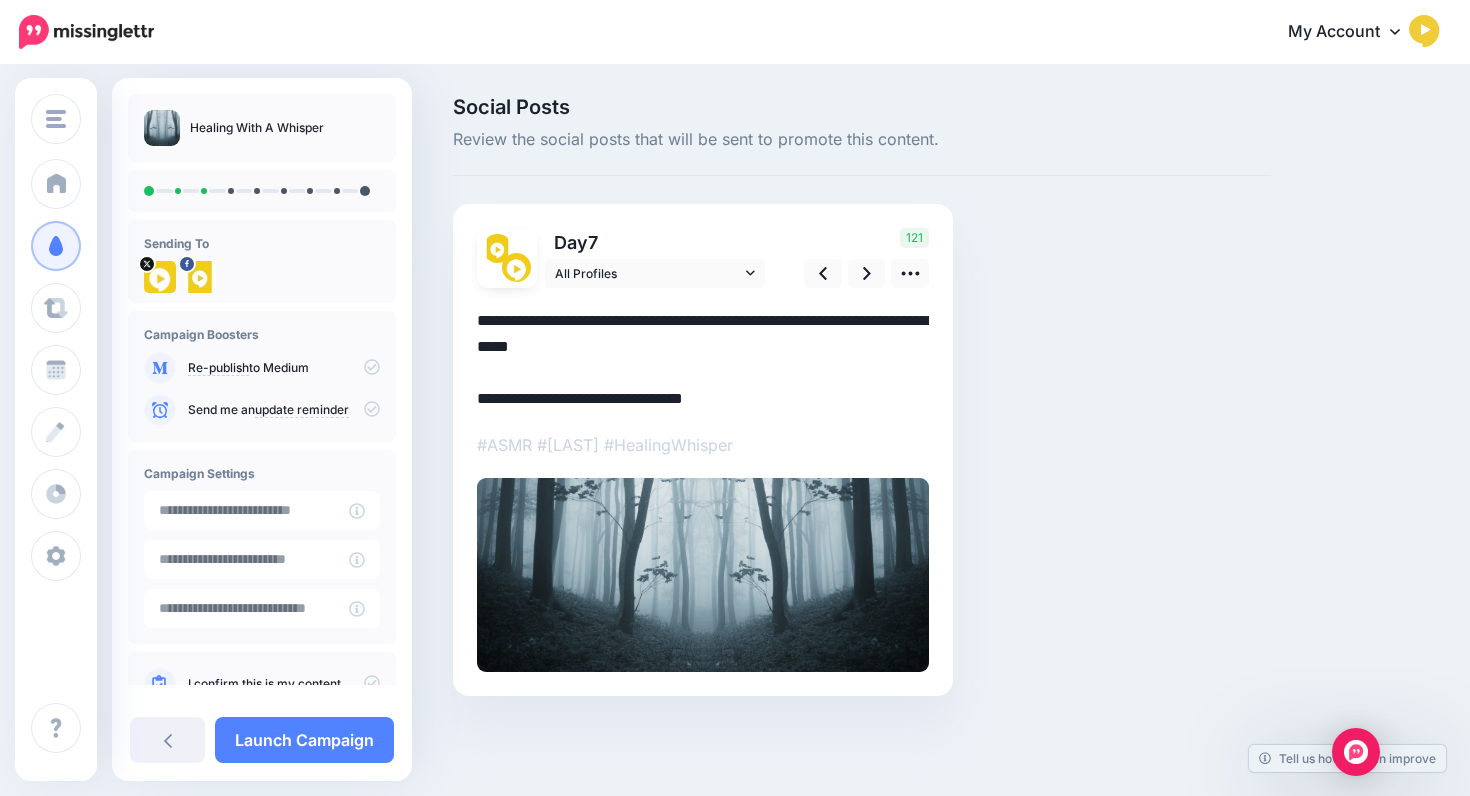 click on "**********" at bounding box center (703, 360) 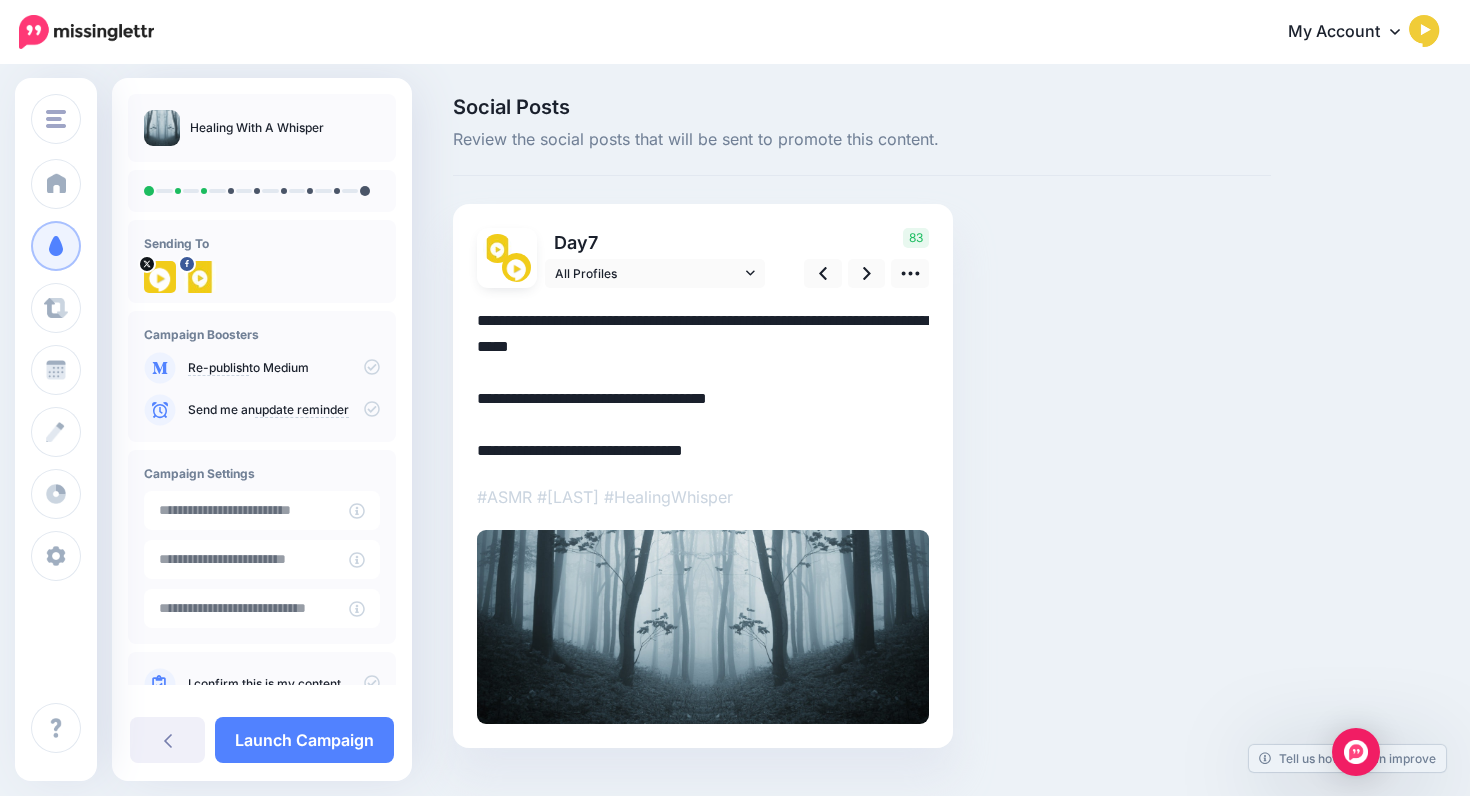 drag, startPoint x: 554, startPoint y: 454, endPoint x: 452, endPoint y: 458, distance: 102.0784 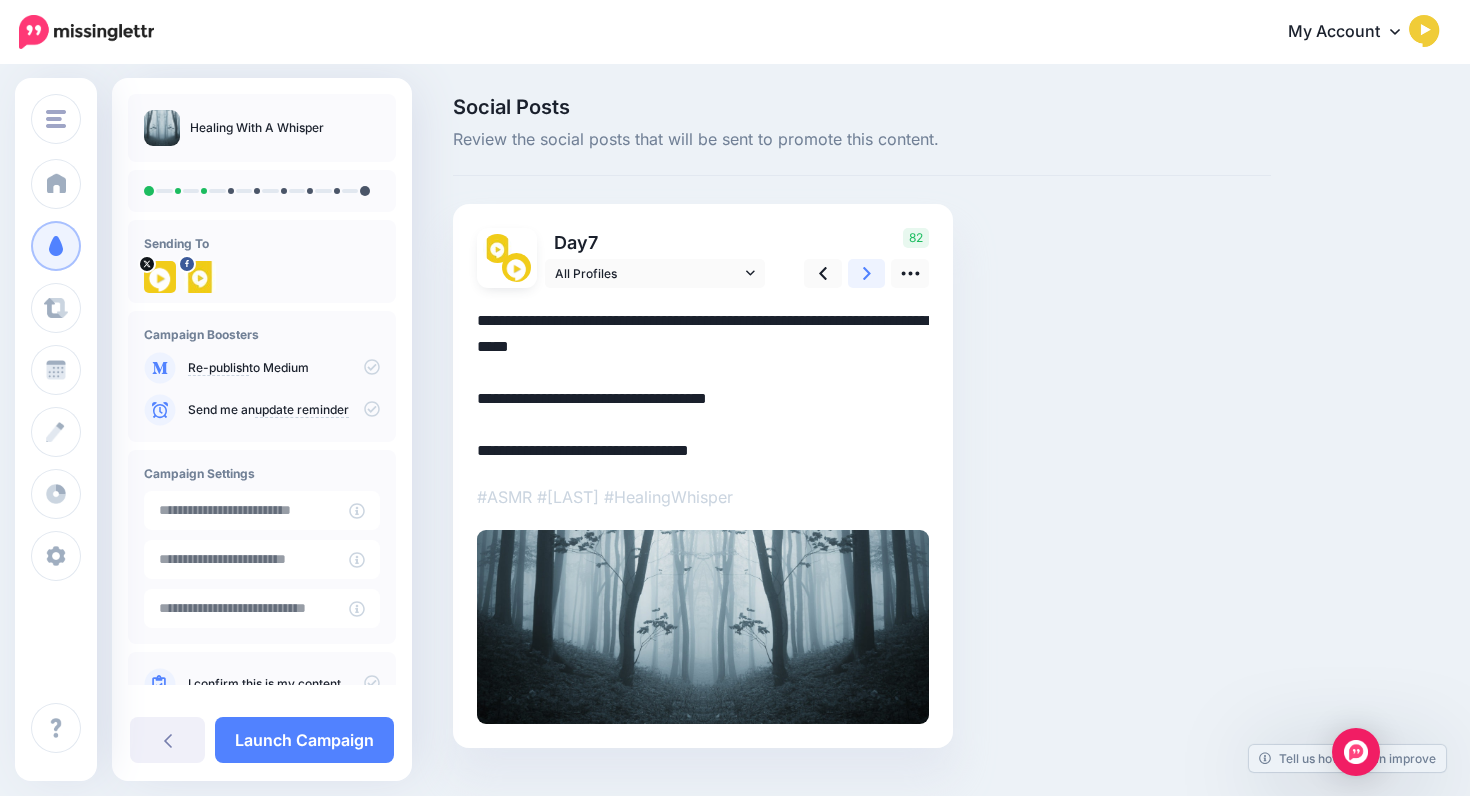 click at bounding box center (867, 273) 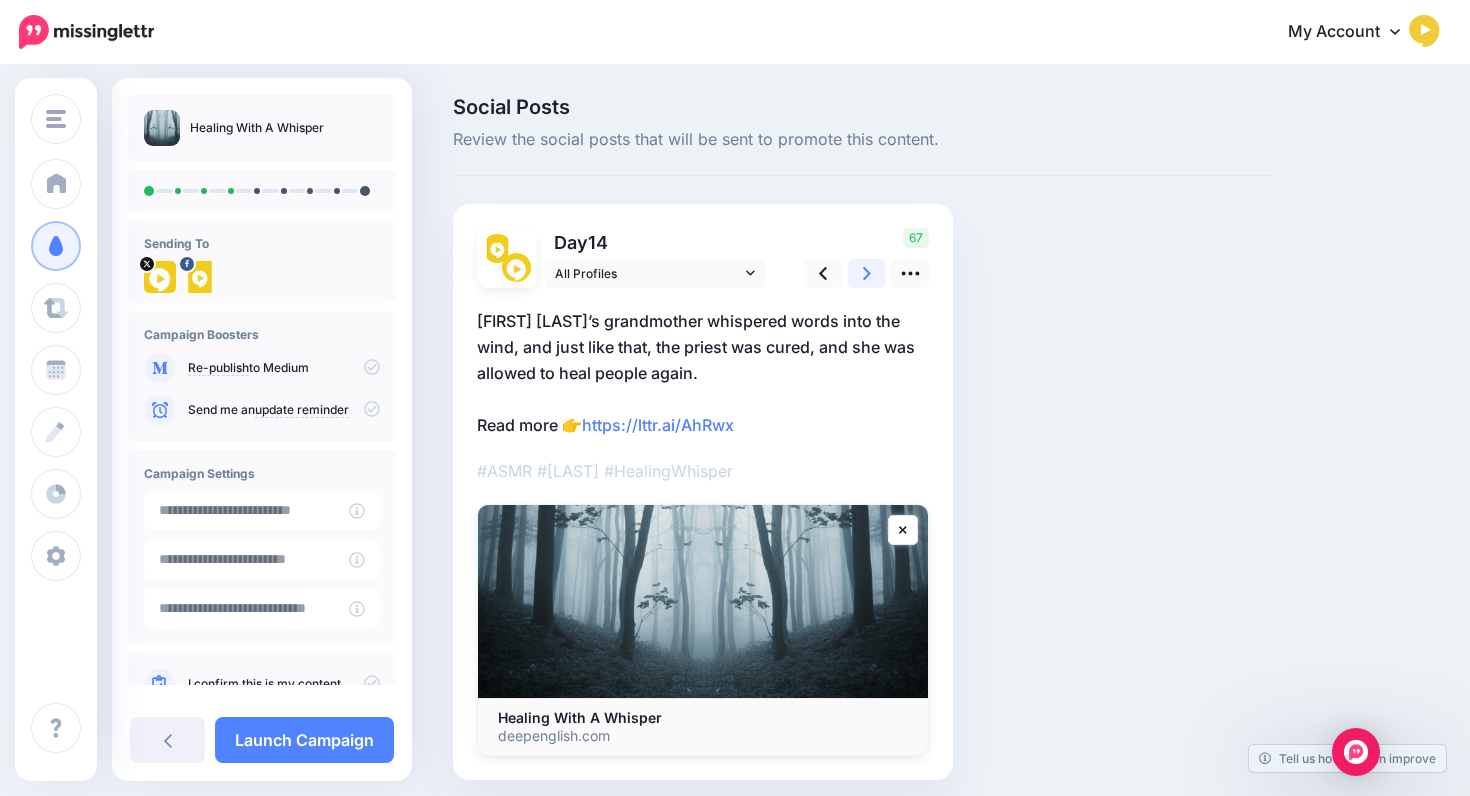 click at bounding box center [867, 273] 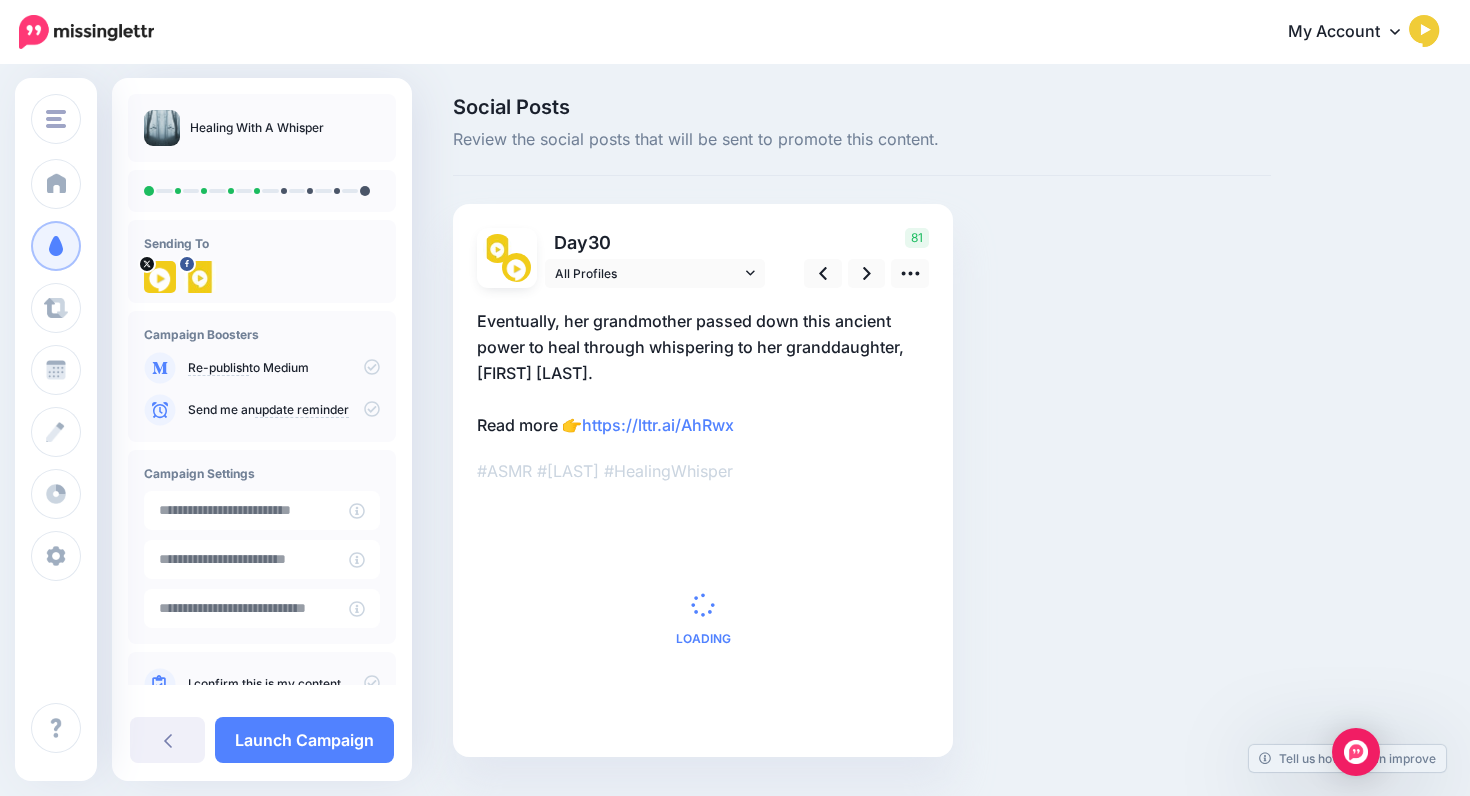 click on "Eventually, her grandmother passed down this ancient power to heal through whispering to her granddaughter, Babka Vanda. Read more 👉  https://lttr.ai/AhRwx" at bounding box center [703, 373] 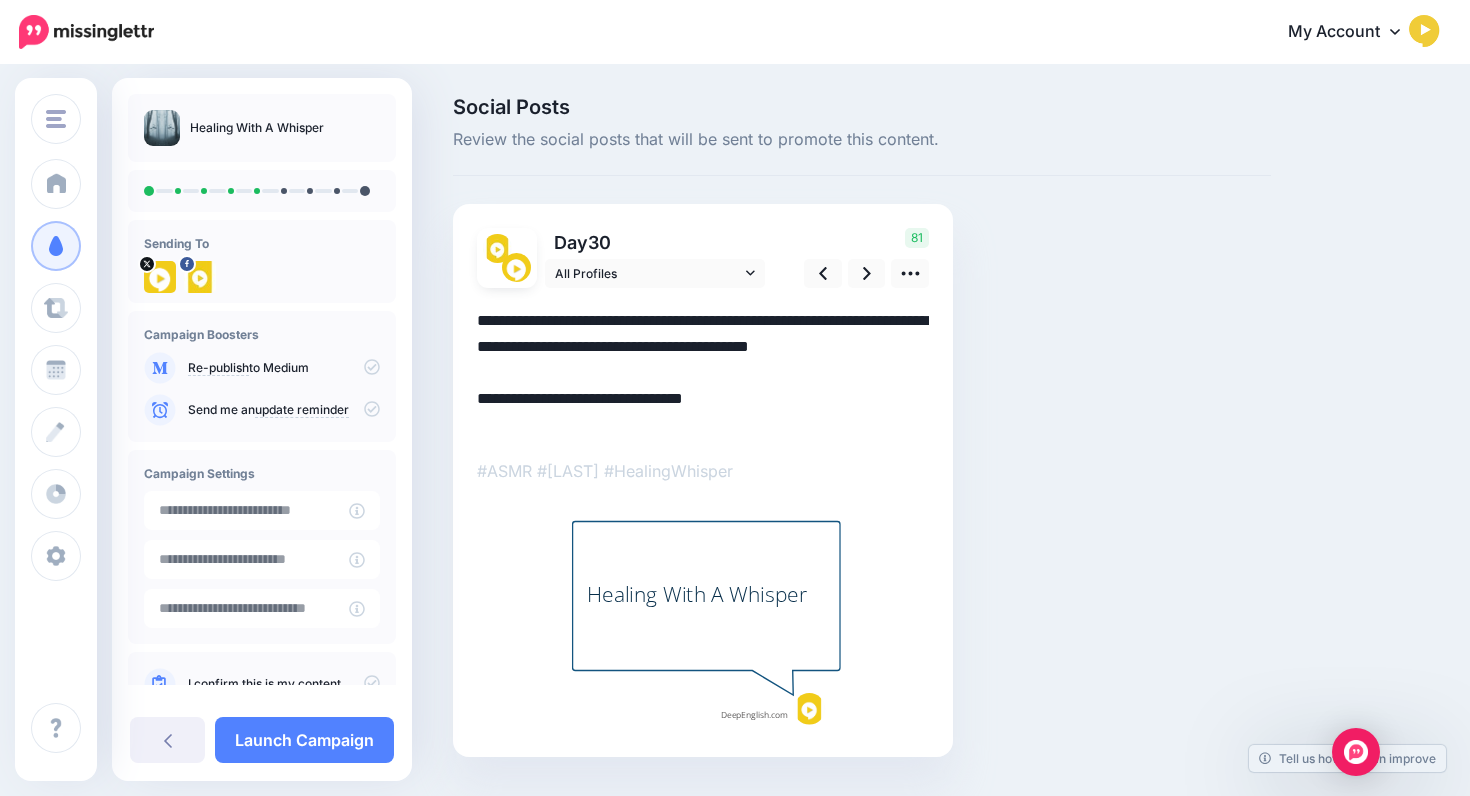 click on "**********" at bounding box center (703, 373) 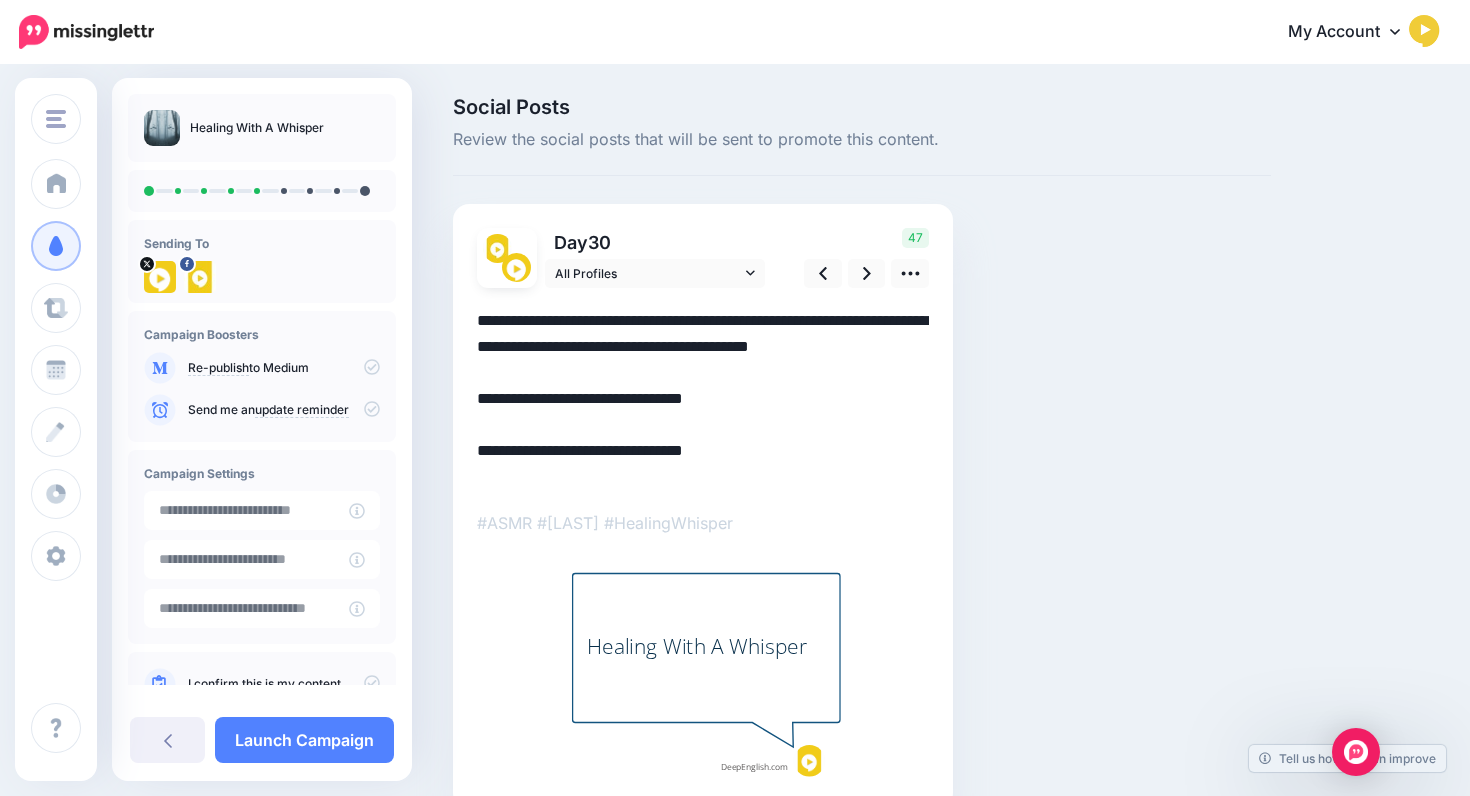 drag, startPoint x: 720, startPoint y: 418, endPoint x: 659, endPoint y: 417, distance: 61.008198 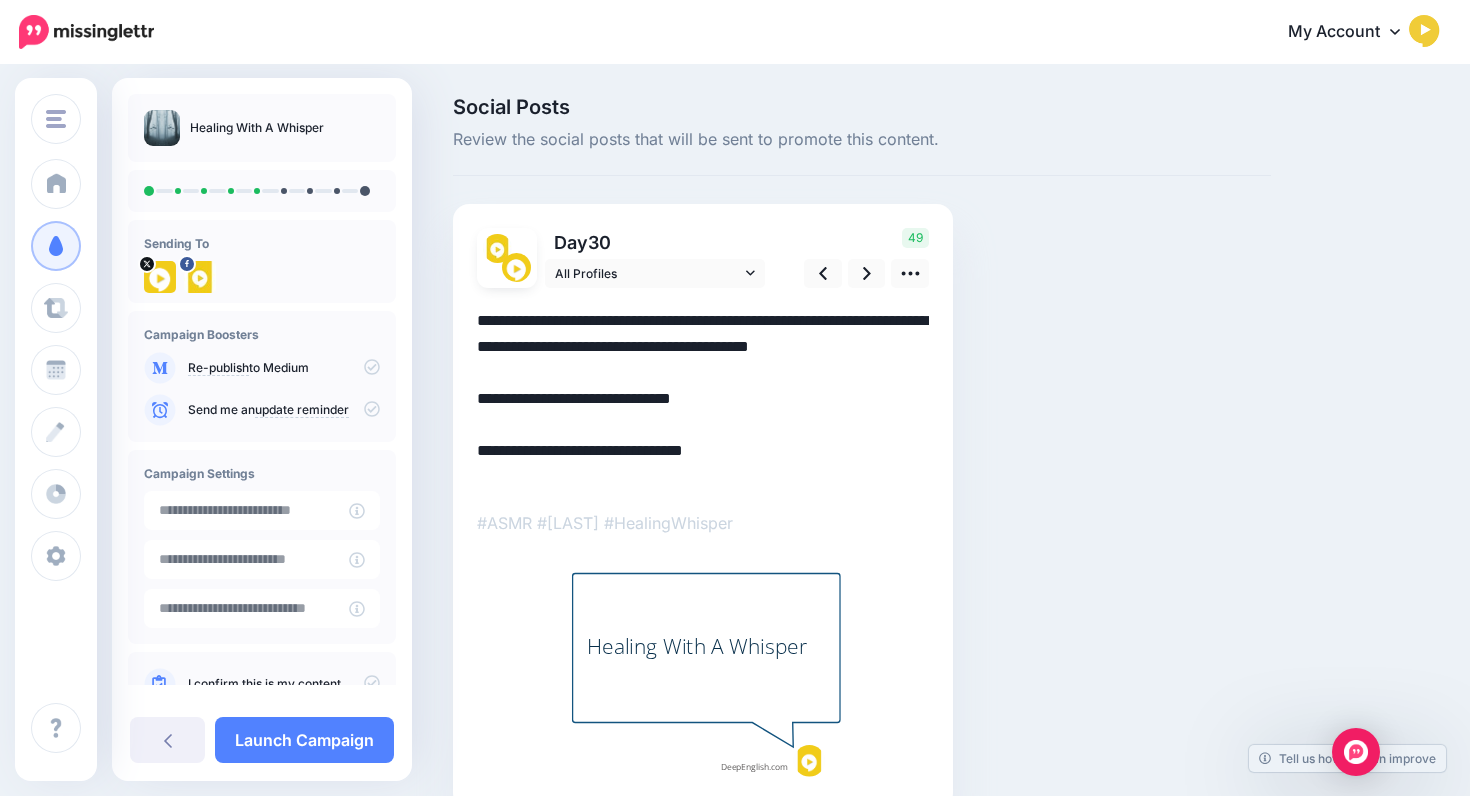 drag, startPoint x: 515, startPoint y: 476, endPoint x: 444, endPoint y: 480, distance: 71.11259 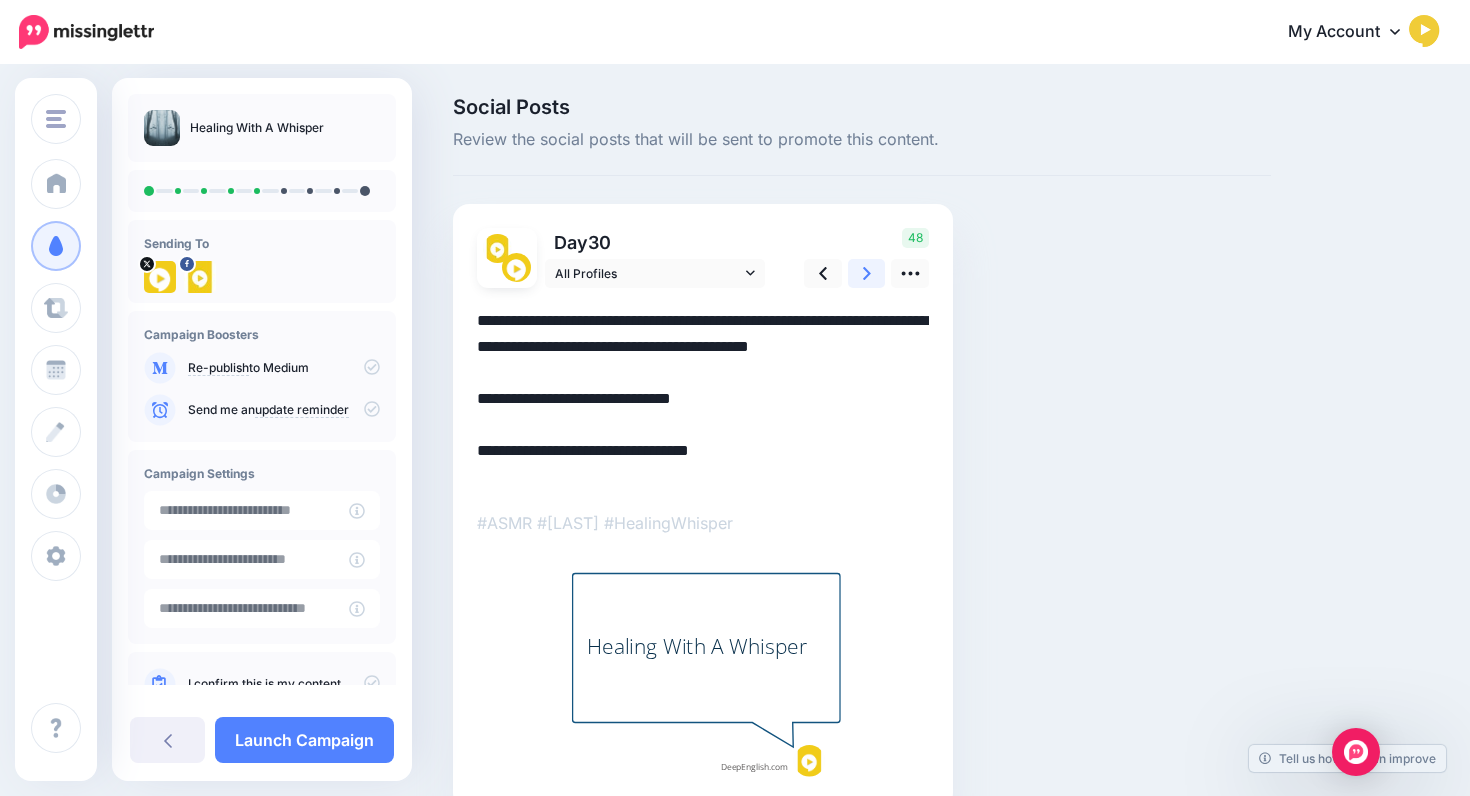 click at bounding box center [867, 273] 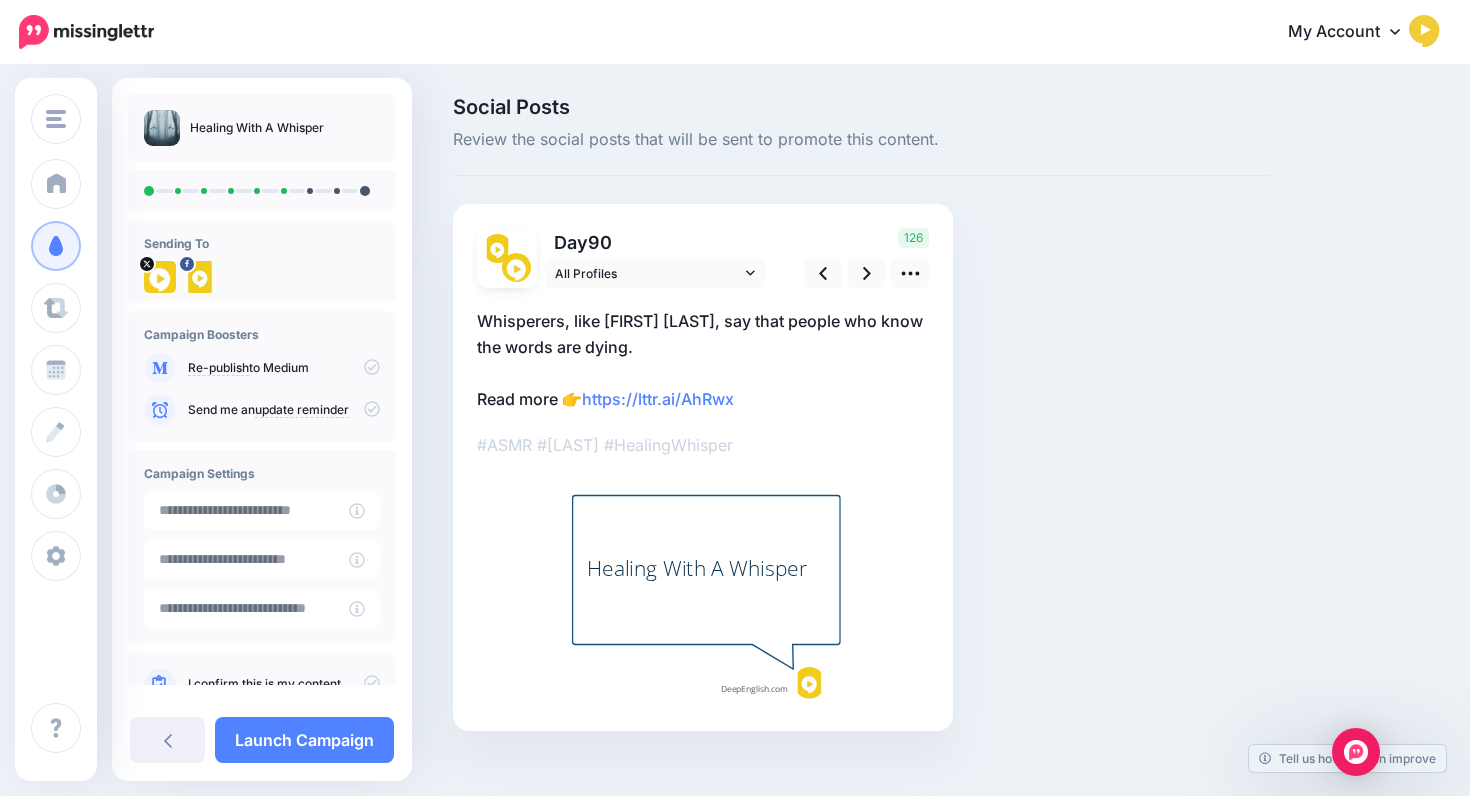 click on "Whisperers, like Babka Vanda, say that people who know the words are dying. Read more 👉  https://lttr.ai/AhRwx" at bounding box center (703, 360) 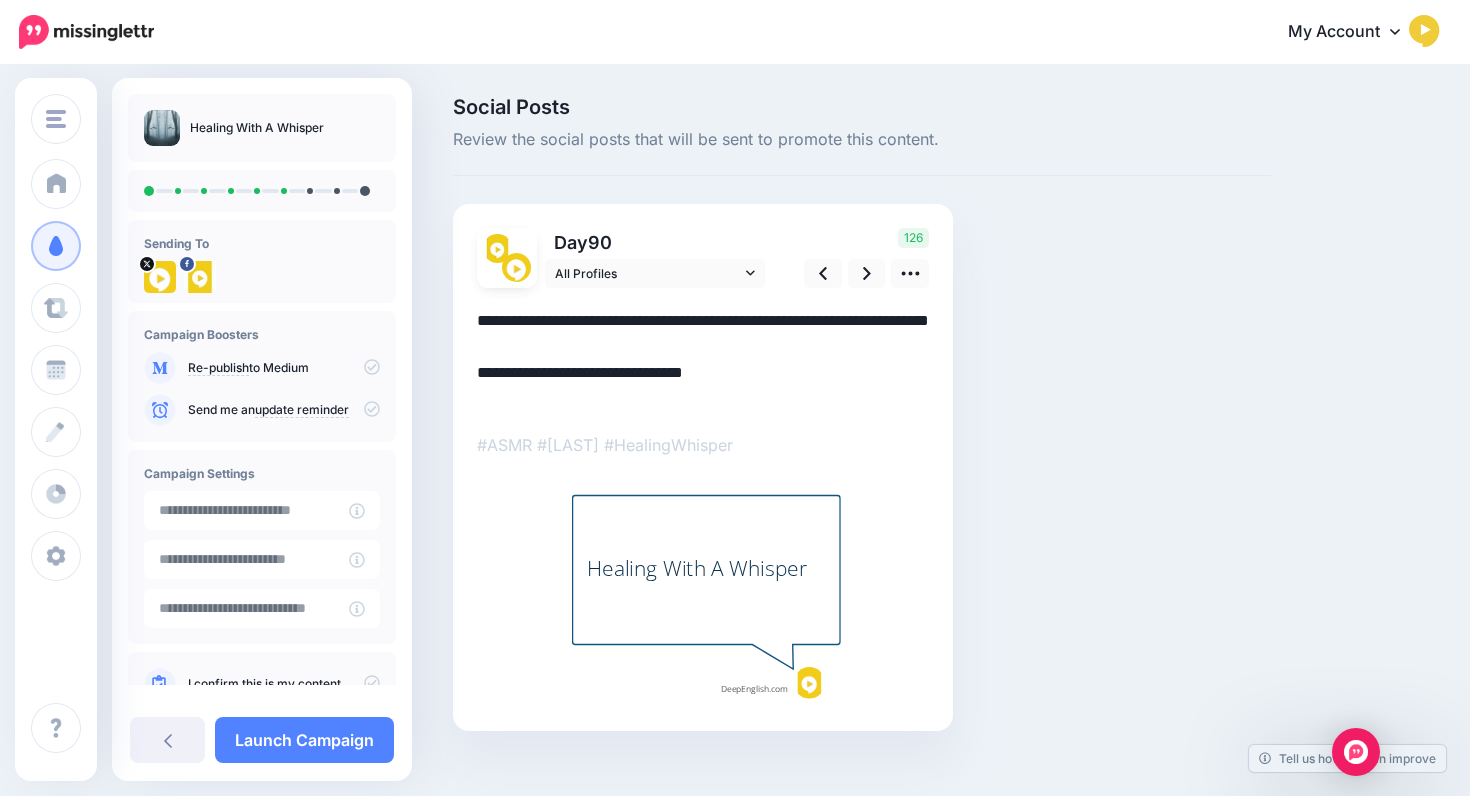 drag, startPoint x: 512, startPoint y: 398, endPoint x: 450, endPoint y: 398, distance: 62 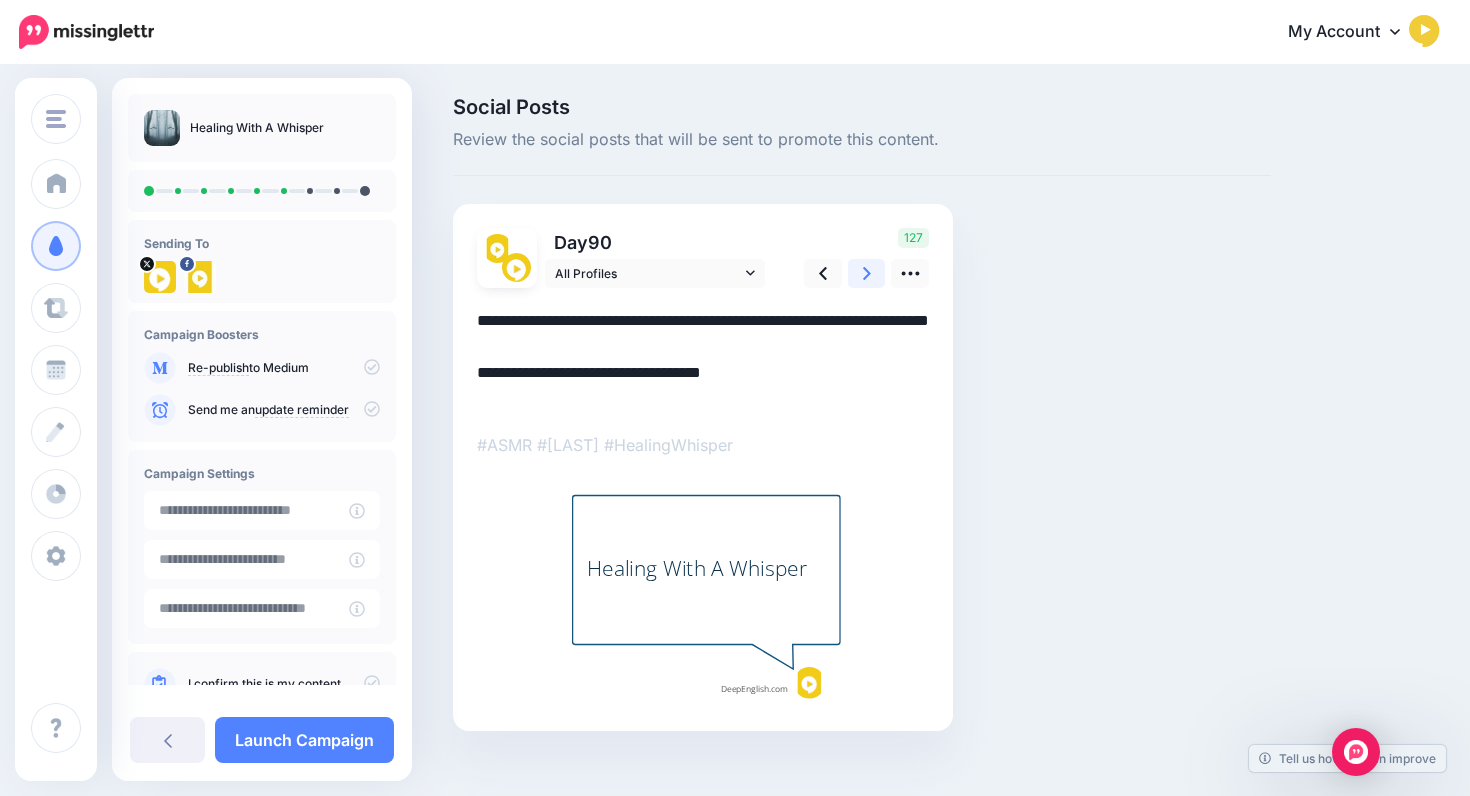 click 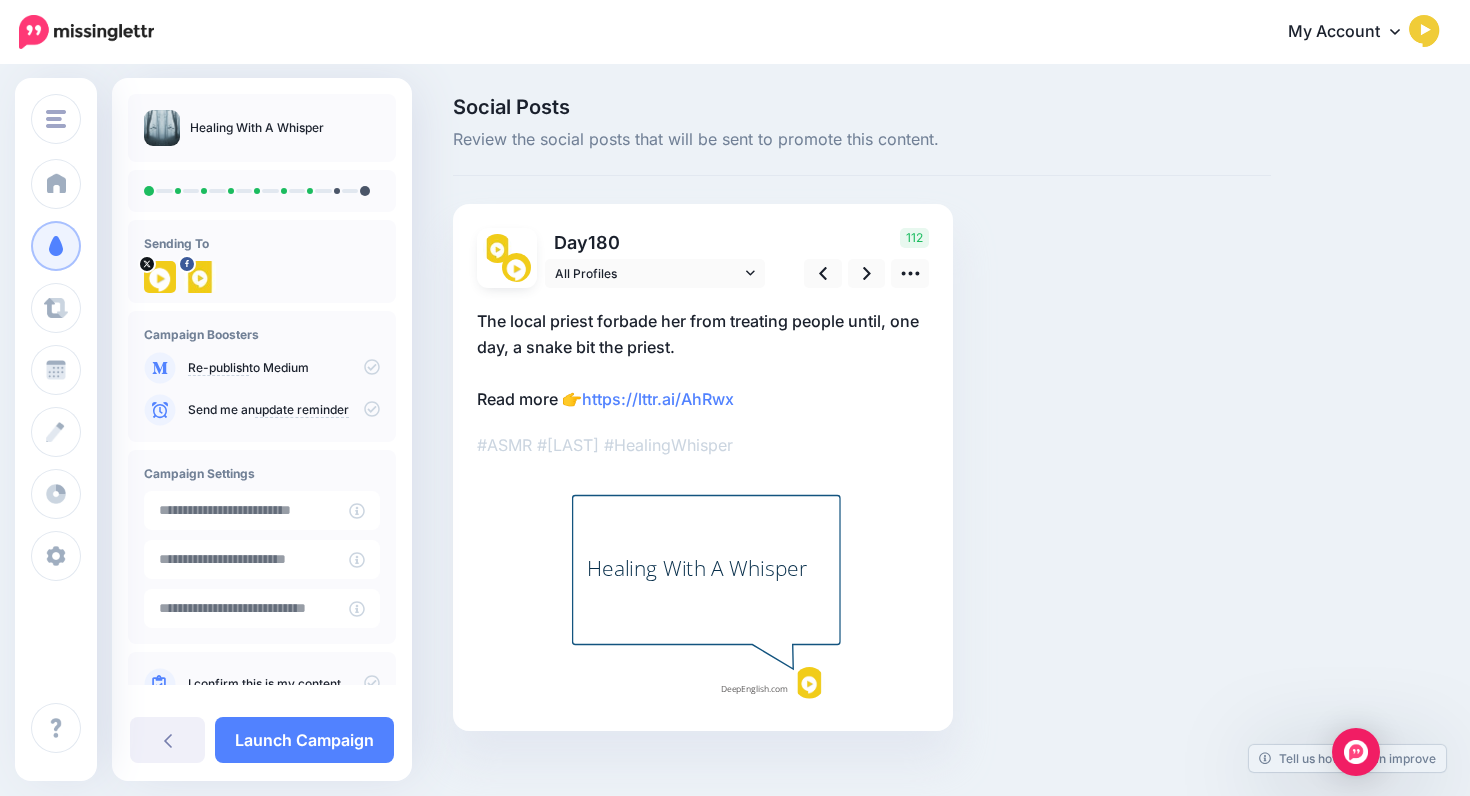 click on "The local priest forbade her from treating people until, one day, a snake bit the priest. Read more 👉  https://lttr.ai/AhRwx" at bounding box center [703, 360] 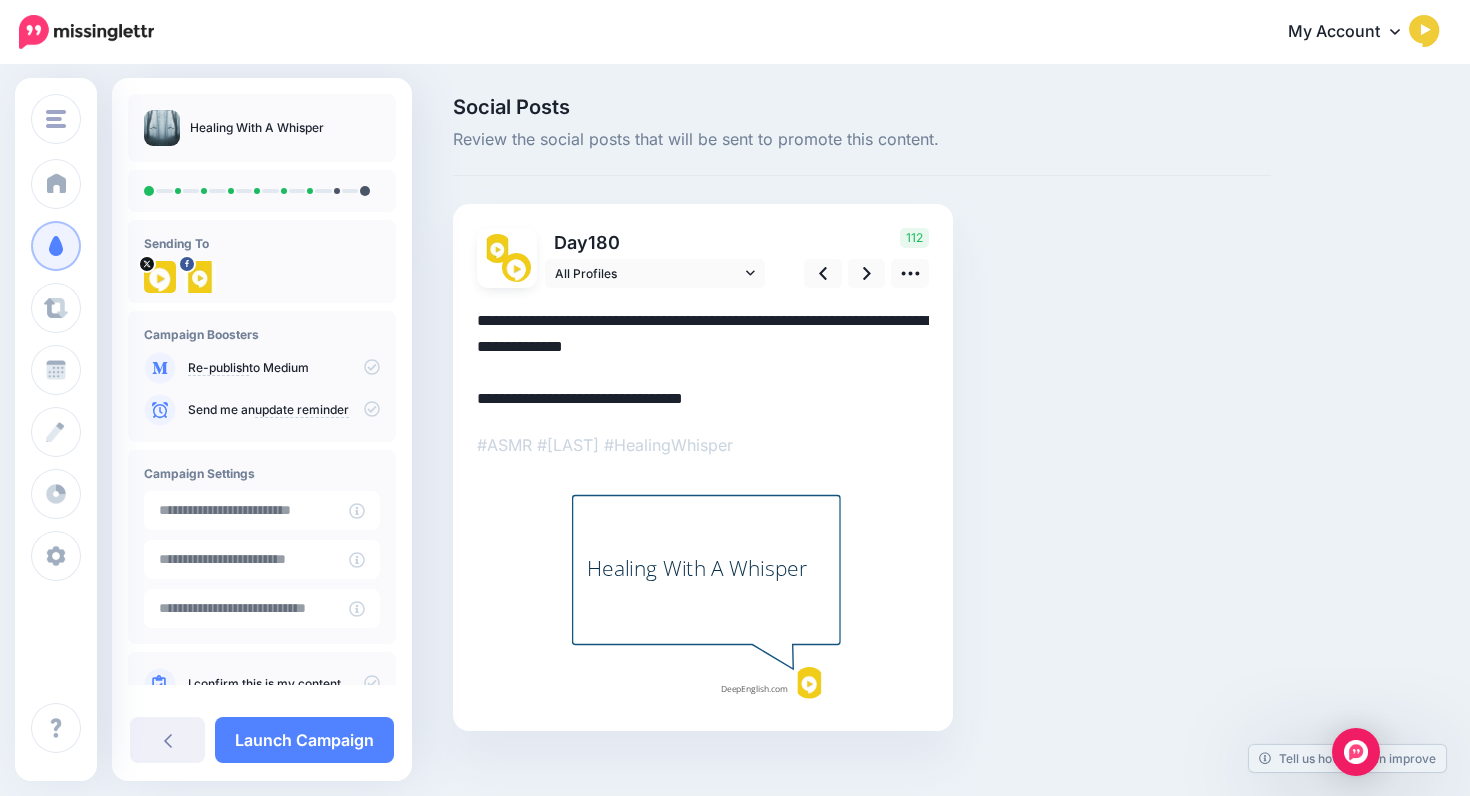 drag, startPoint x: 512, startPoint y: 391, endPoint x: 427, endPoint y: 402, distance: 85.70881 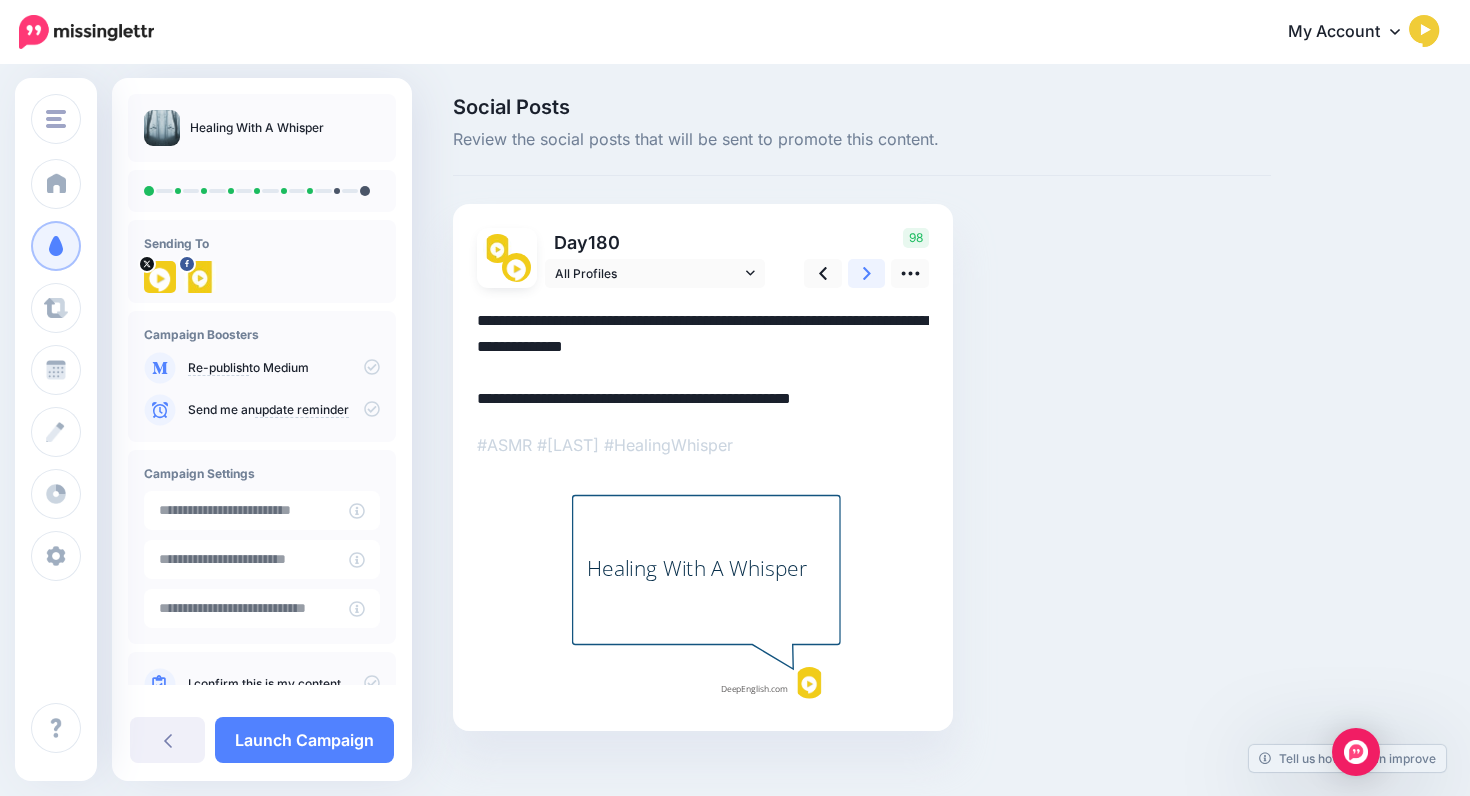 click 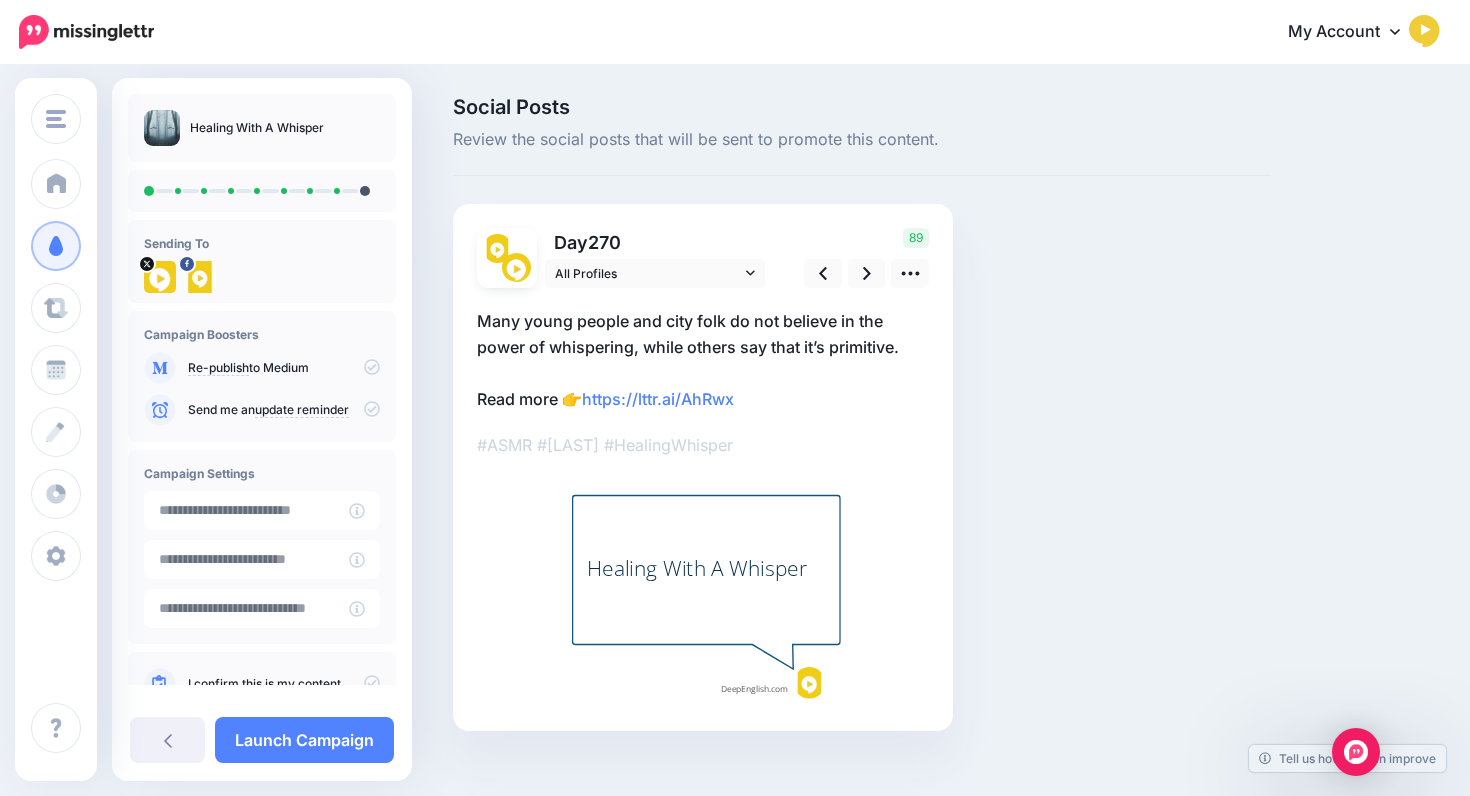 click on "Many young people and city folk do not believe in the power of whispering, while others say that it’s primitive. Read more 👉  https://lttr.ai/AhRwx" at bounding box center [703, 360] 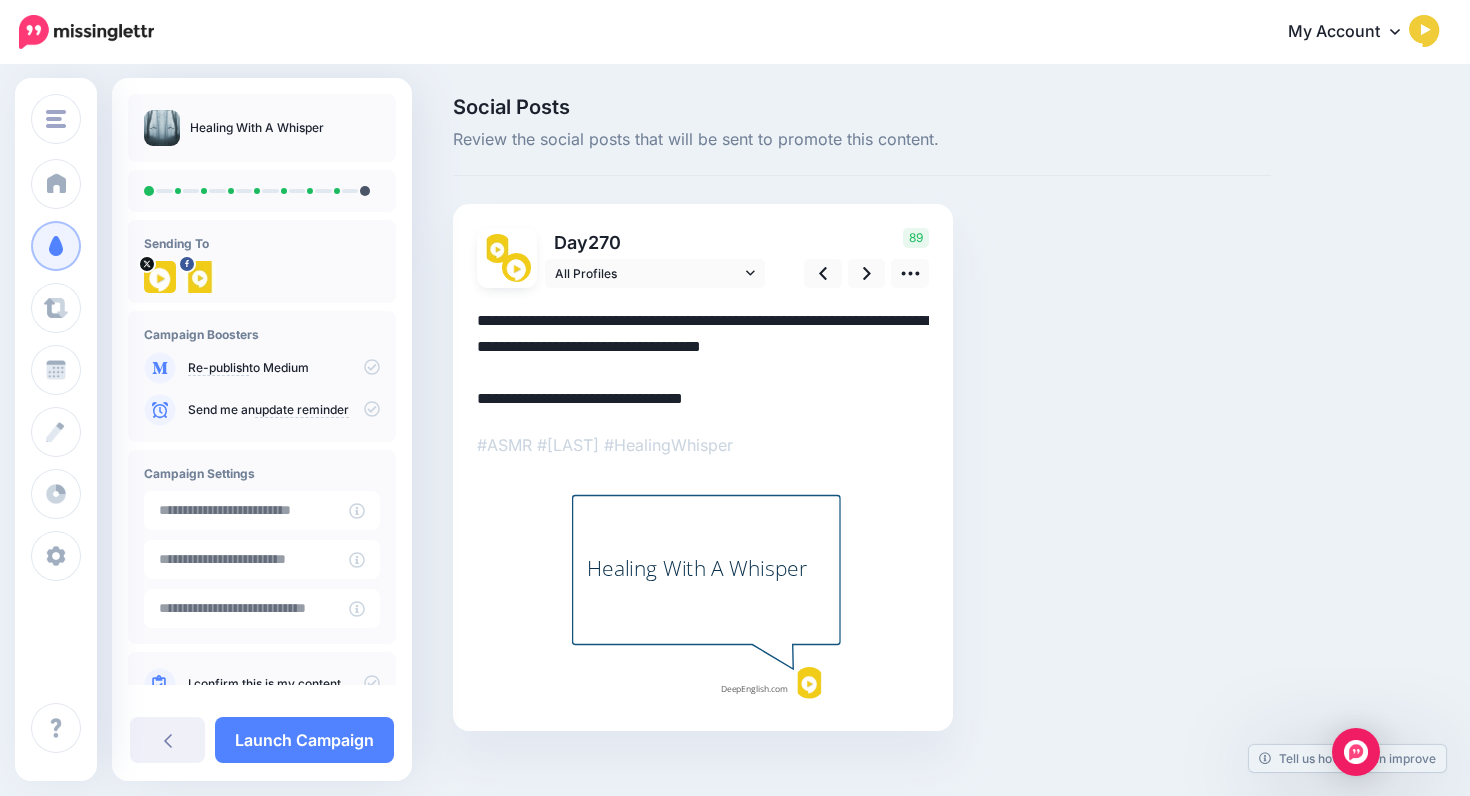 drag, startPoint x: 516, startPoint y: 397, endPoint x: 442, endPoint y: 397, distance: 74 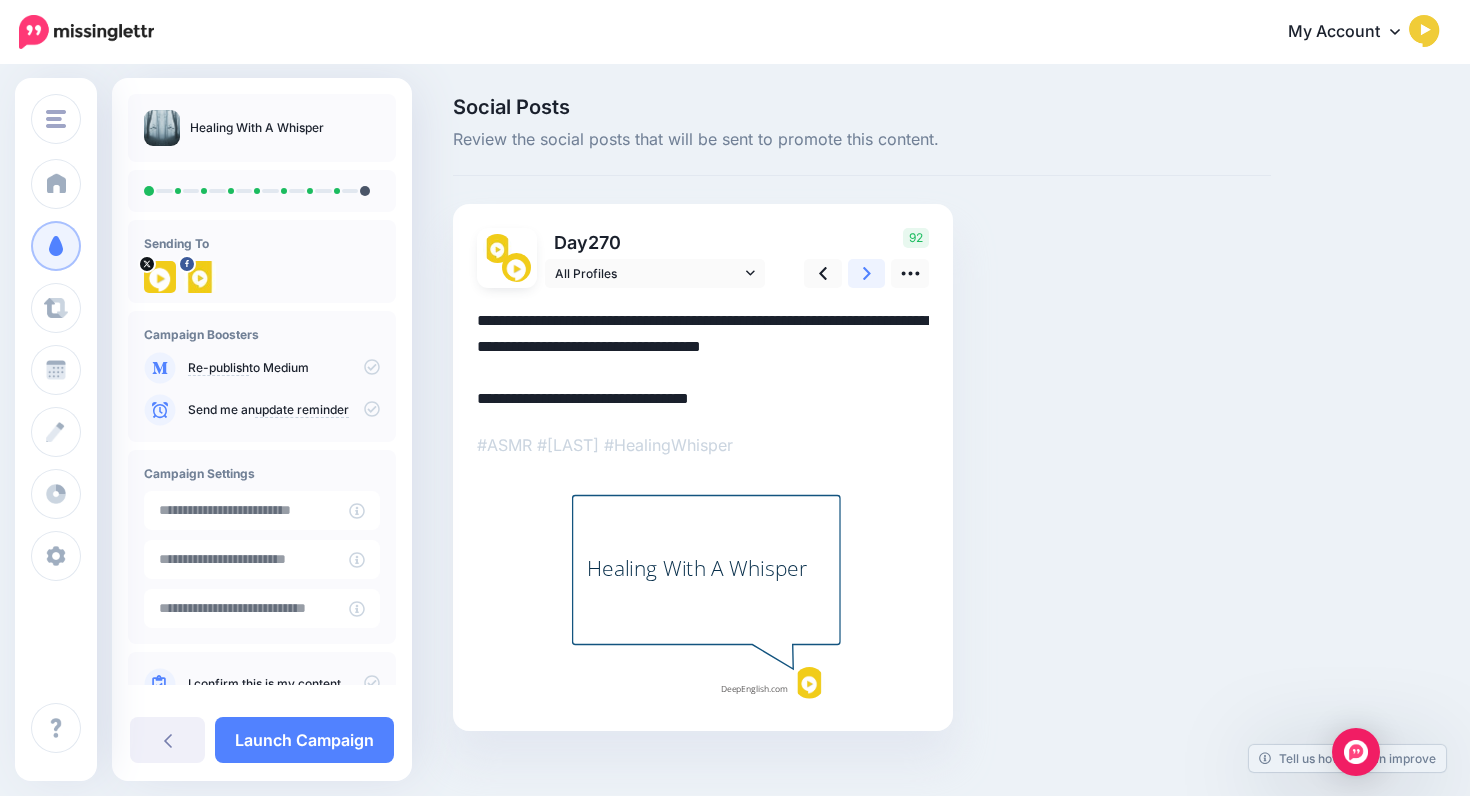 click at bounding box center [867, 273] 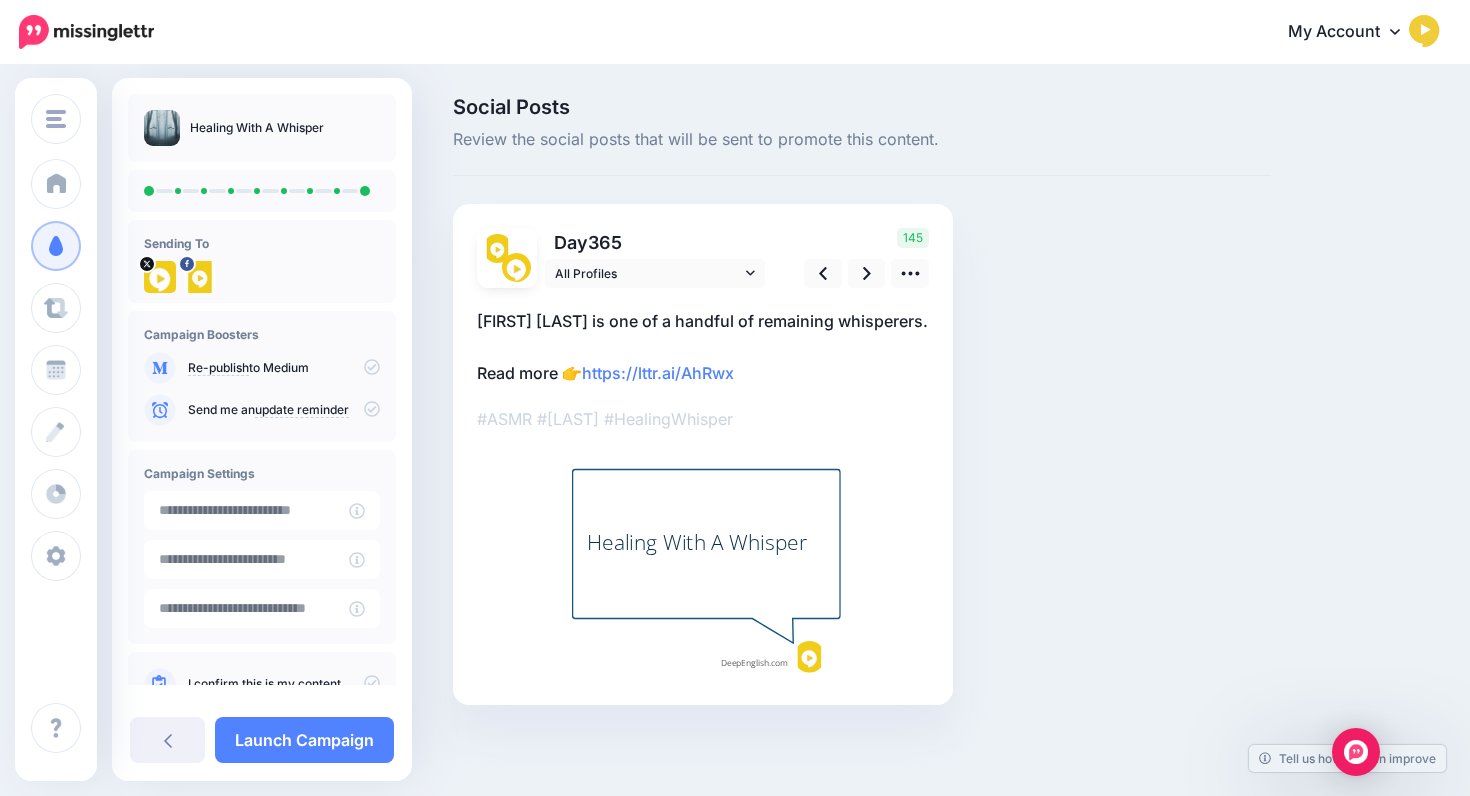 click on "Day  365
All
Profiles" at bounding box center (703, 454) 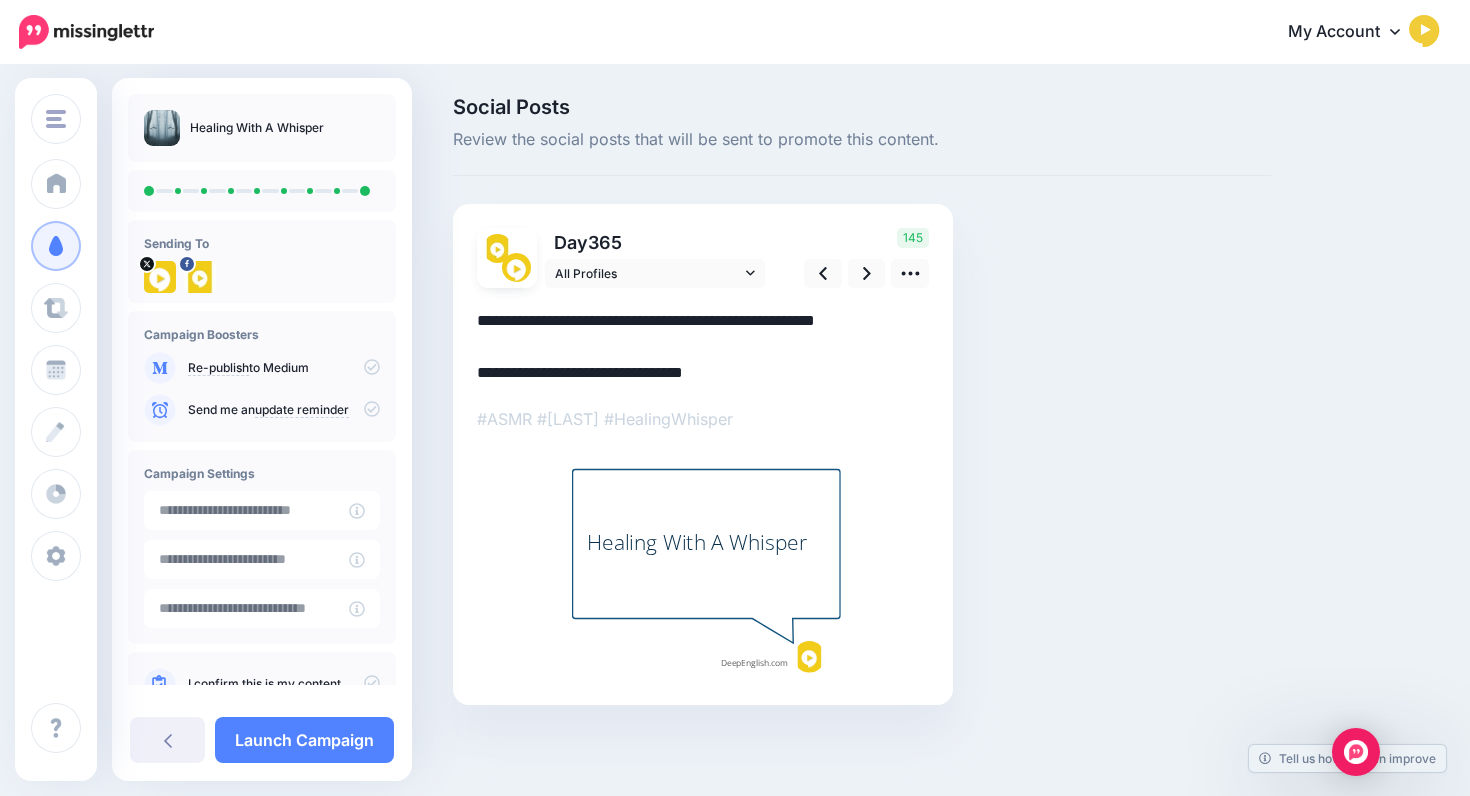 click on "**********" at bounding box center [703, 347] 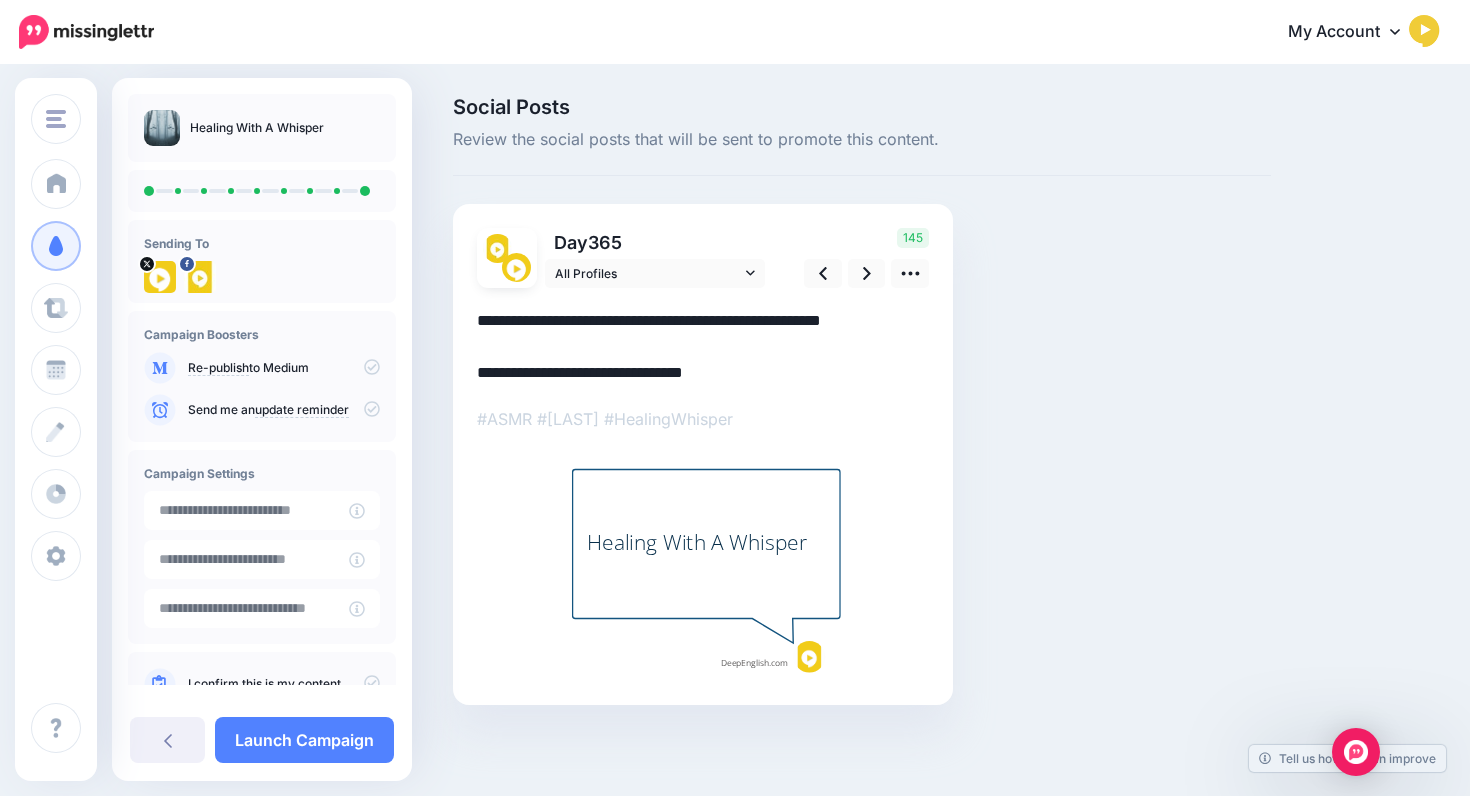 paste on "**********" 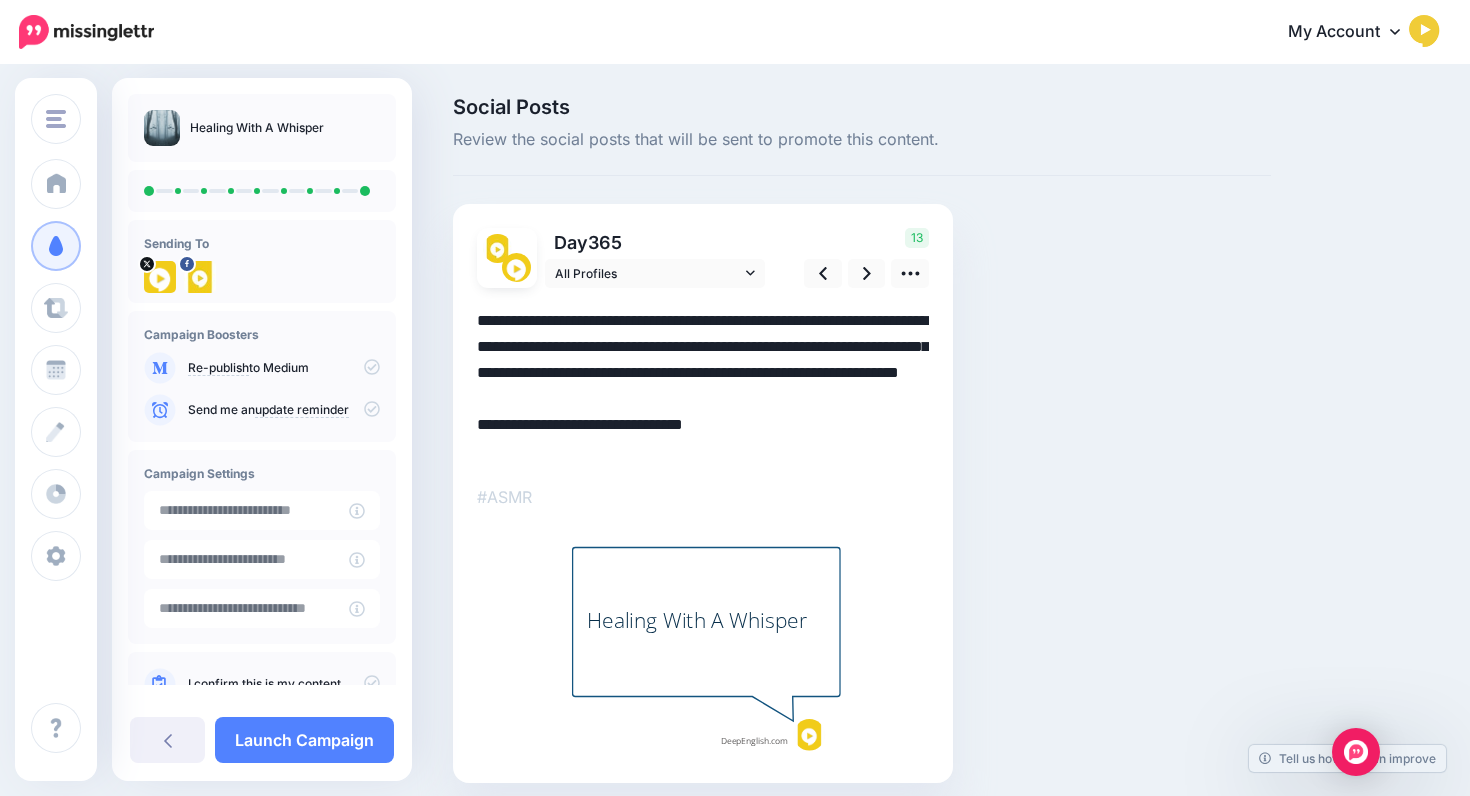 click on "**********" at bounding box center [703, 386] 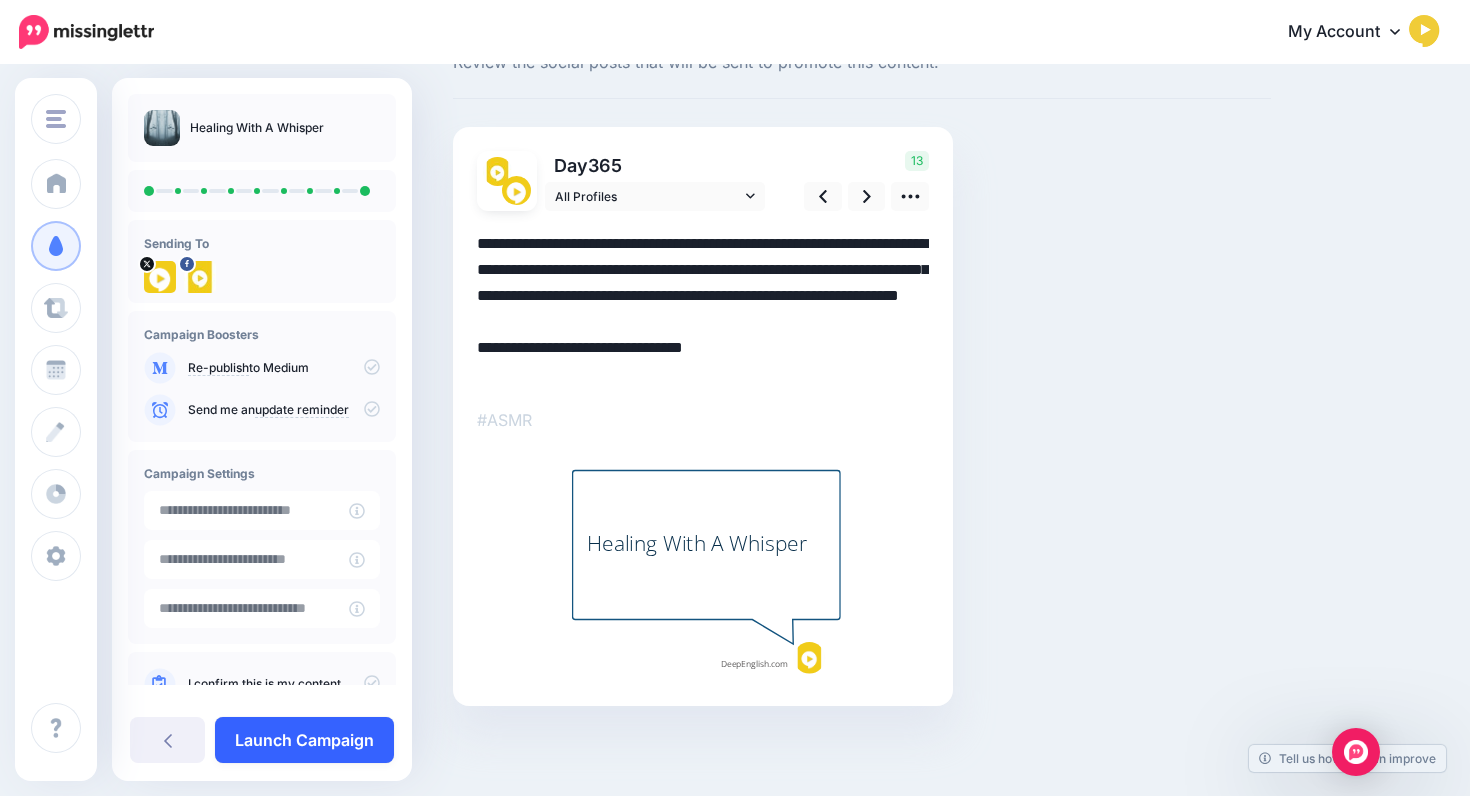 type on "**********" 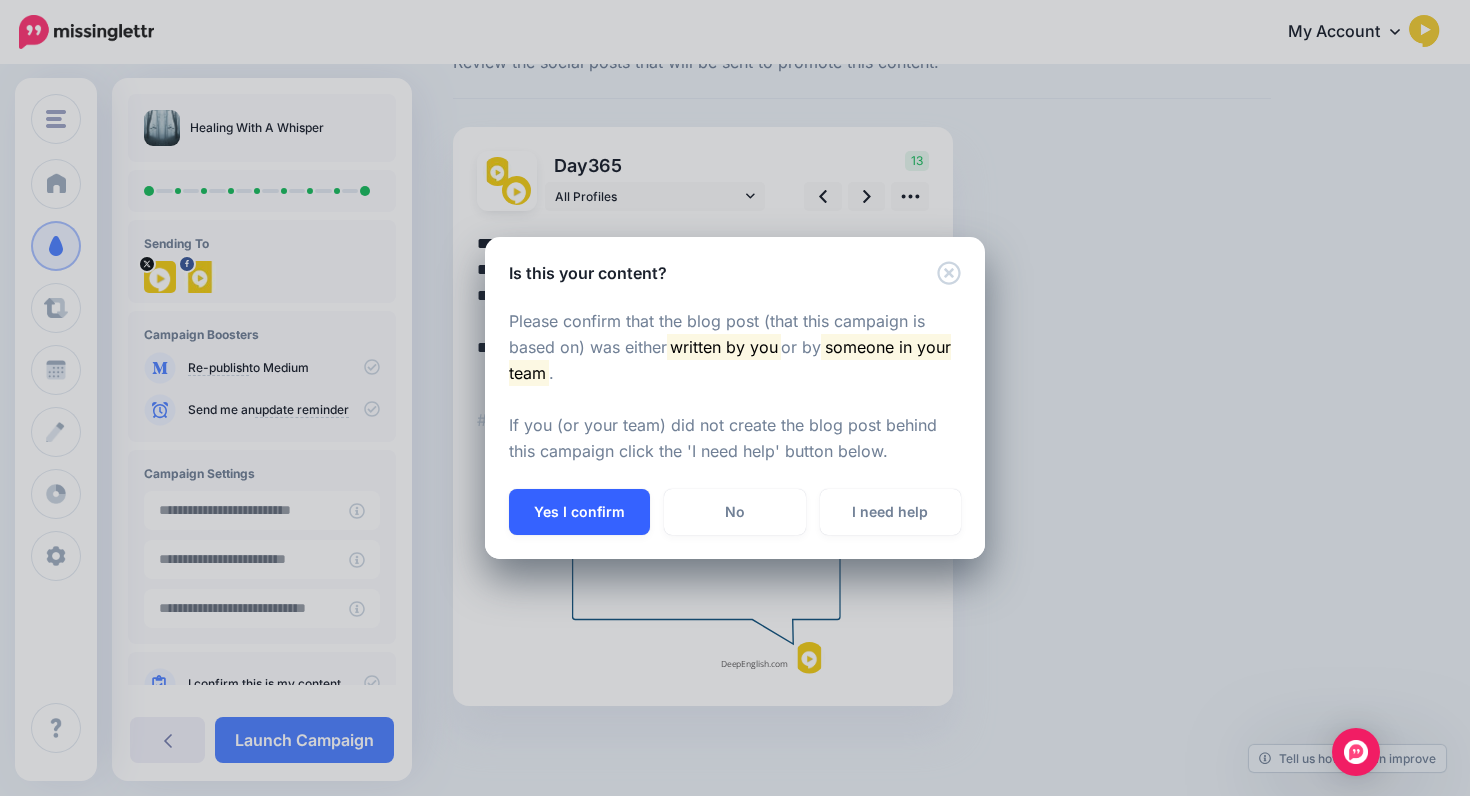 click on "Yes I confirm" at bounding box center (579, 512) 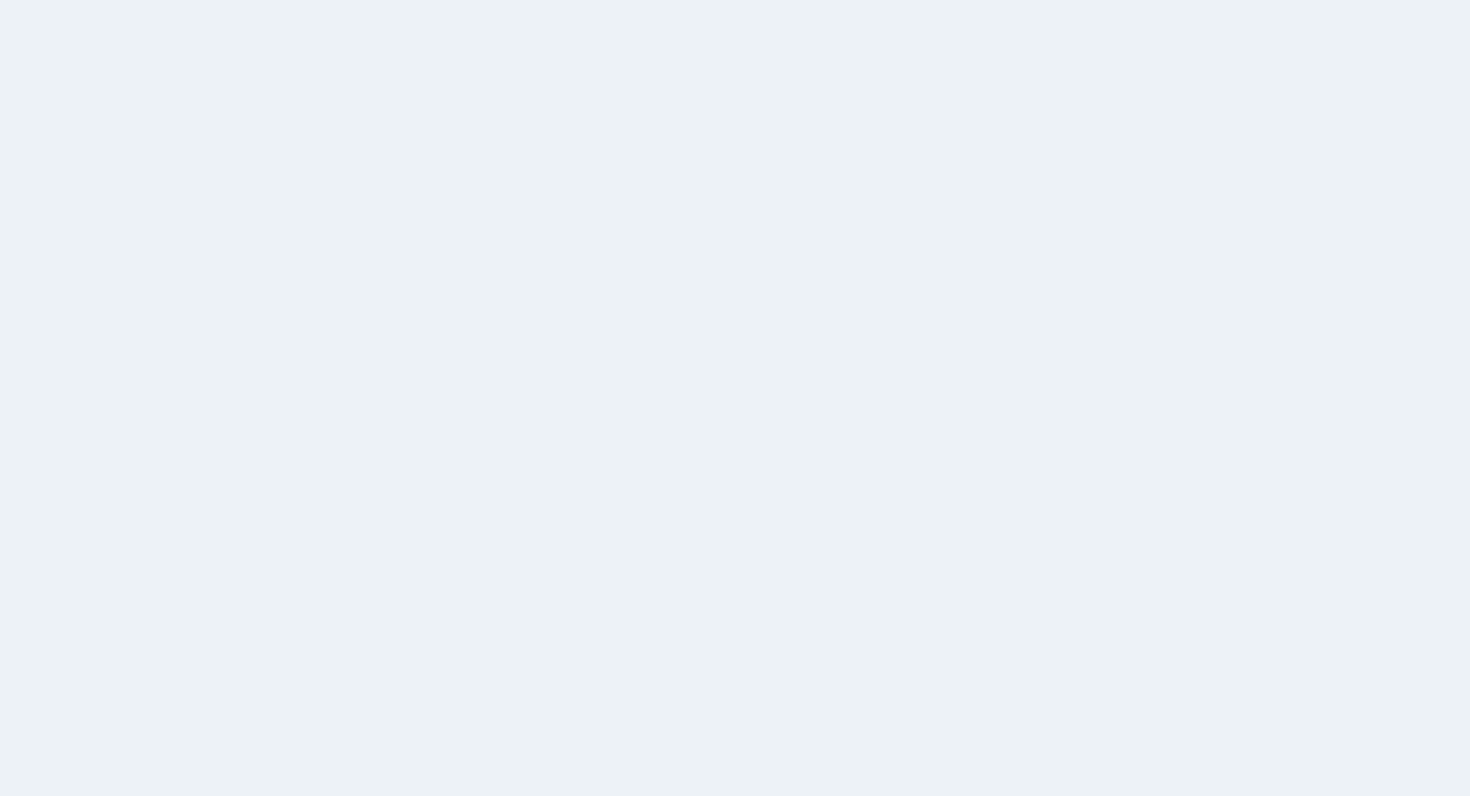 scroll, scrollTop: 0, scrollLeft: 0, axis: both 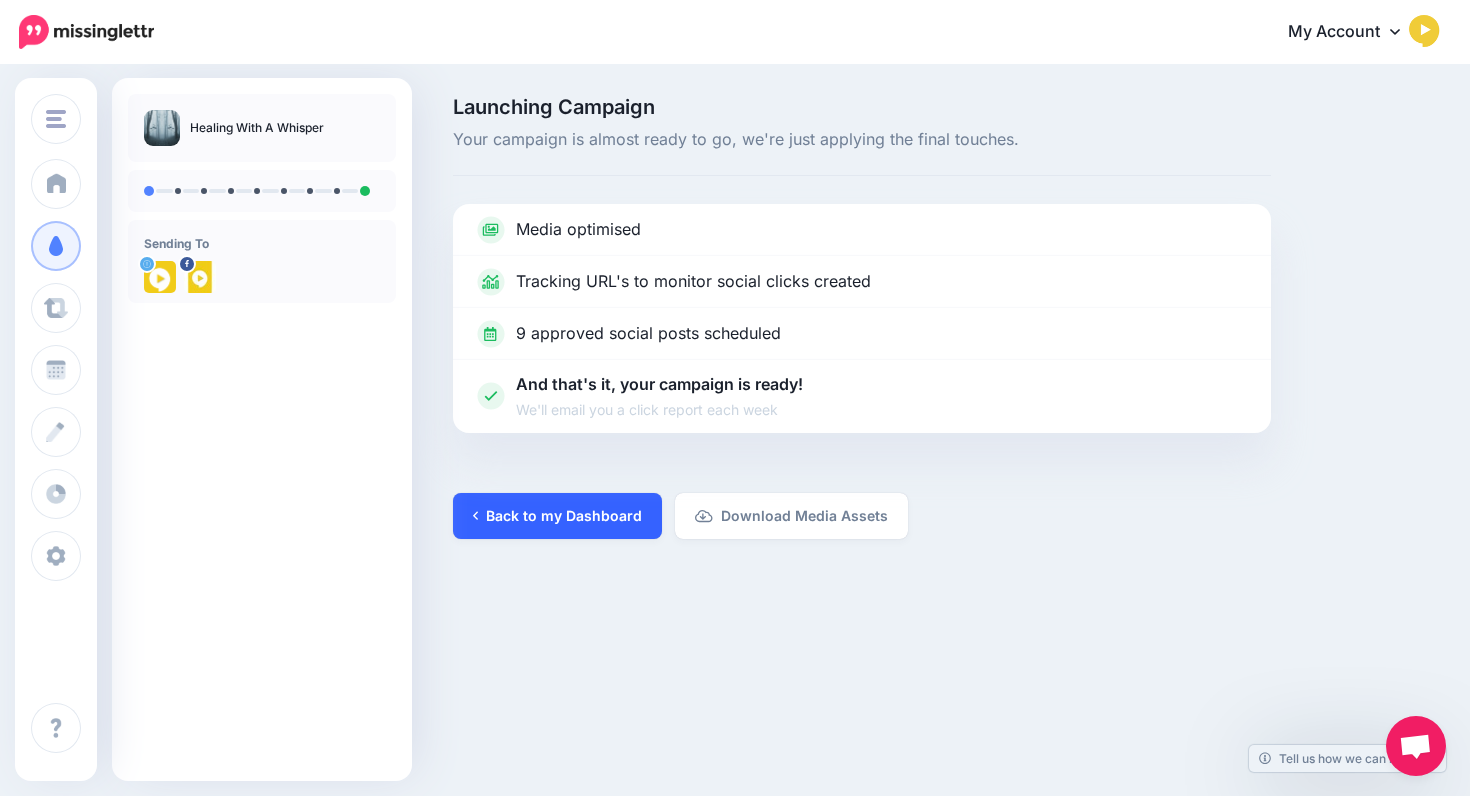 click on "Back to my Dashboard" at bounding box center (557, 516) 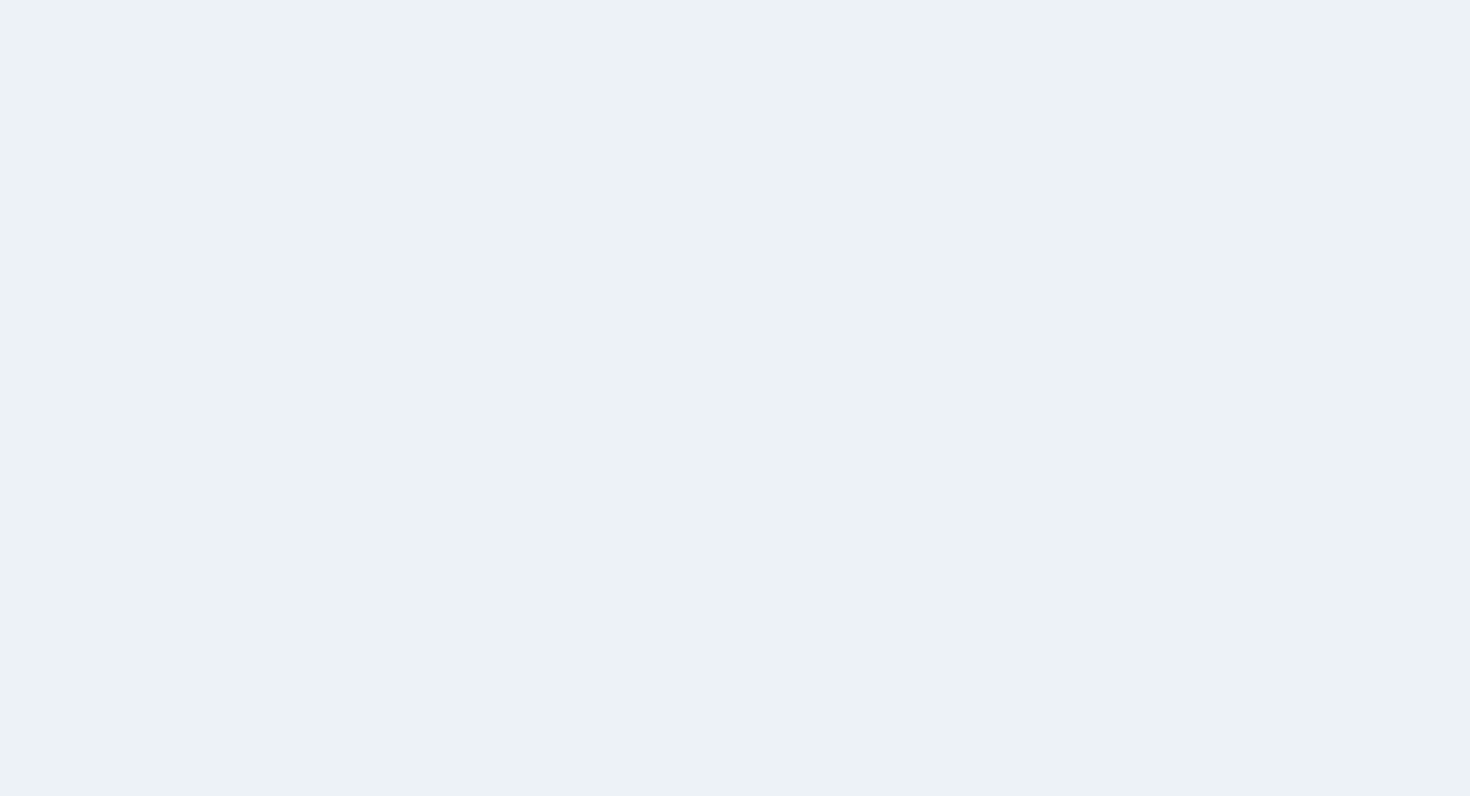 scroll, scrollTop: 0, scrollLeft: 0, axis: both 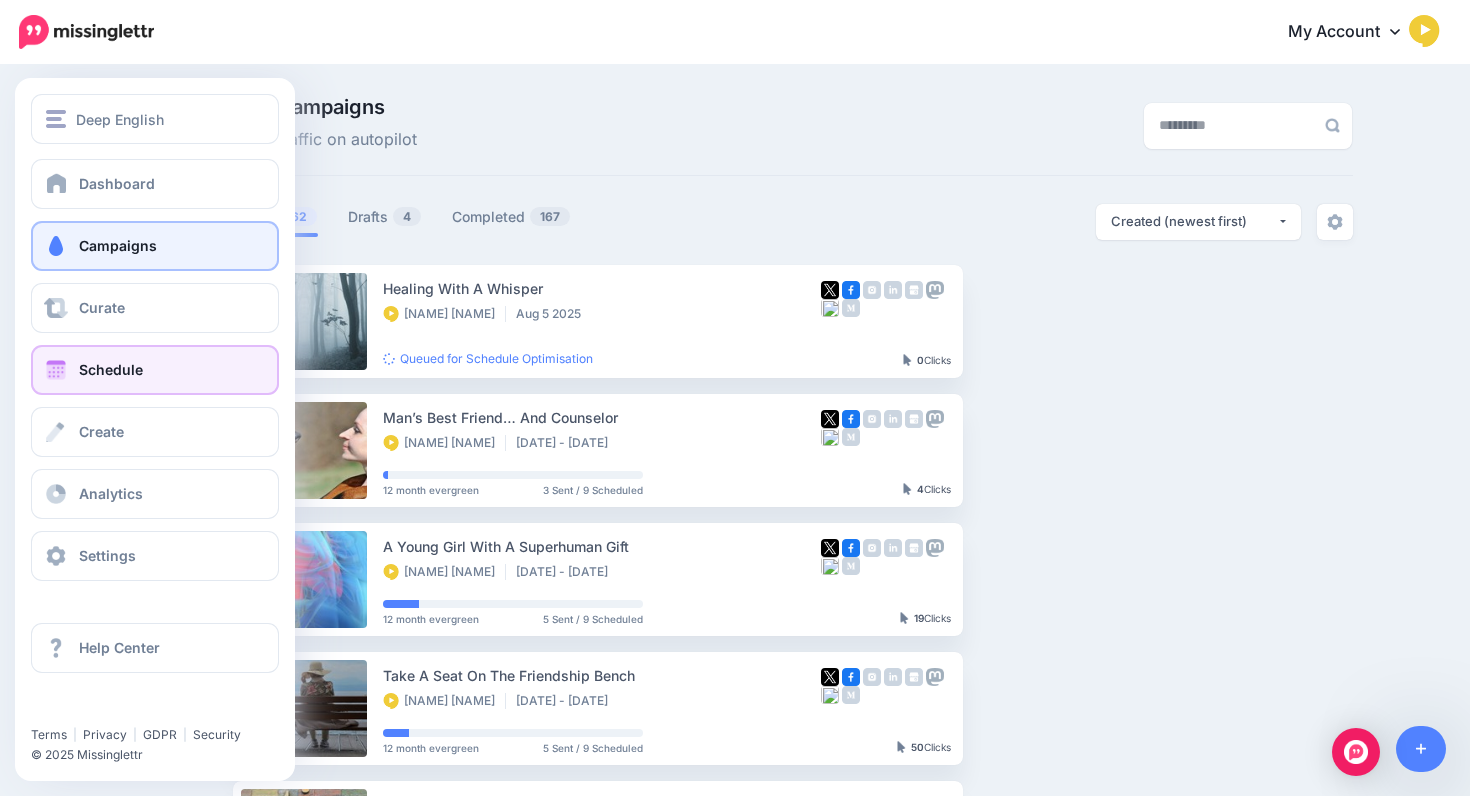 click at bounding box center (56, 370) 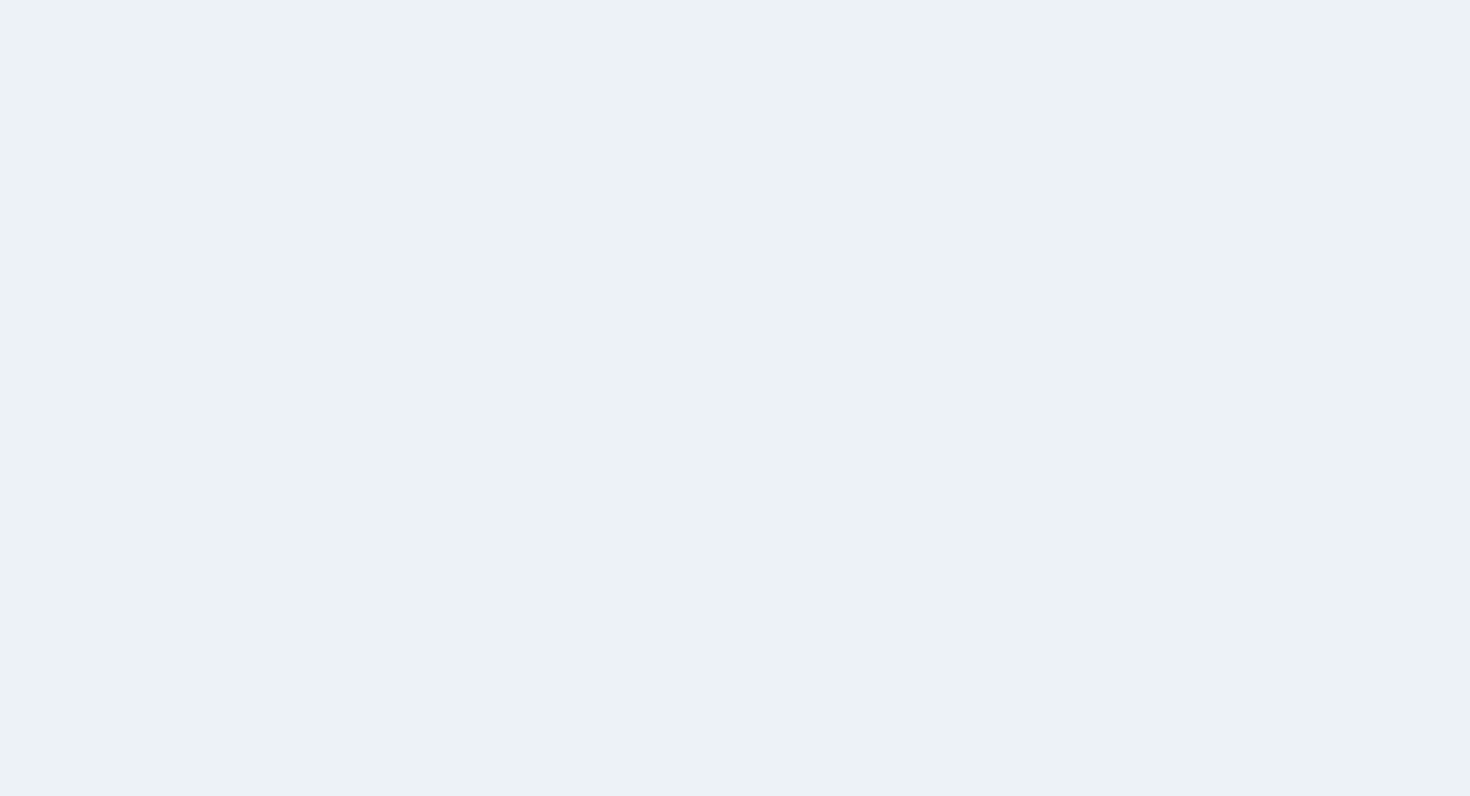 scroll, scrollTop: 0, scrollLeft: 0, axis: both 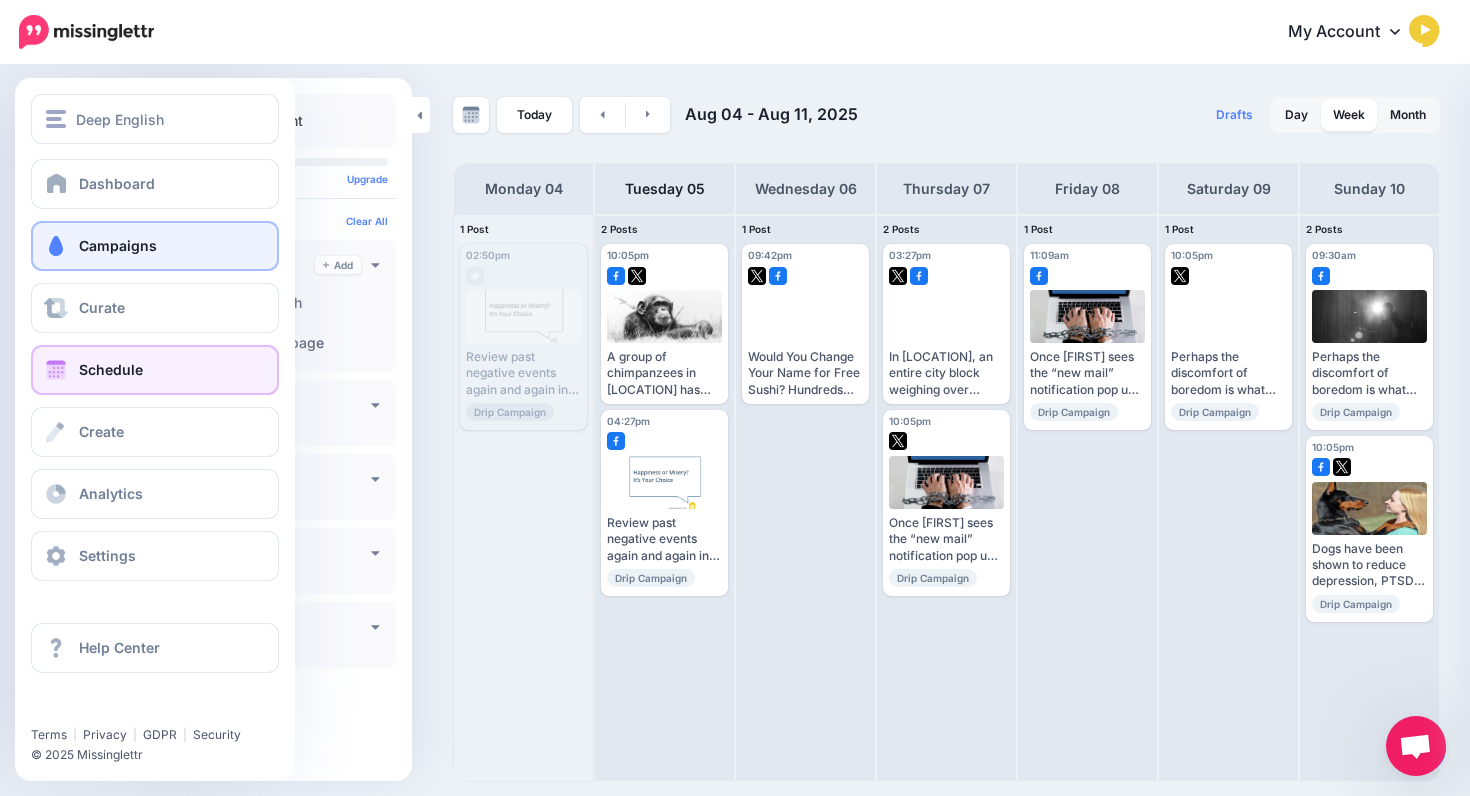 click on "Campaigns" at bounding box center (118, 245) 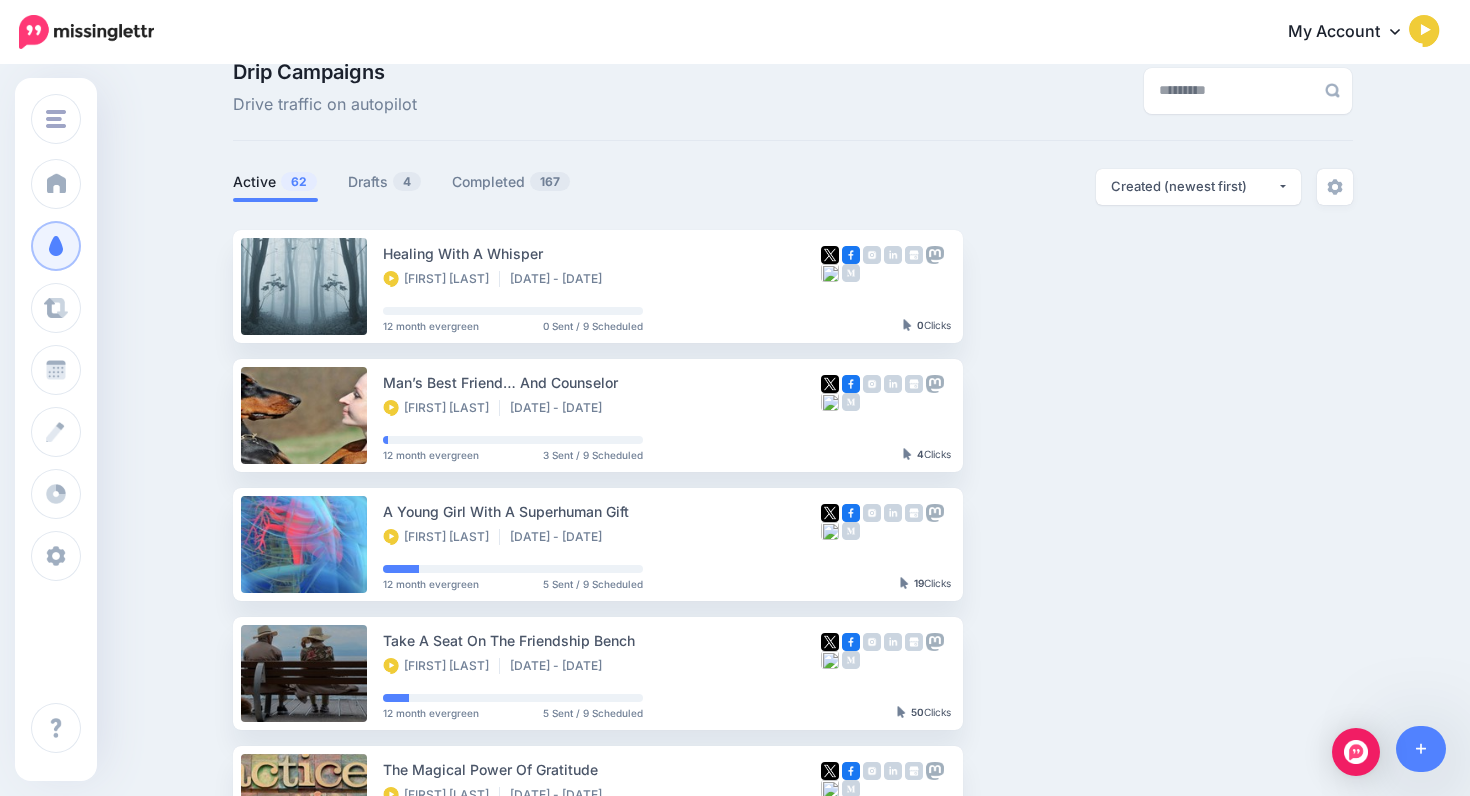 scroll, scrollTop: 38, scrollLeft: 0, axis: vertical 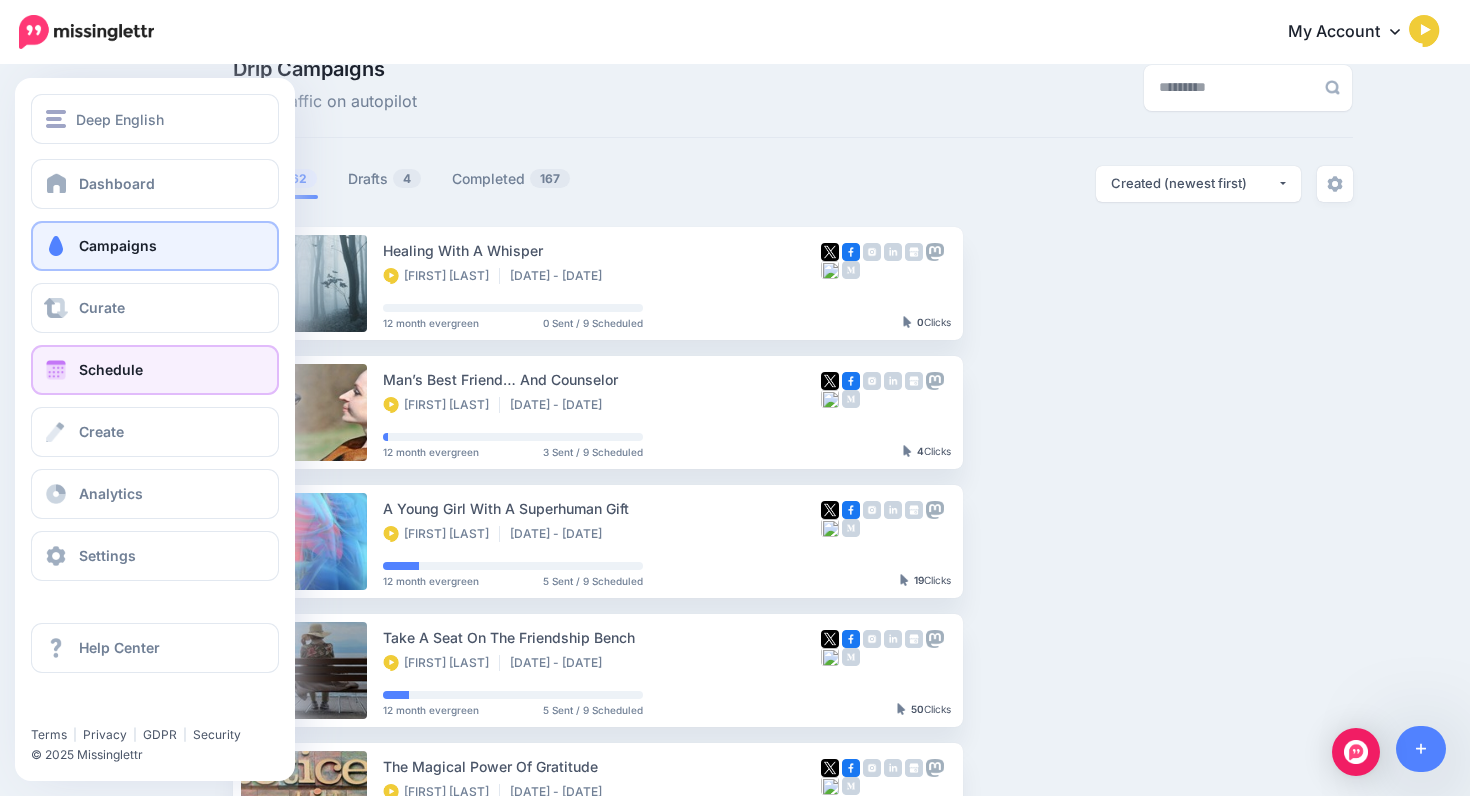 click on "Schedule" at bounding box center [155, 370] 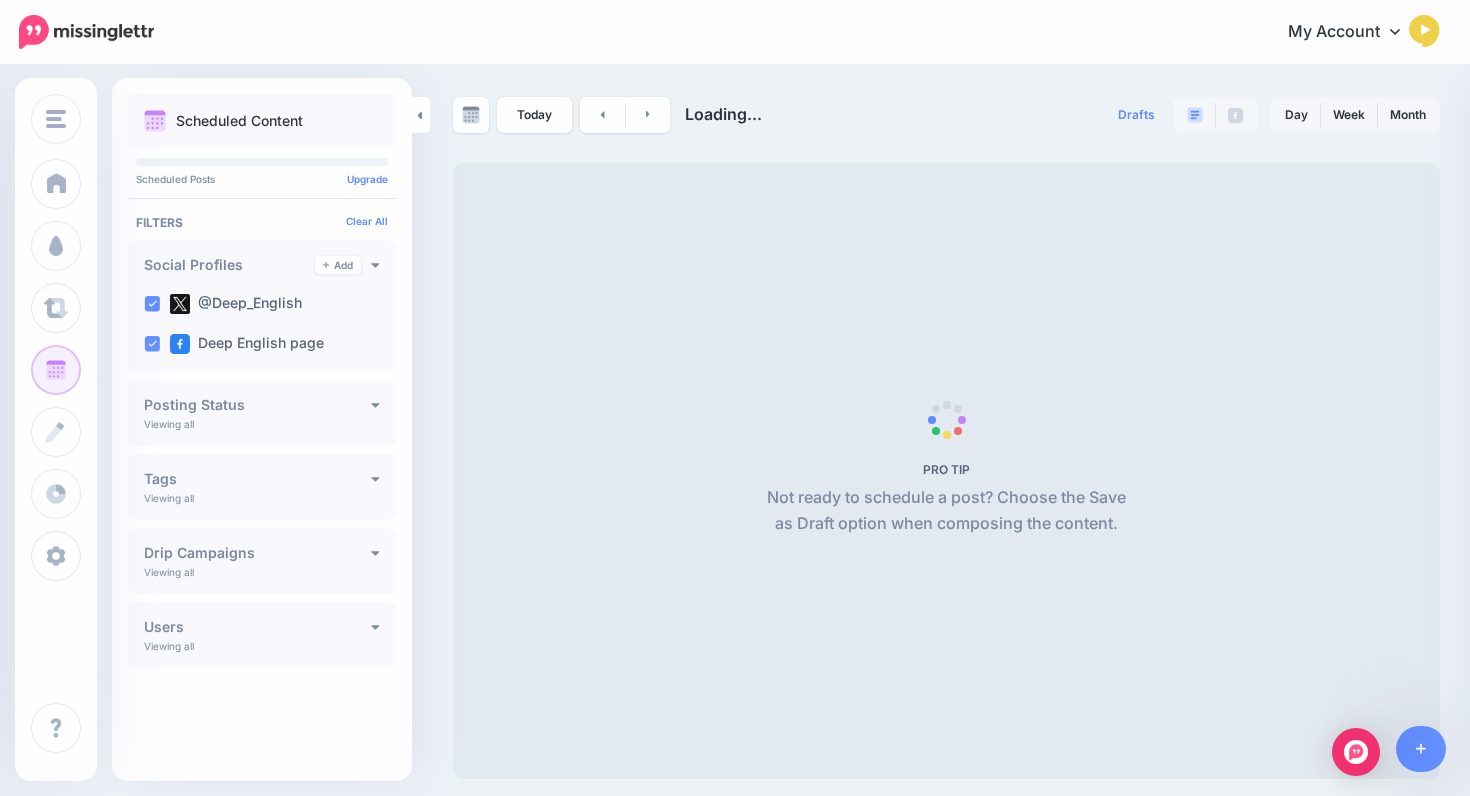 scroll, scrollTop: 0, scrollLeft: 0, axis: both 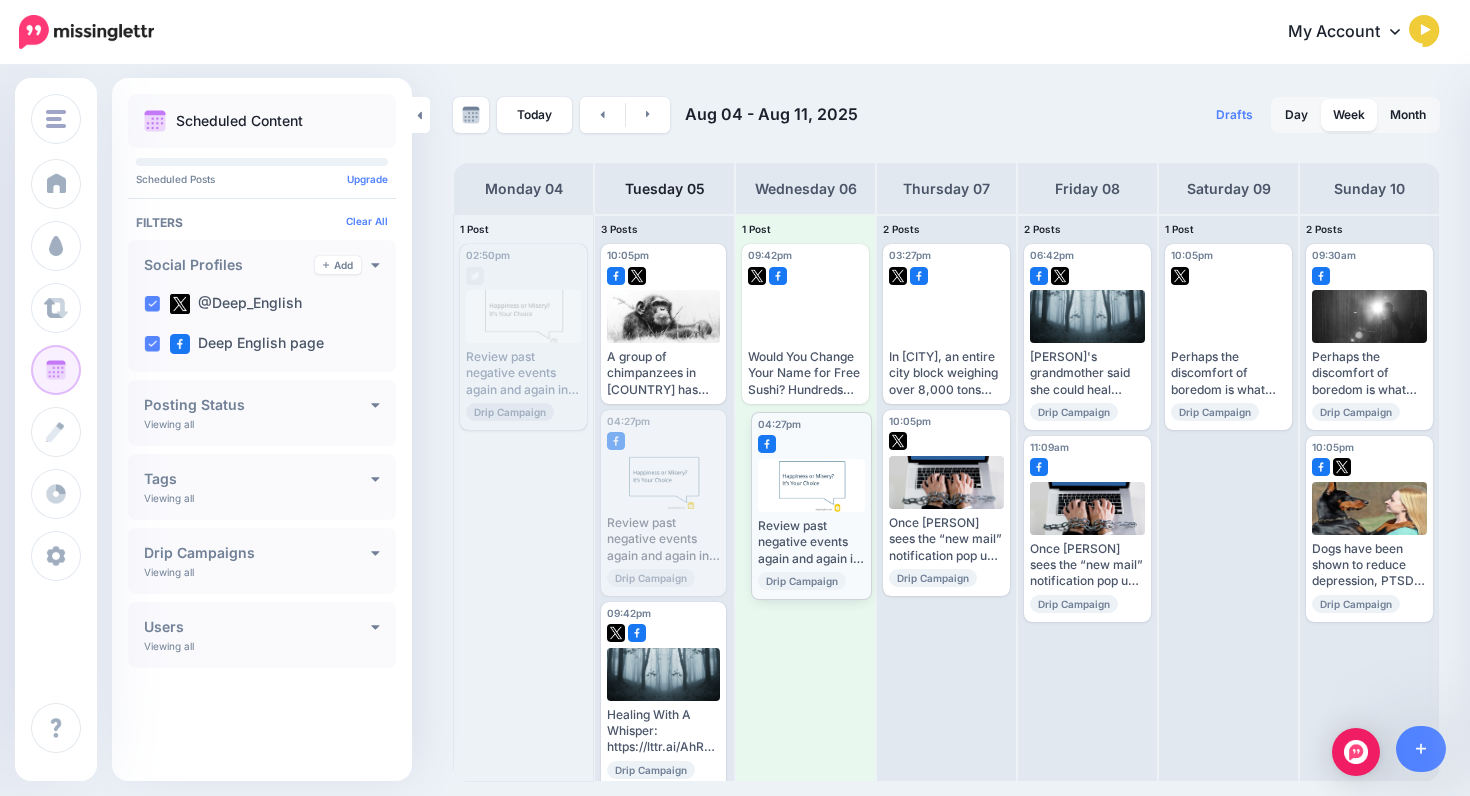 drag, startPoint x: 660, startPoint y: 434, endPoint x: 810, endPoint y: 436, distance: 150.01334 